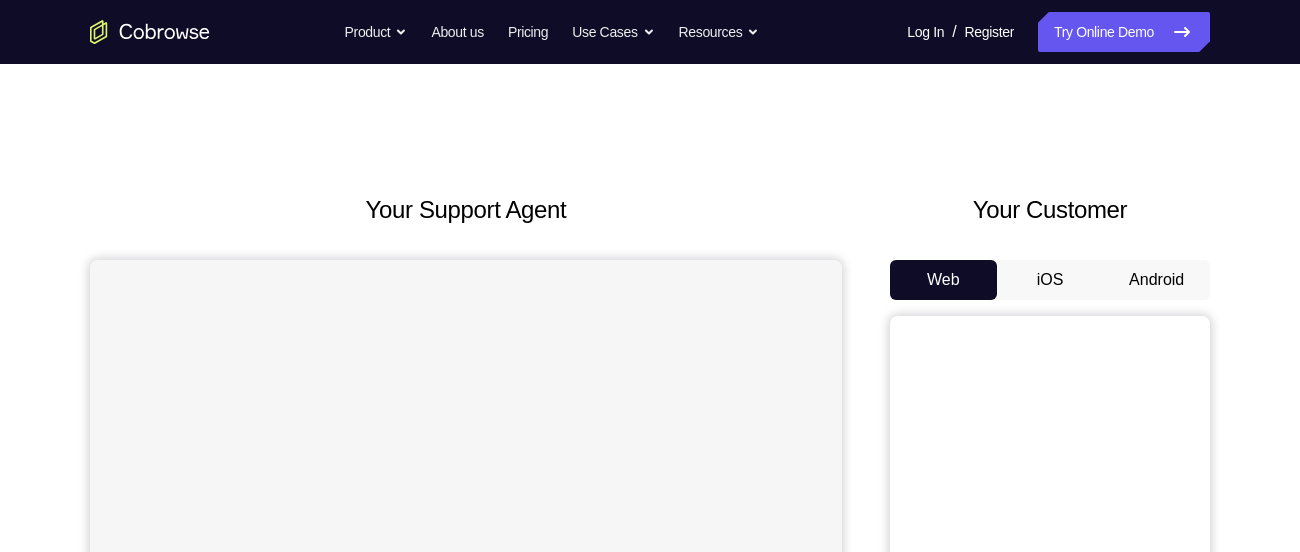 scroll, scrollTop: 0, scrollLeft: 0, axis: both 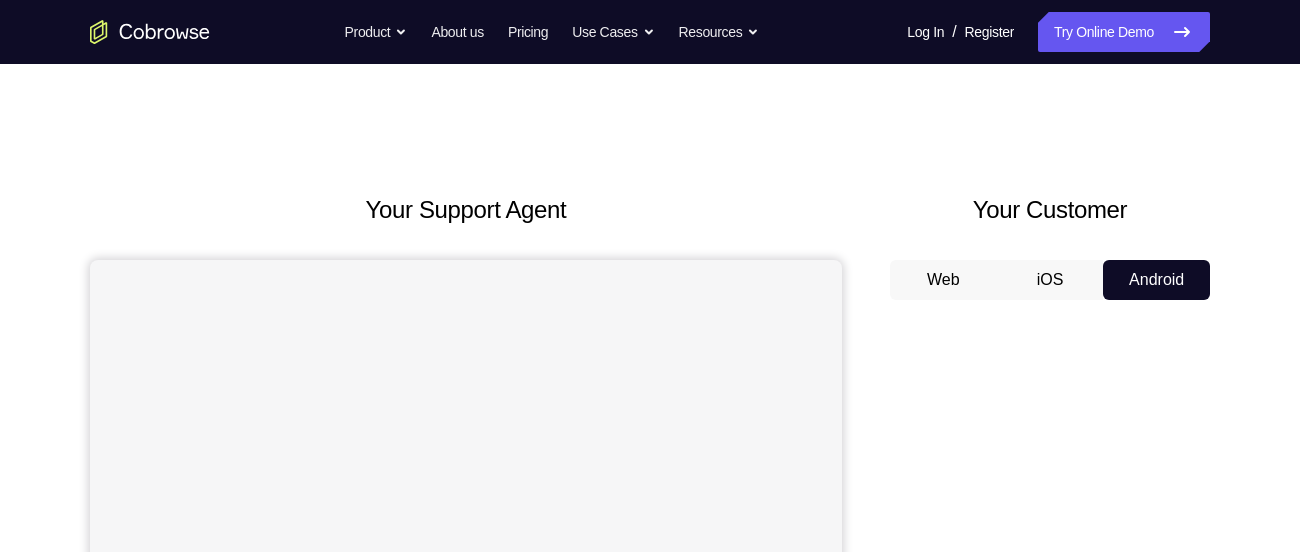 type 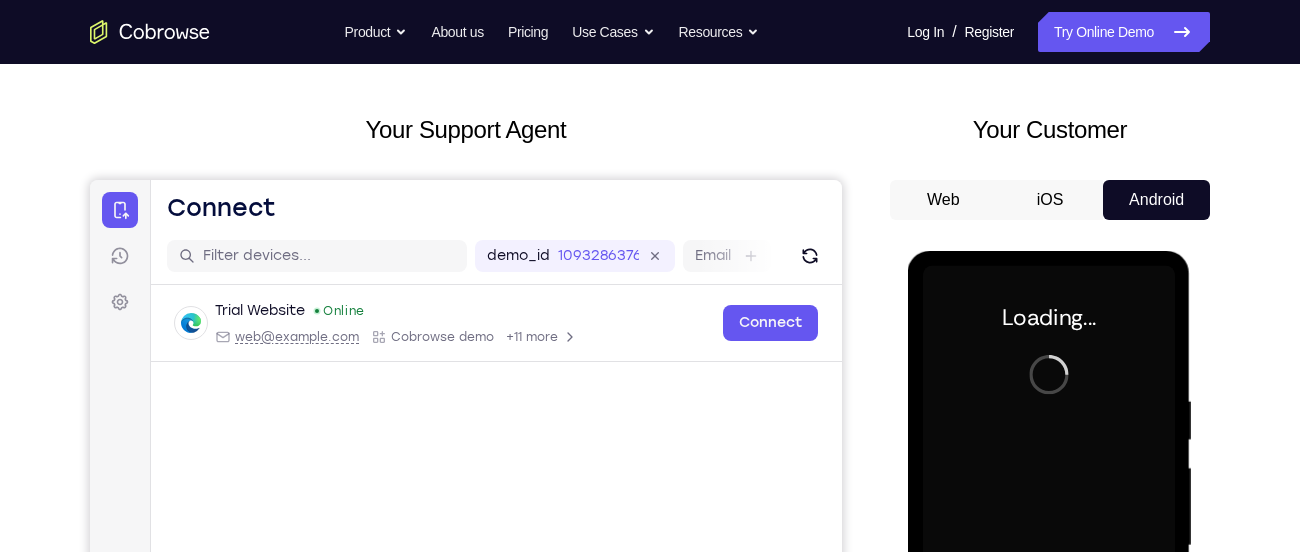 scroll, scrollTop: 0, scrollLeft: 0, axis: both 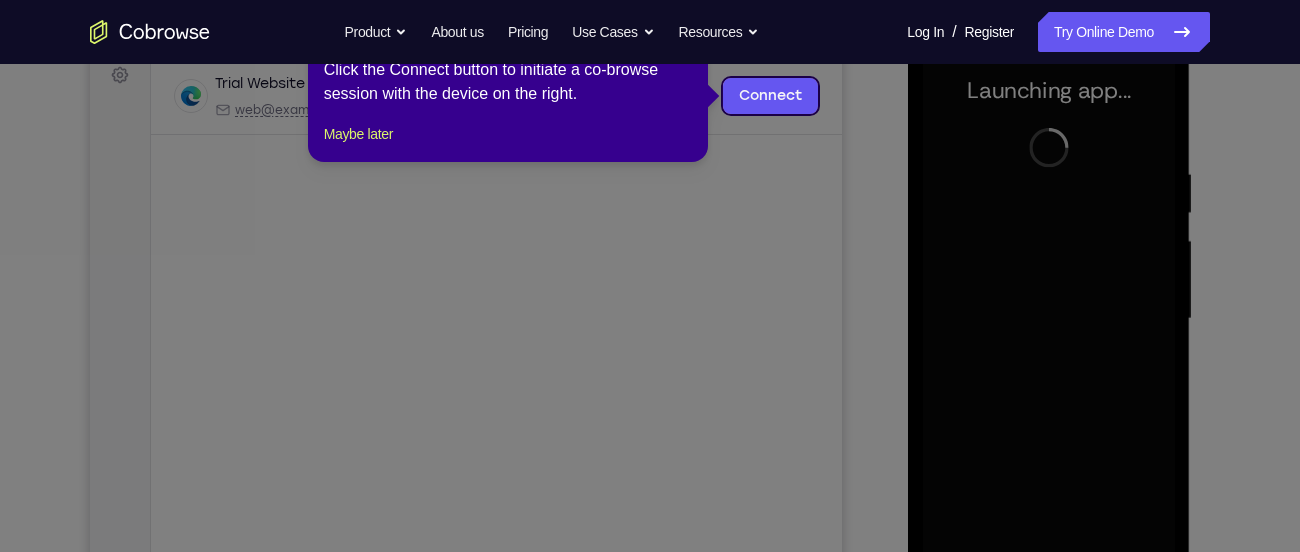 click 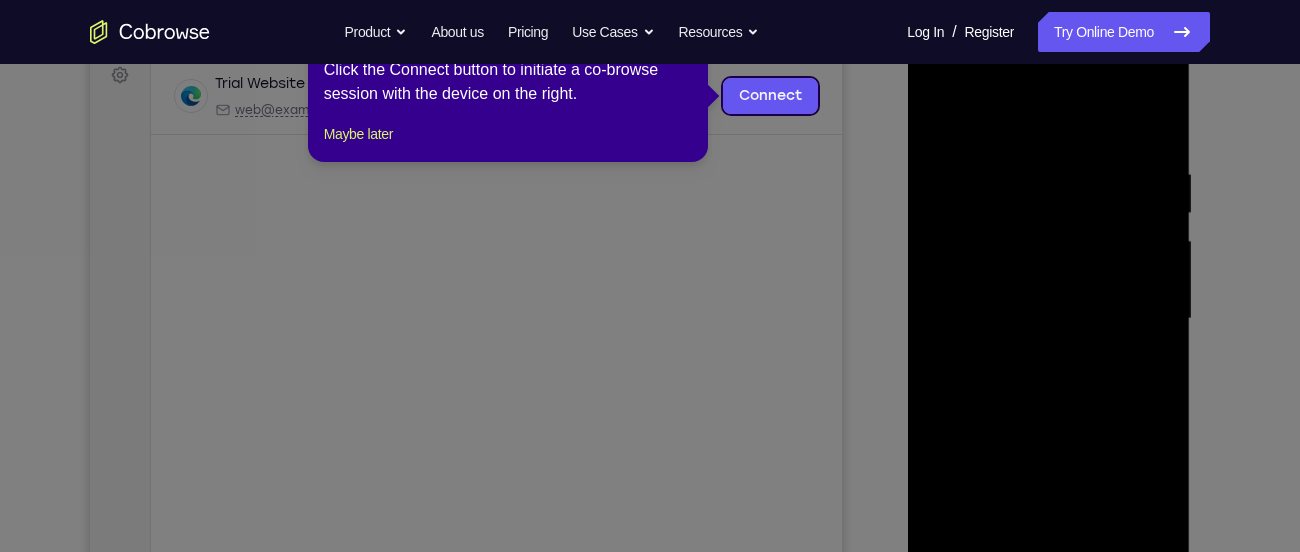click on "1 of 8 ×   Click the Connect button to initiate a co-browse session with the device on the right.   Maybe later" at bounding box center (508, 84) 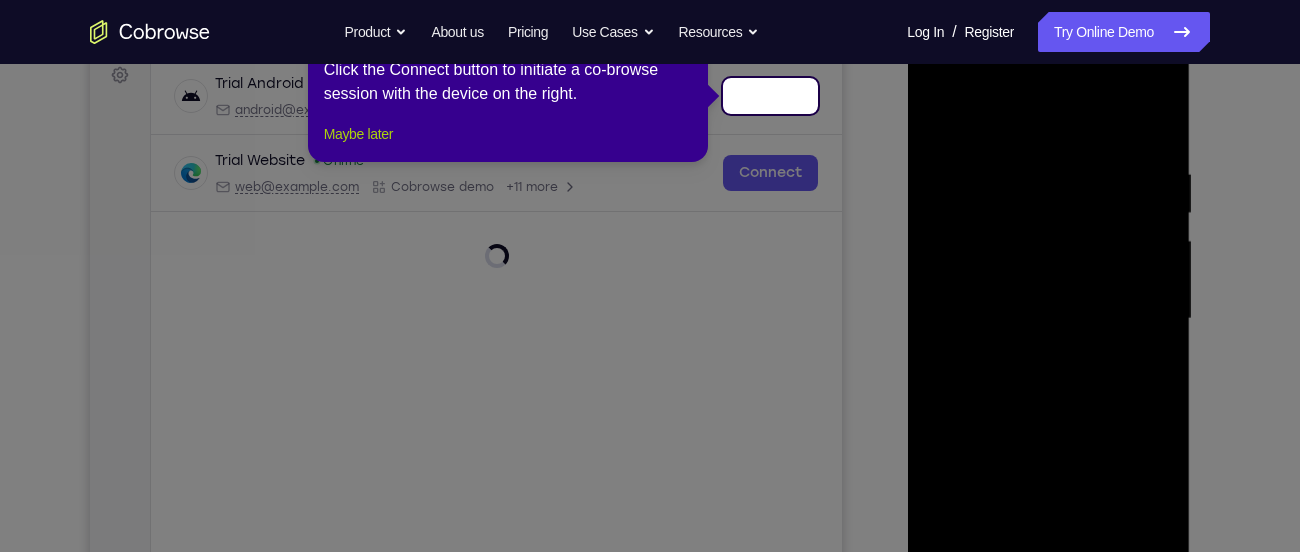 click on "Maybe later" at bounding box center (358, 134) 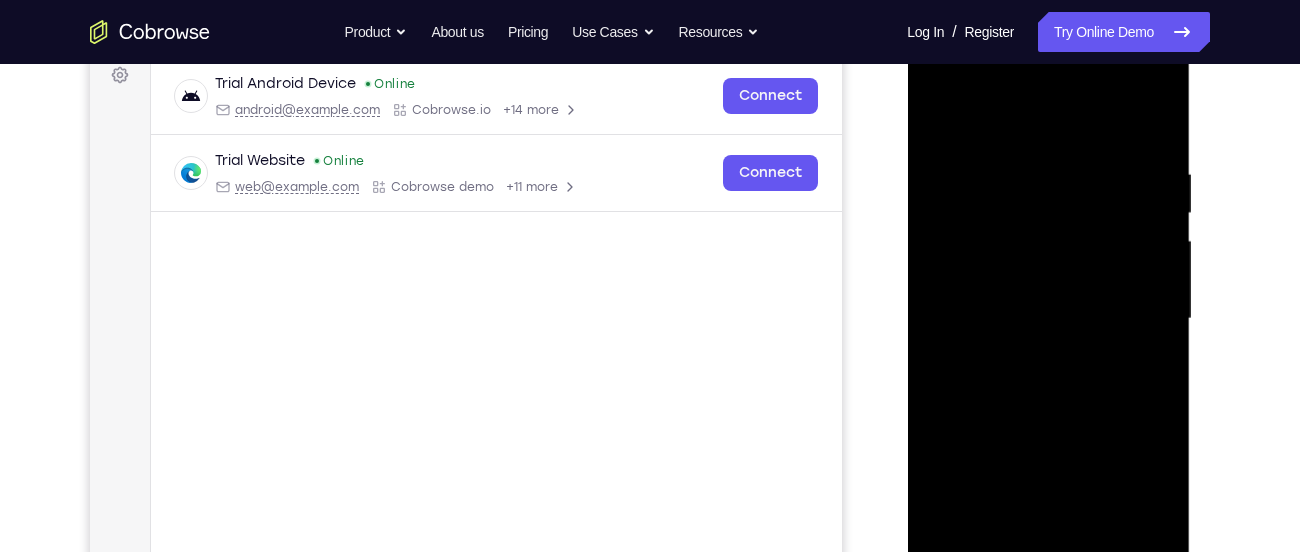 scroll, scrollTop: 457, scrollLeft: 0, axis: vertical 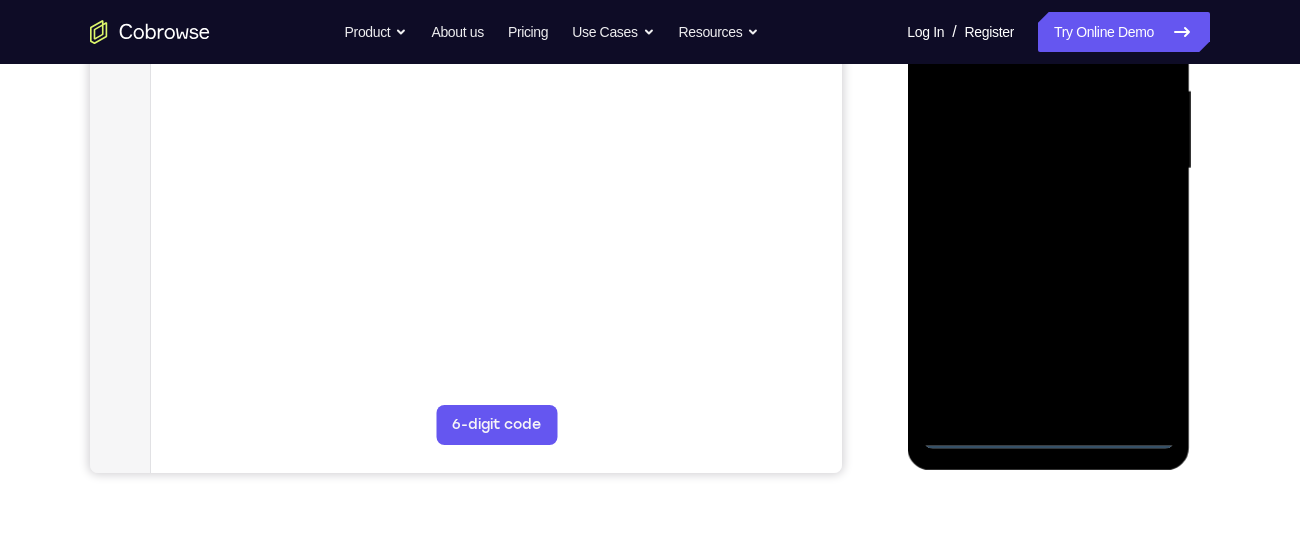 click at bounding box center (1048, 169) 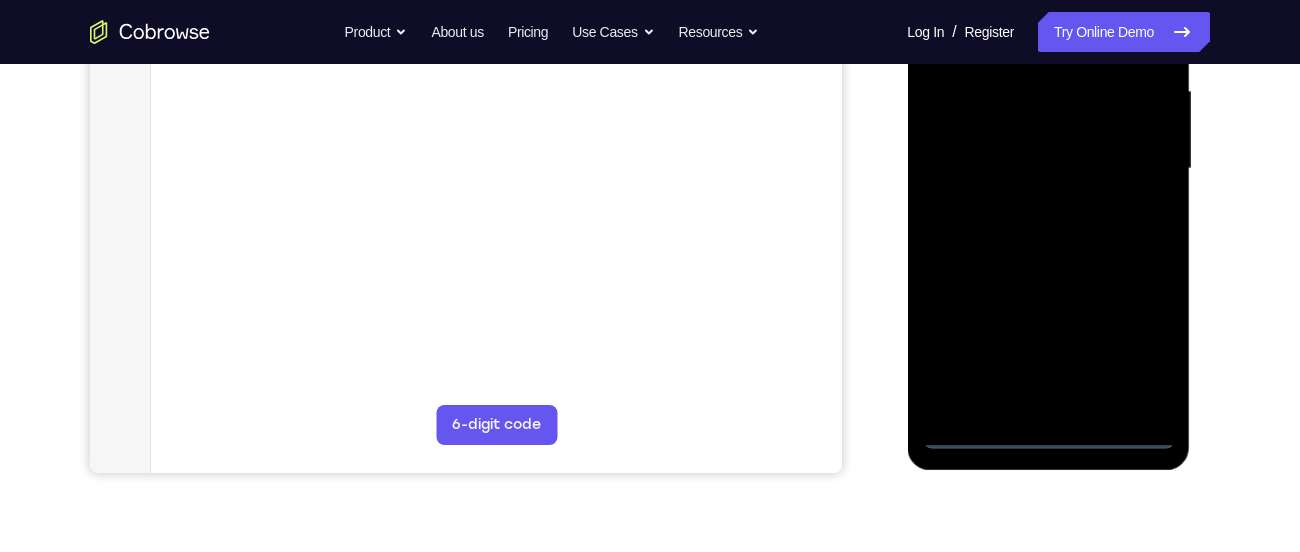 click at bounding box center [1048, 169] 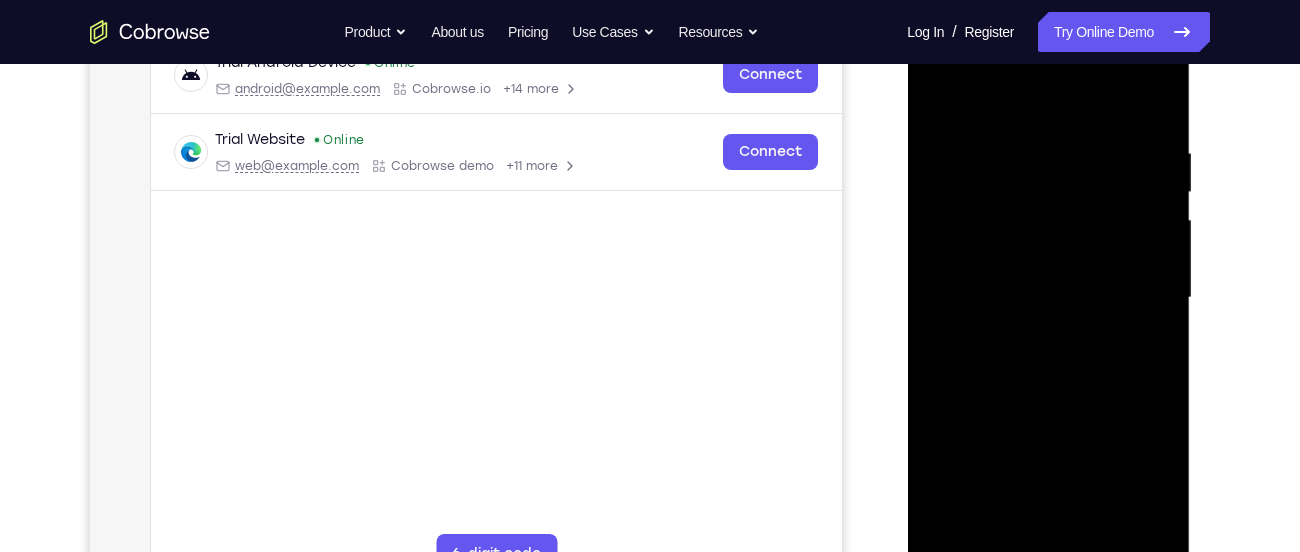 scroll, scrollTop: 333, scrollLeft: 0, axis: vertical 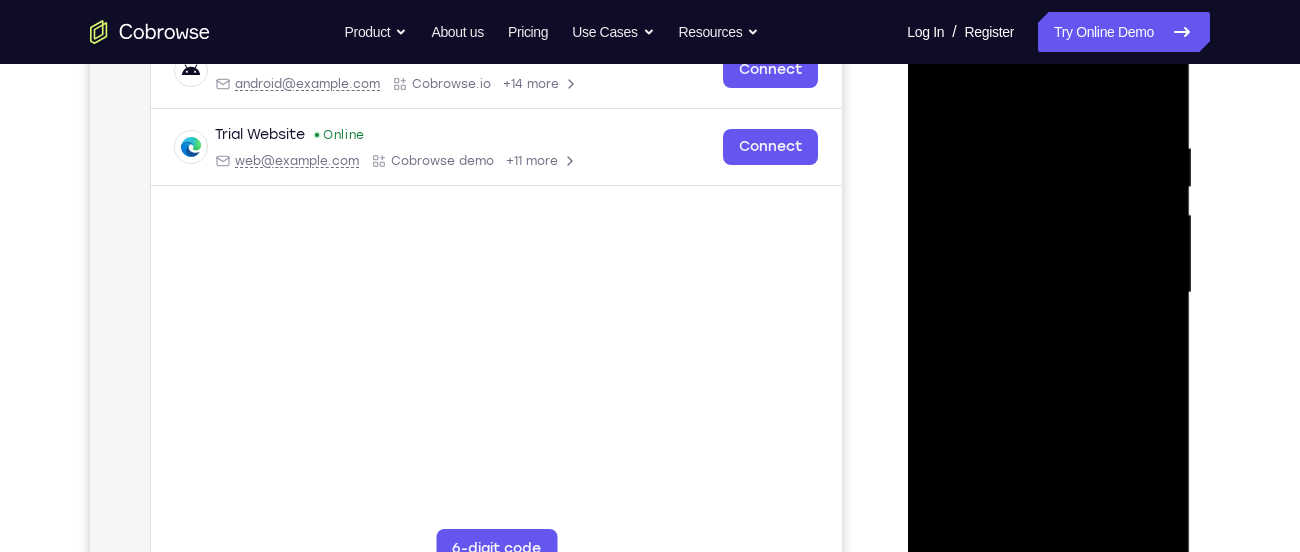 click at bounding box center (1048, 293) 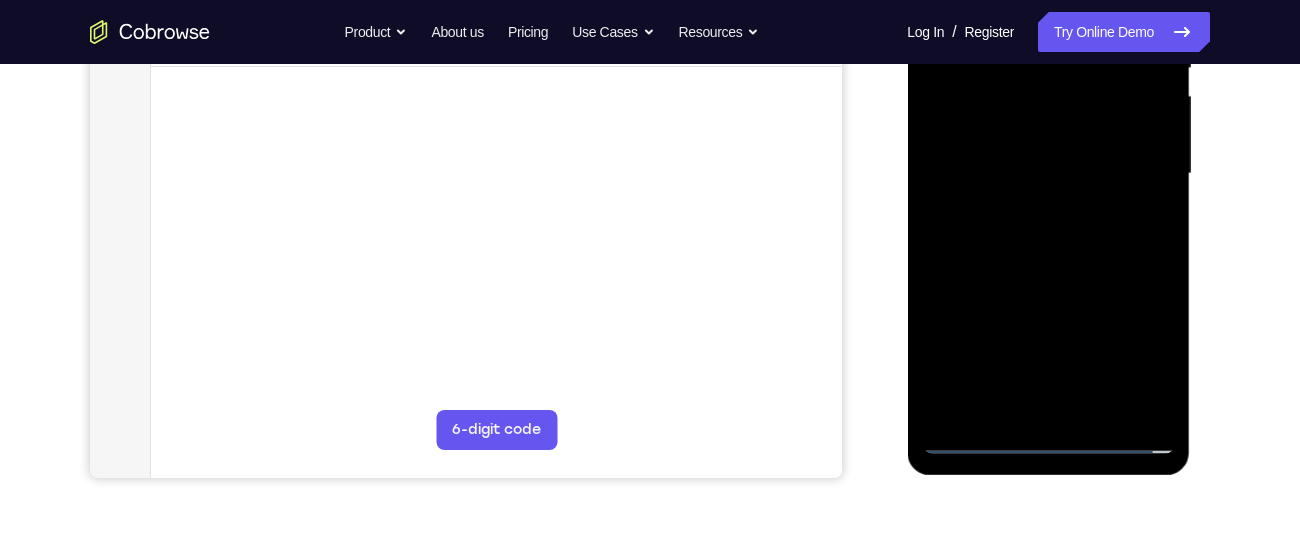 scroll, scrollTop: 461, scrollLeft: 0, axis: vertical 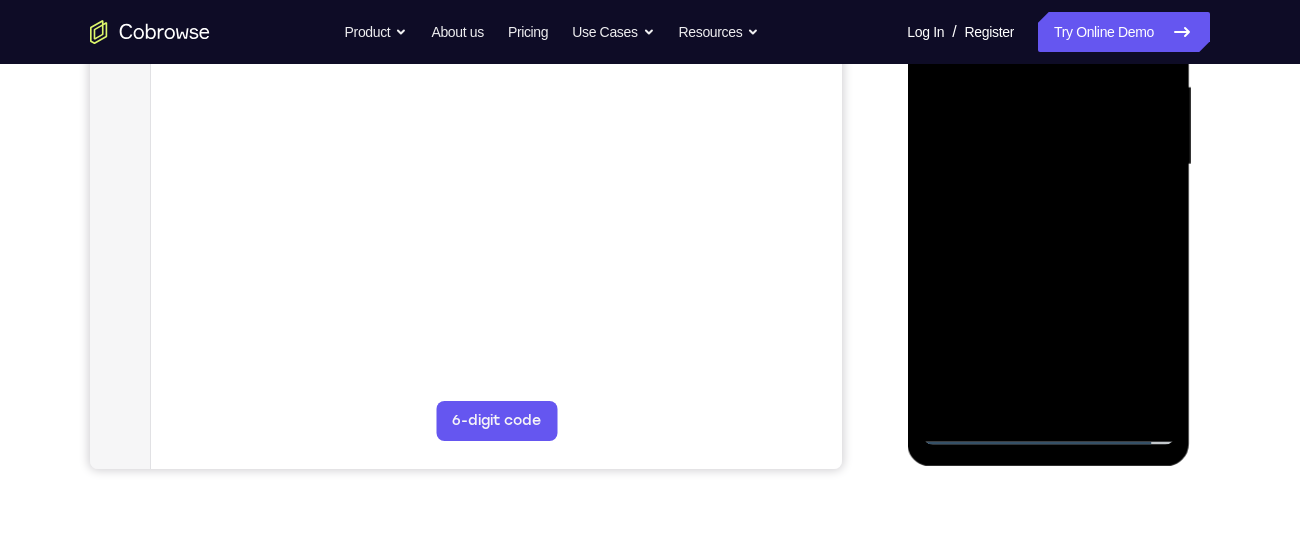 click at bounding box center [1048, 165] 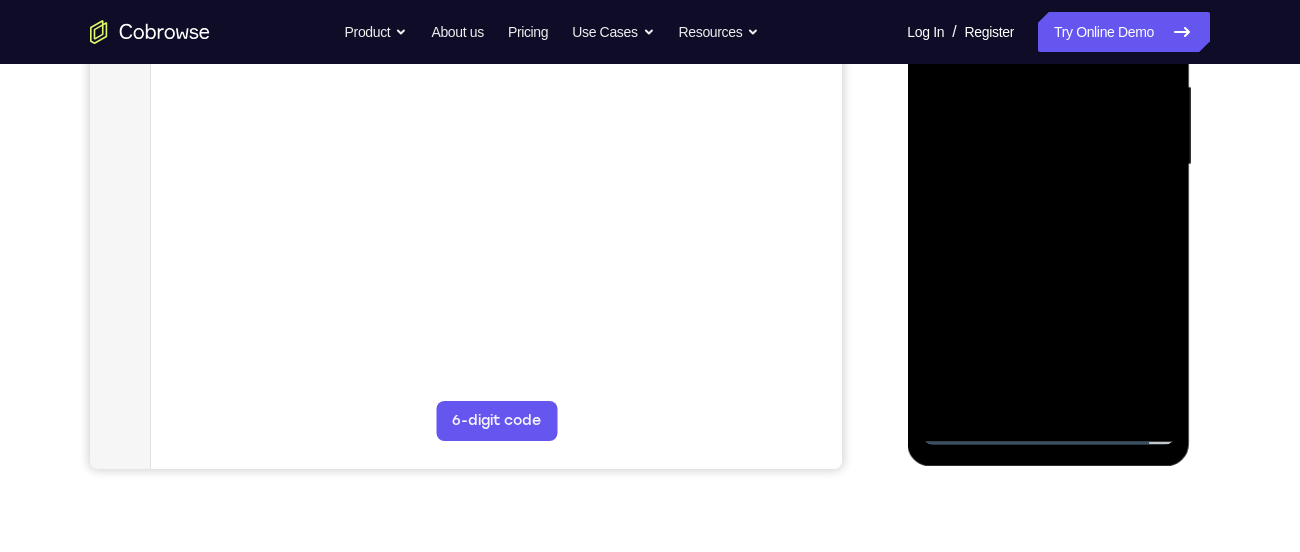 click at bounding box center (1048, 165) 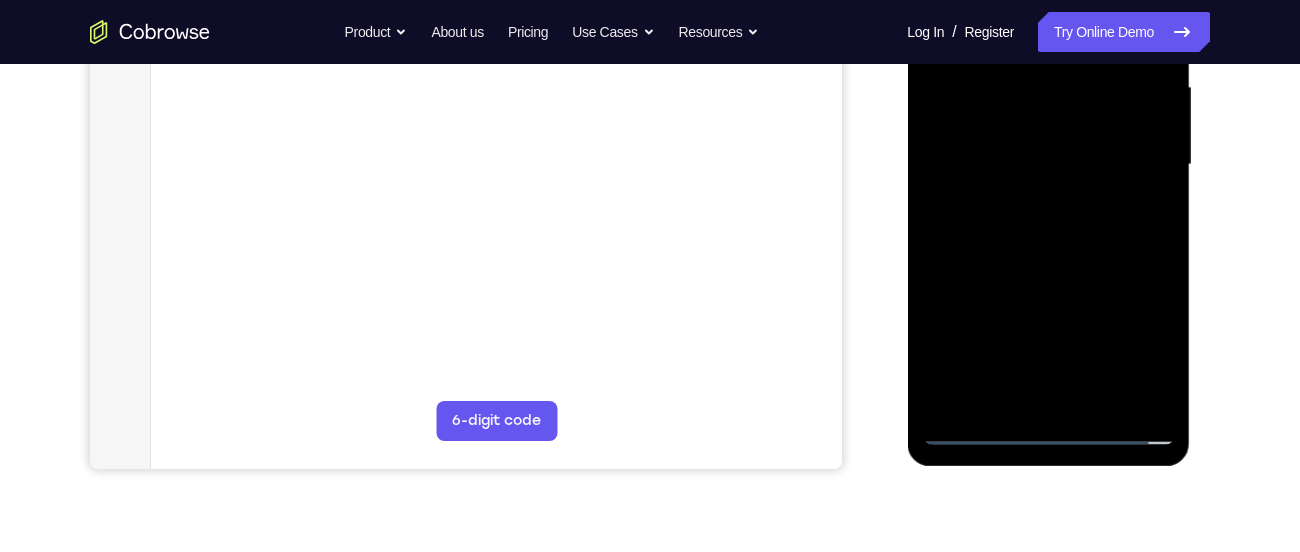 scroll, scrollTop: 405, scrollLeft: 0, axis: vertical 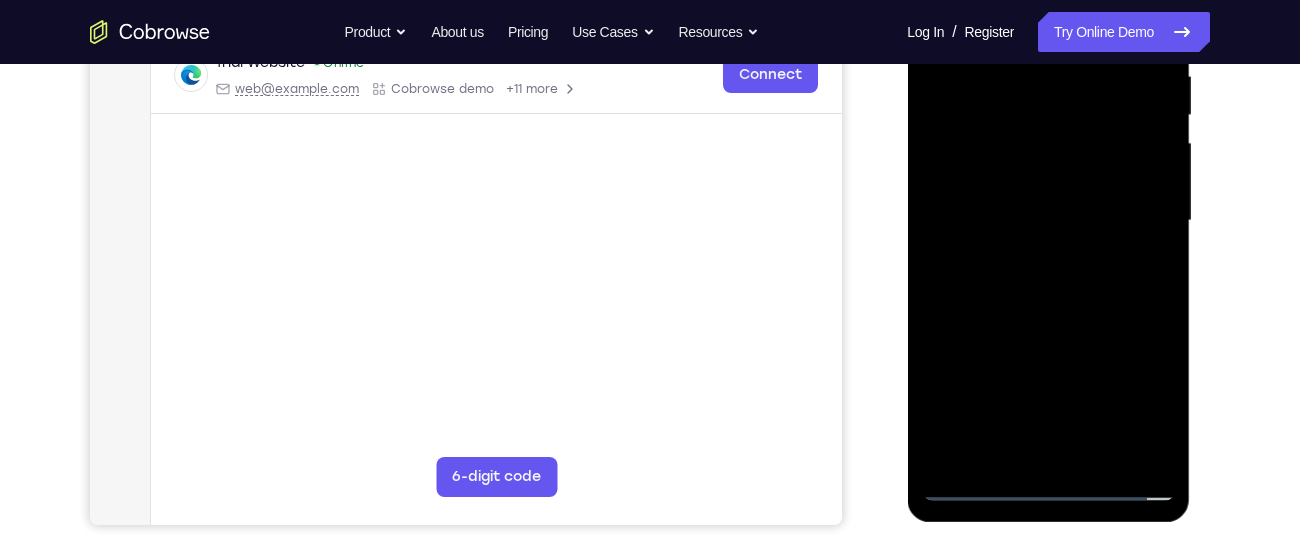 click at bounding box center (1048, 221) 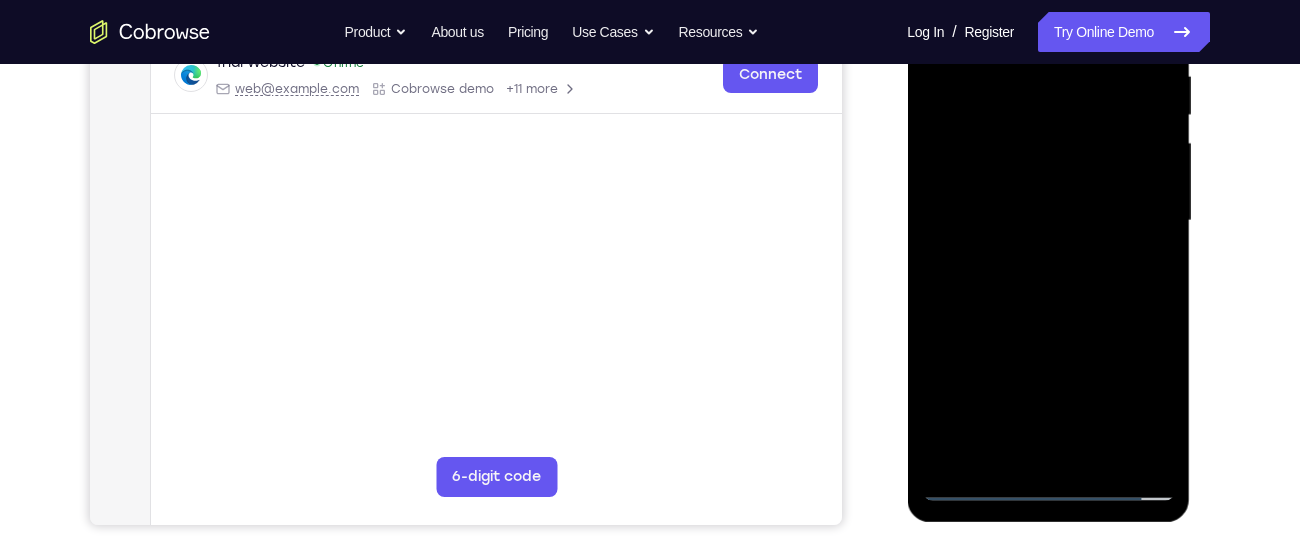 click at bounding box center [1048, 221] 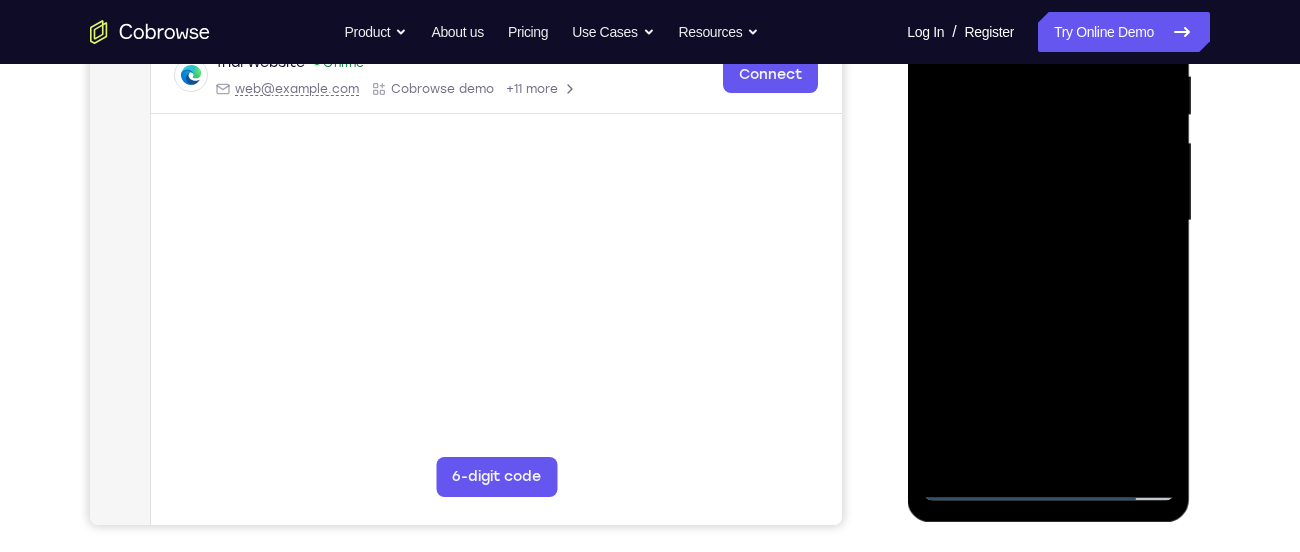 click at bounding box center (1048, 221) 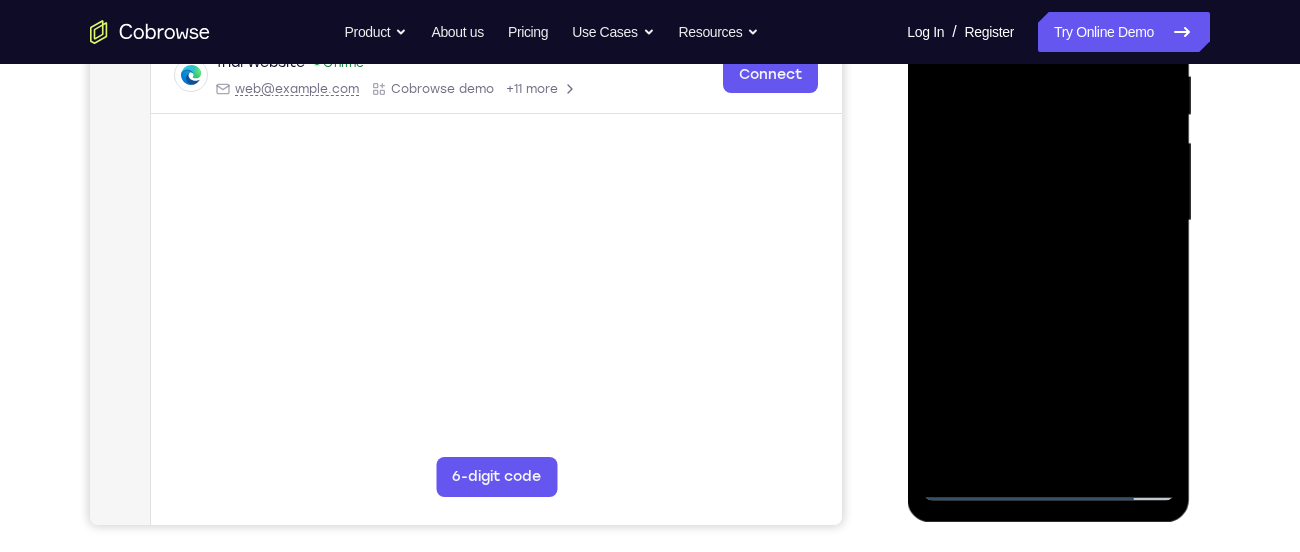 click at bounding box center (1048, 221) 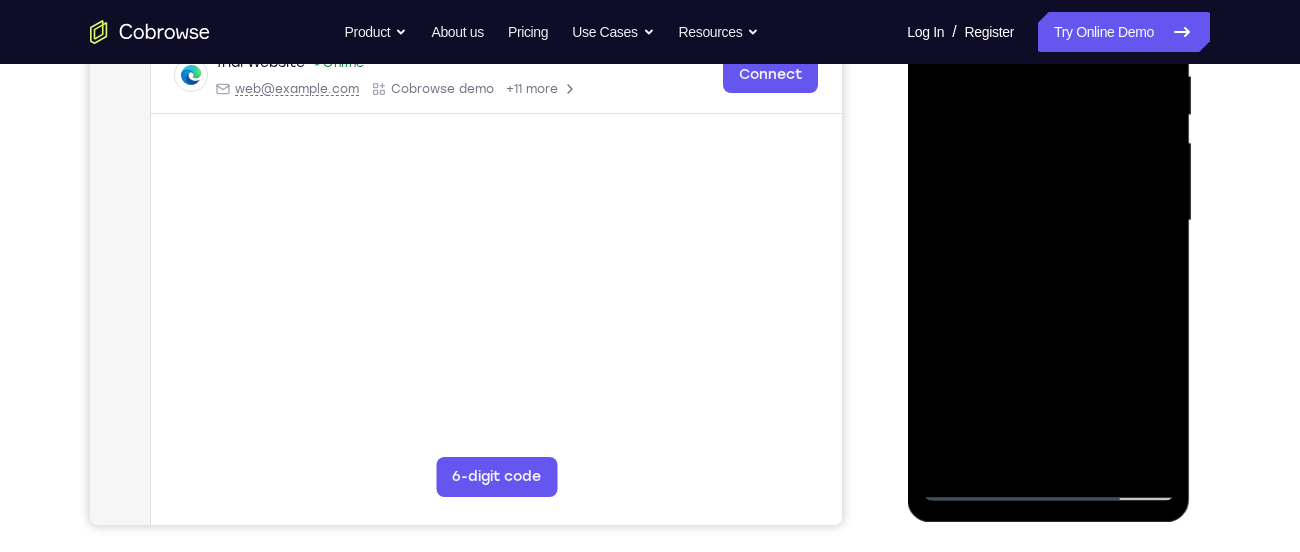 click at bounding box center (1048, 221) 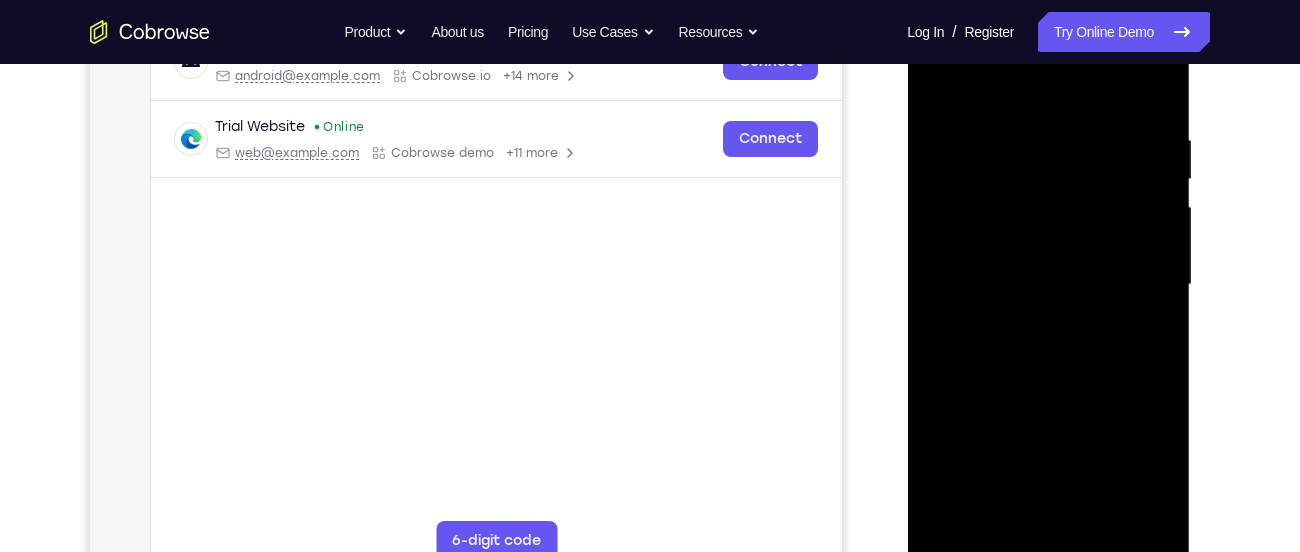 scroll, scrollTop: 350, scrollLeft: 0, axis: vertical 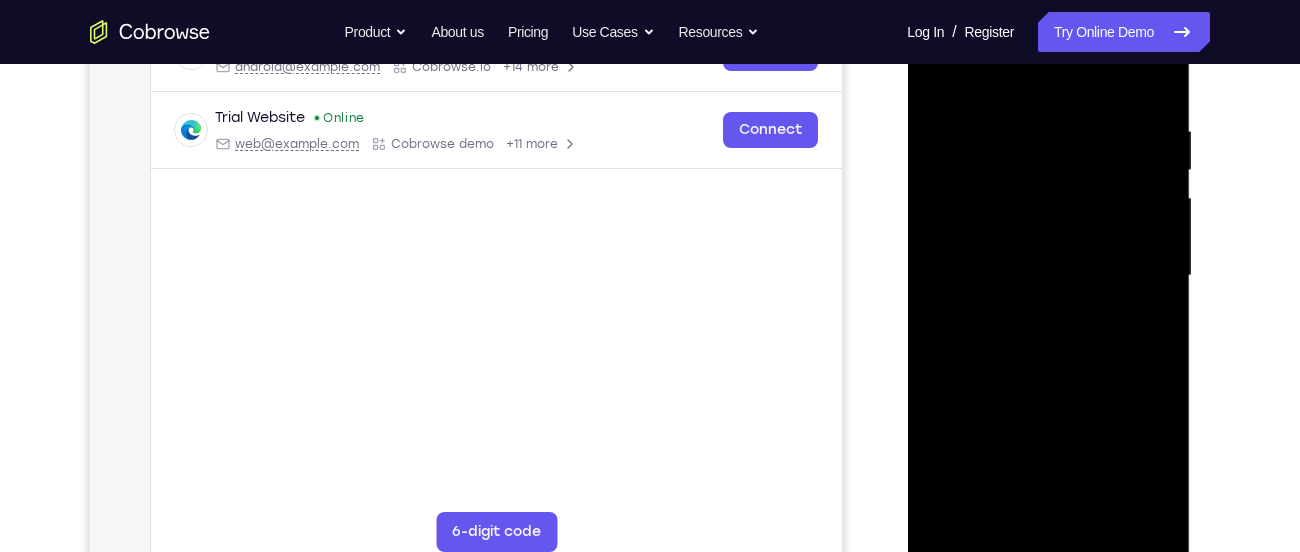 click at bounding box center [1048, 276] 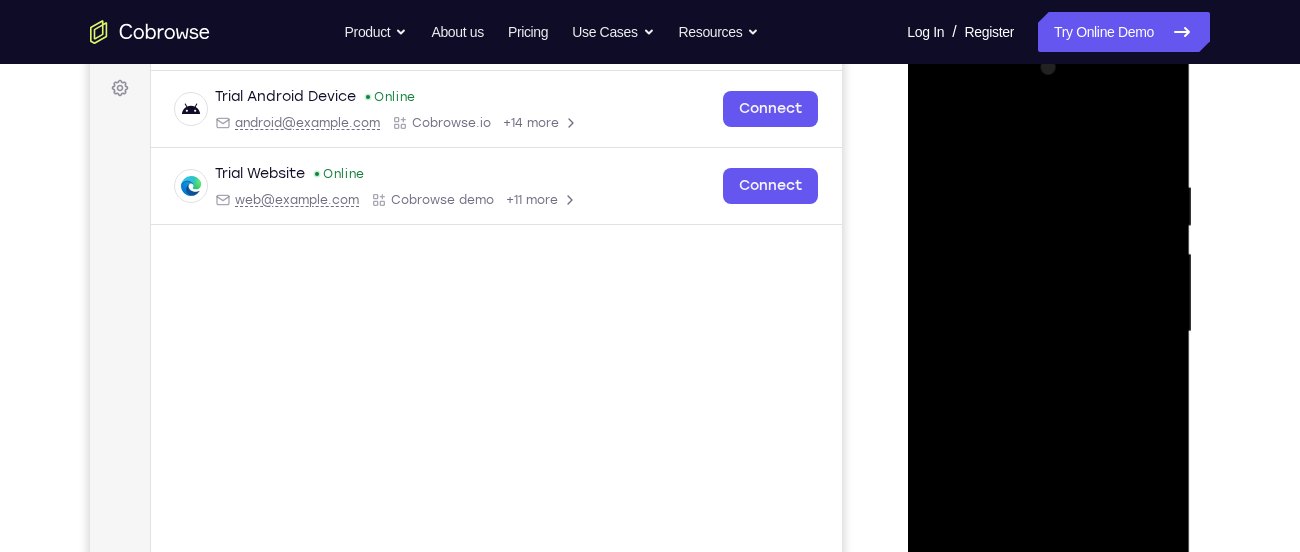 scroll, scrollTop: 285, scrollLeft: 0, axis: vertical 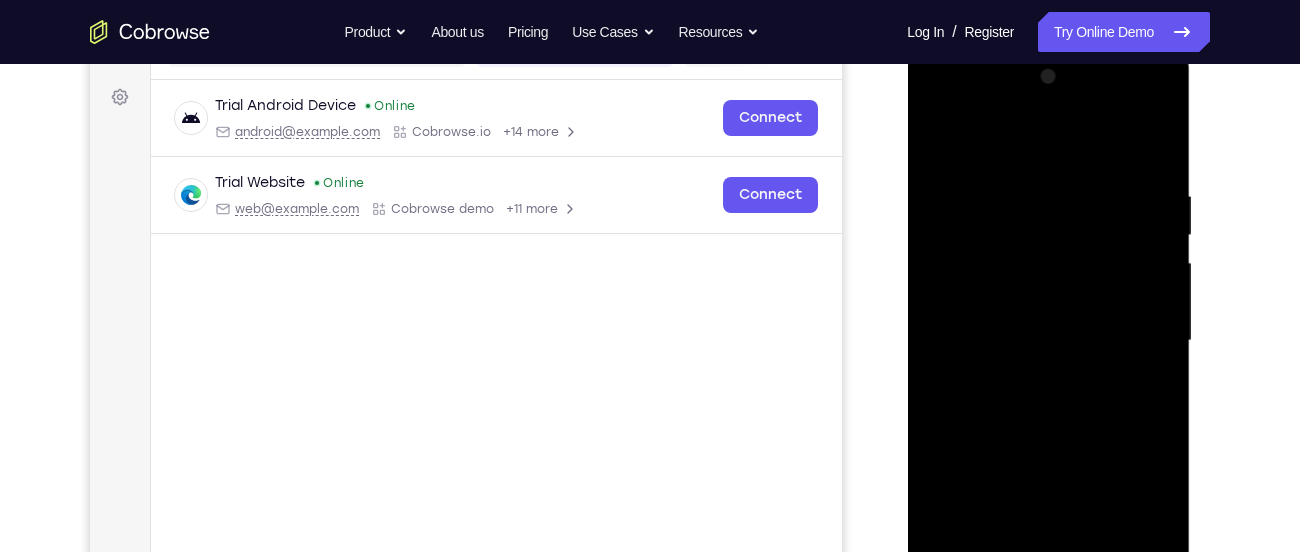 click at bounding box center [1048, 341] 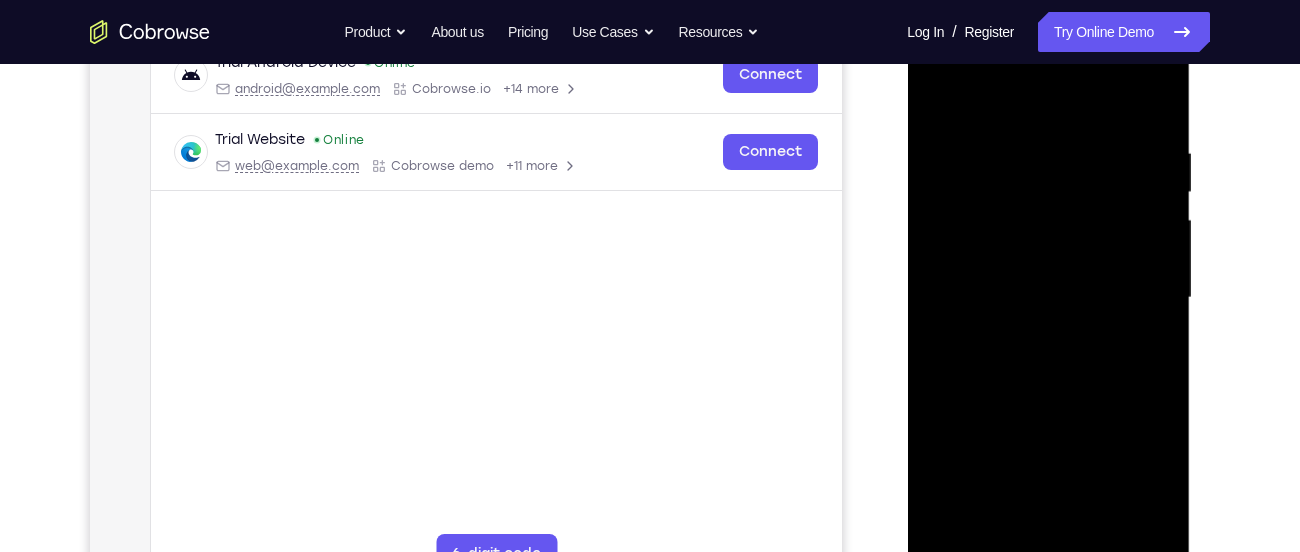 click at bounding box center (1048, 298) 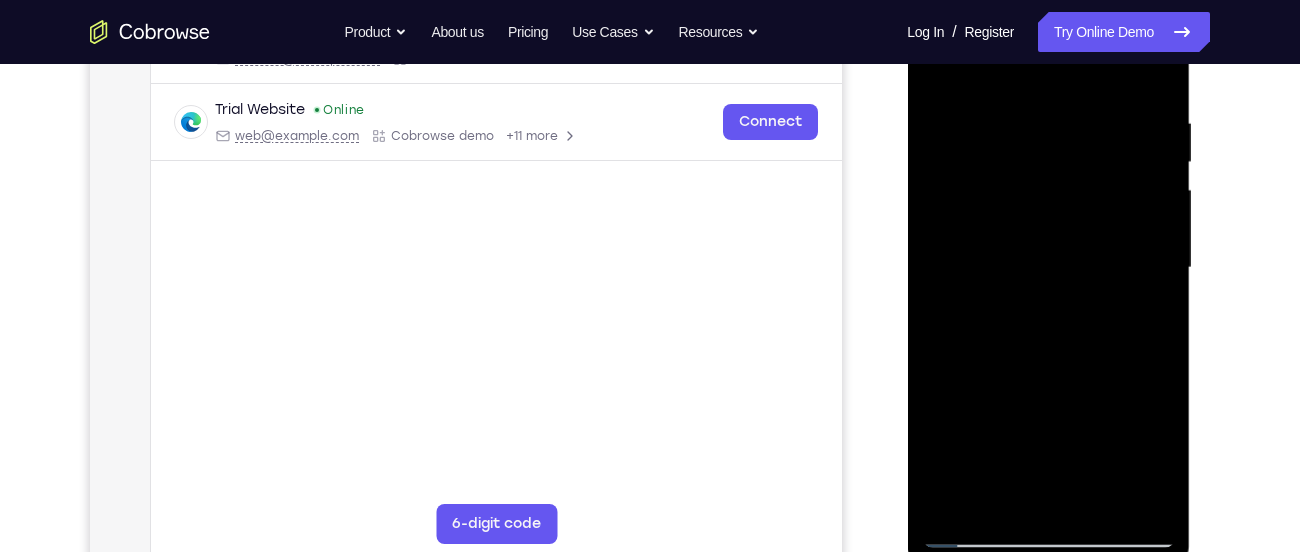 scroll, scrollTop: 345, scrollLeft: 0, axis: vertical 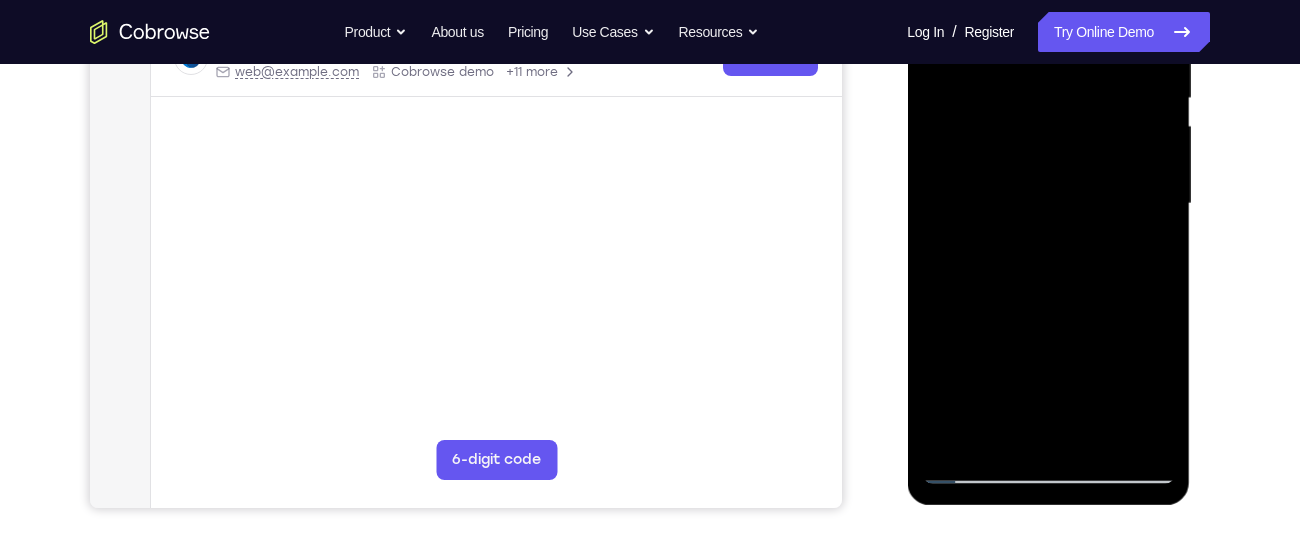 click at bounding box center (1048, 204) 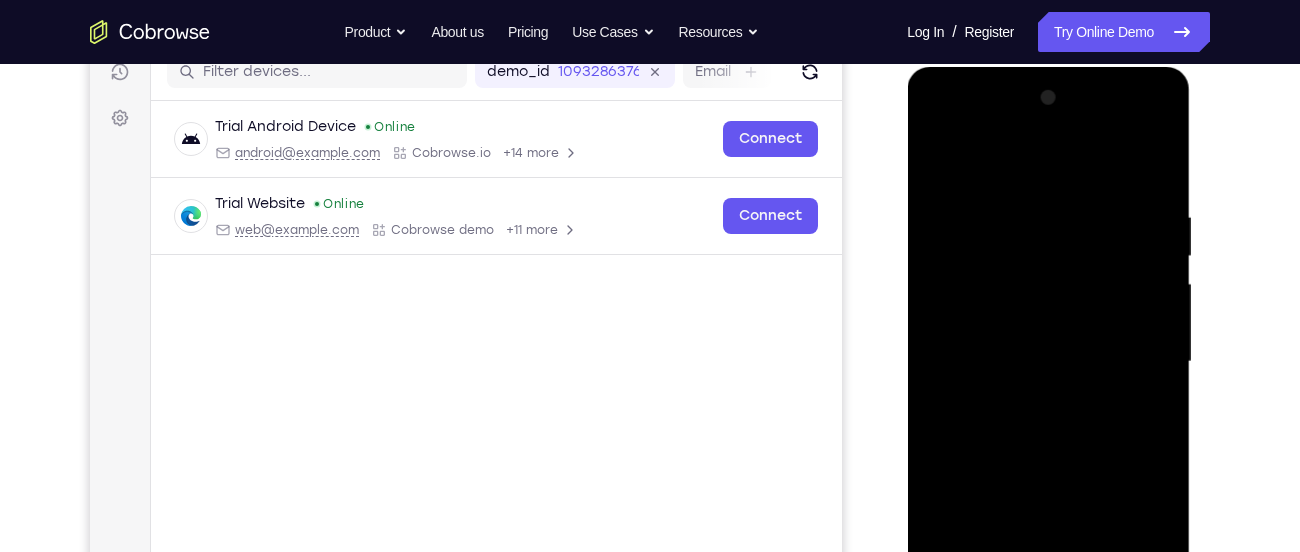 scroll, scrollTop: 256, scrollLeft: 0, axis: vertical 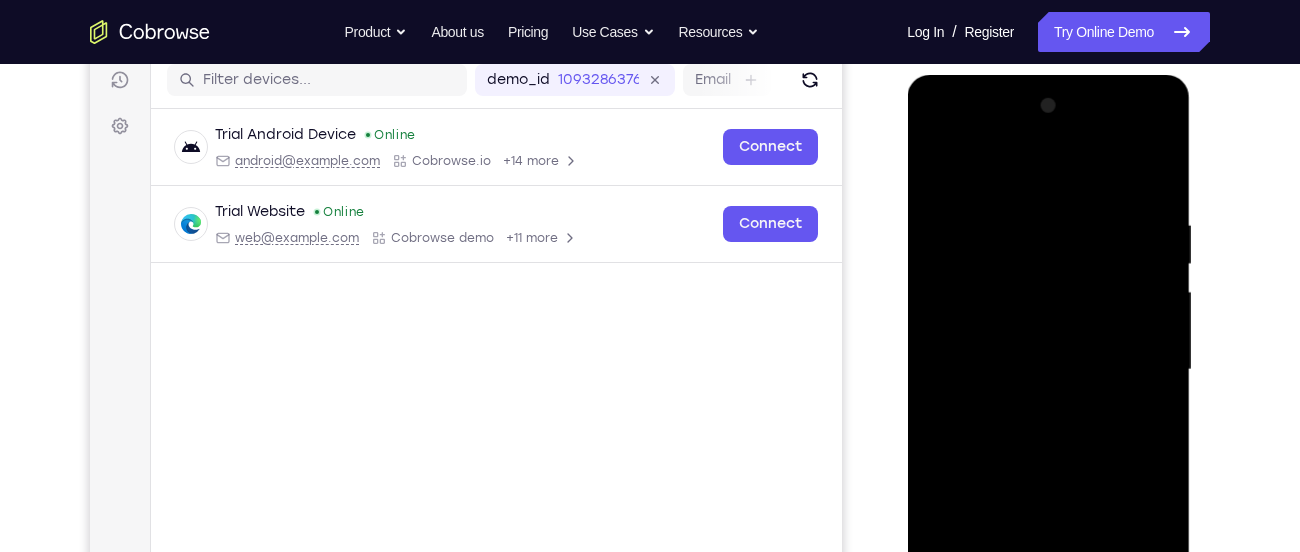 click at bounding box center (1048, 370) 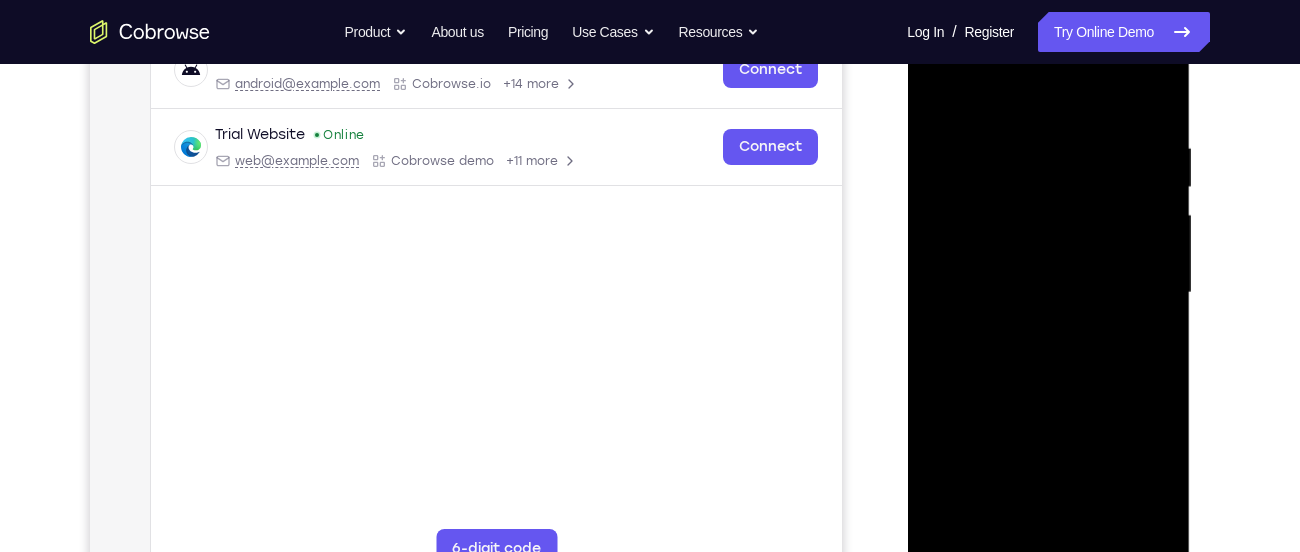 scroll, scrollTop: 337, scrollLeft: 0, axis: vertical 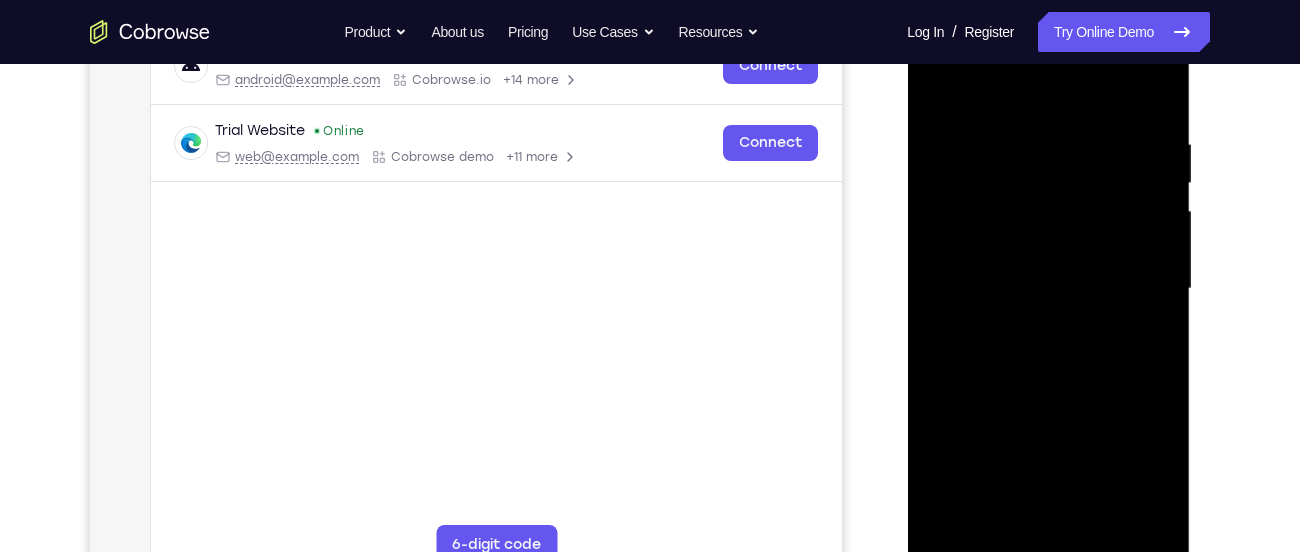 drag, startPoint x: 1119, startPoint y: 132, endPoint x: 1026, endPoint y: 140, distance: 93.34345 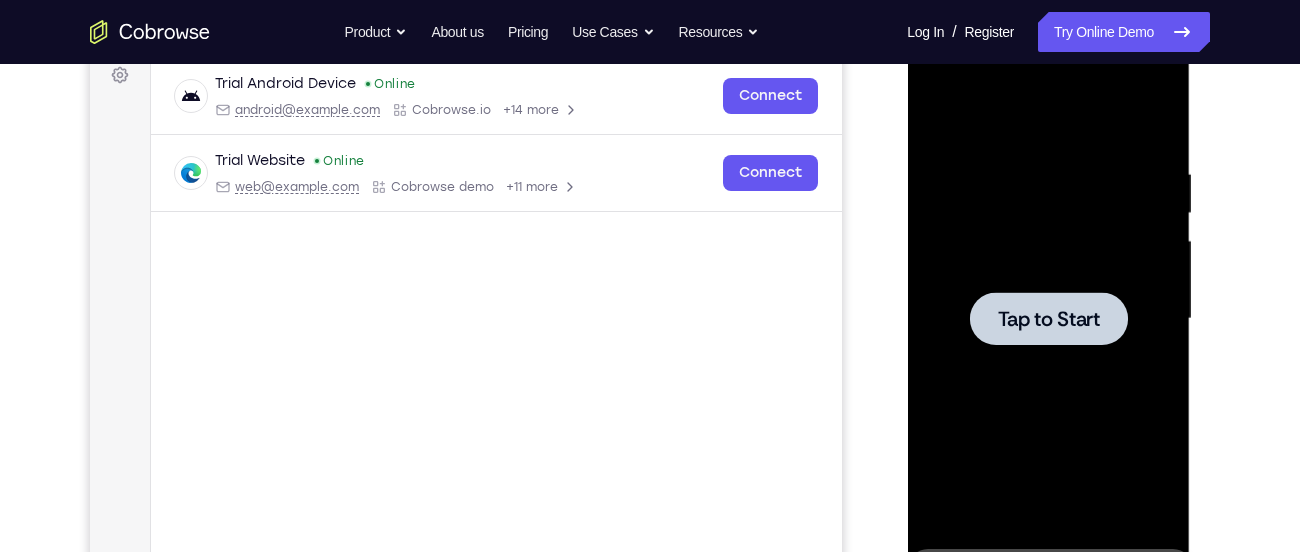 scroll, scrollTop: 294, scrollLeft: 0, axis: vertical 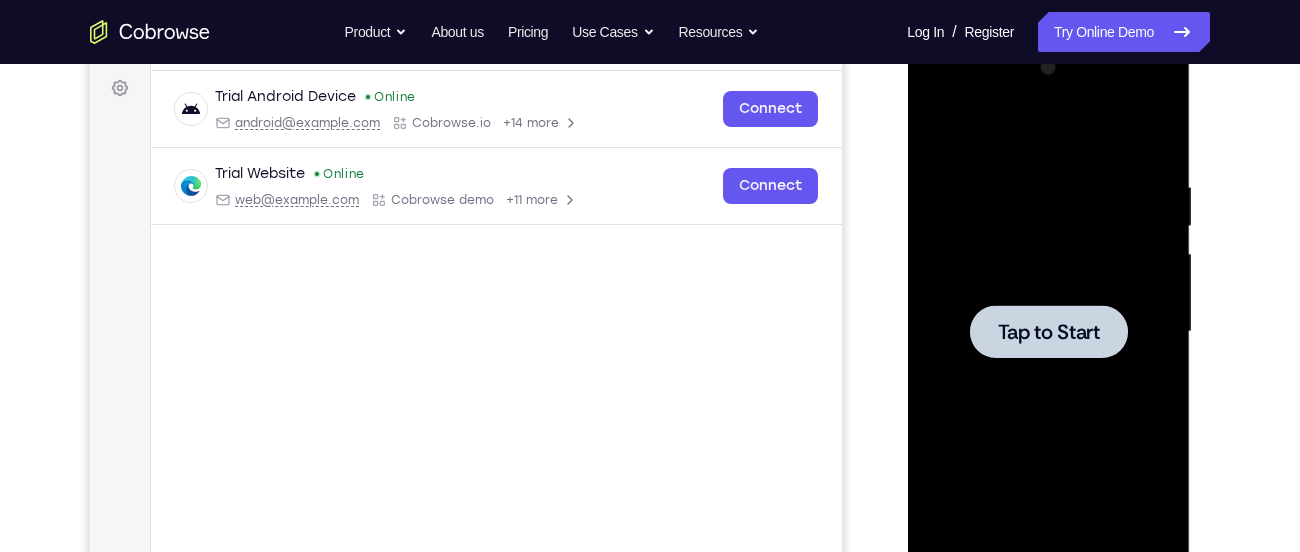 click on "Tap to Start" at bounding box center (1048, 332) 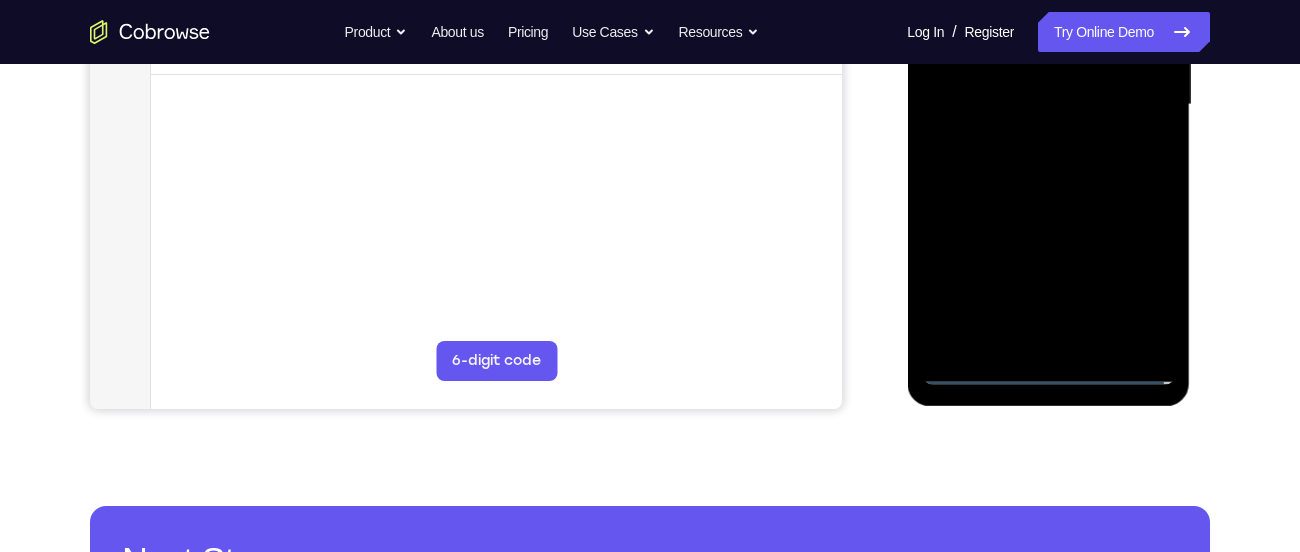 scroll, scrollTop: 525, scrollLeft: 0, axis: vertical 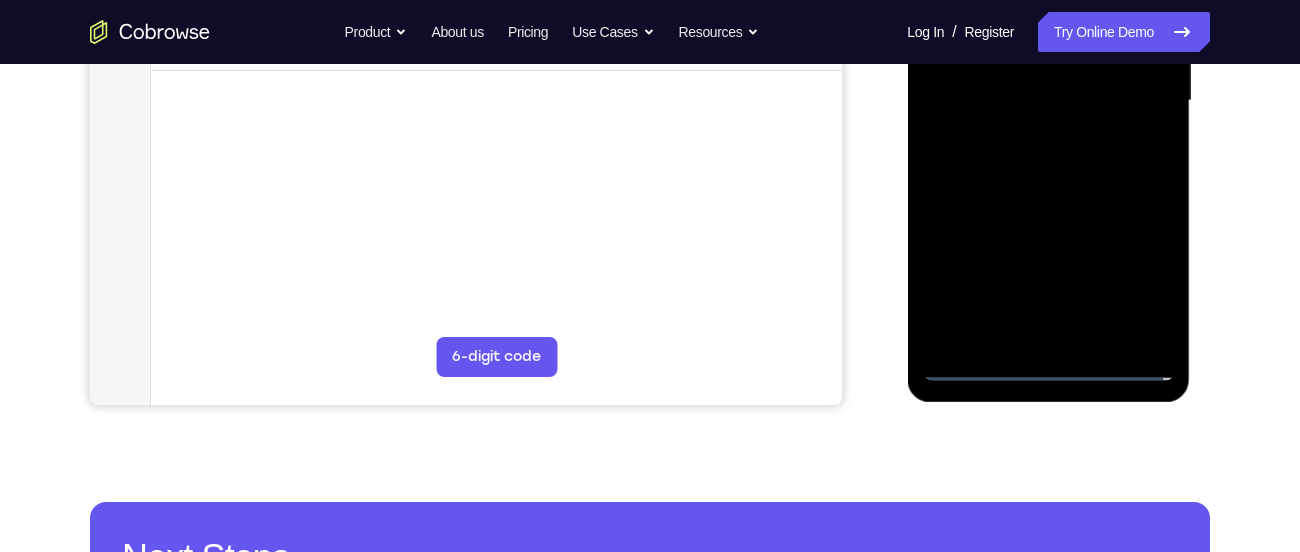 click at bounding box center [1048, 101] 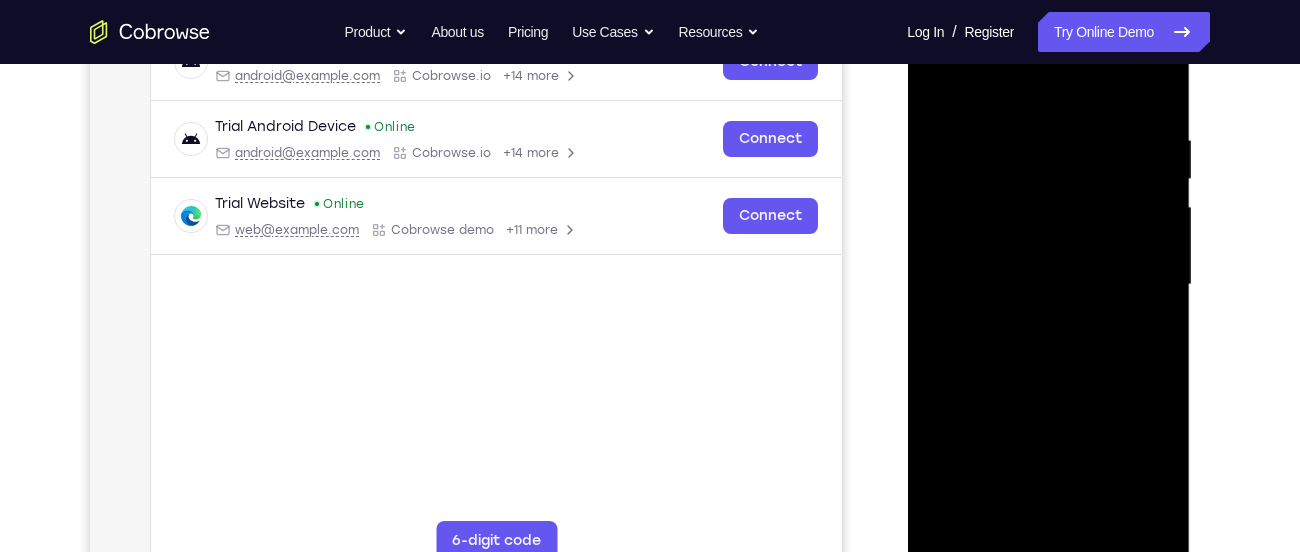 scroll, scrollTop: 294, scrollLeft: 0, axis: vertical 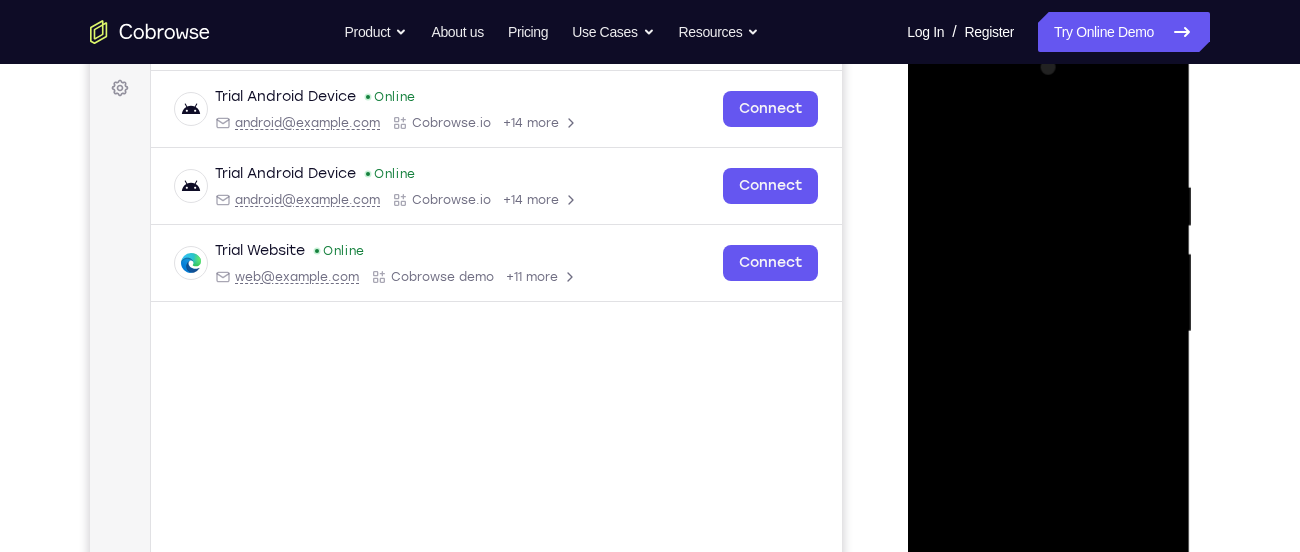 click at bounding box center (1048, 332) 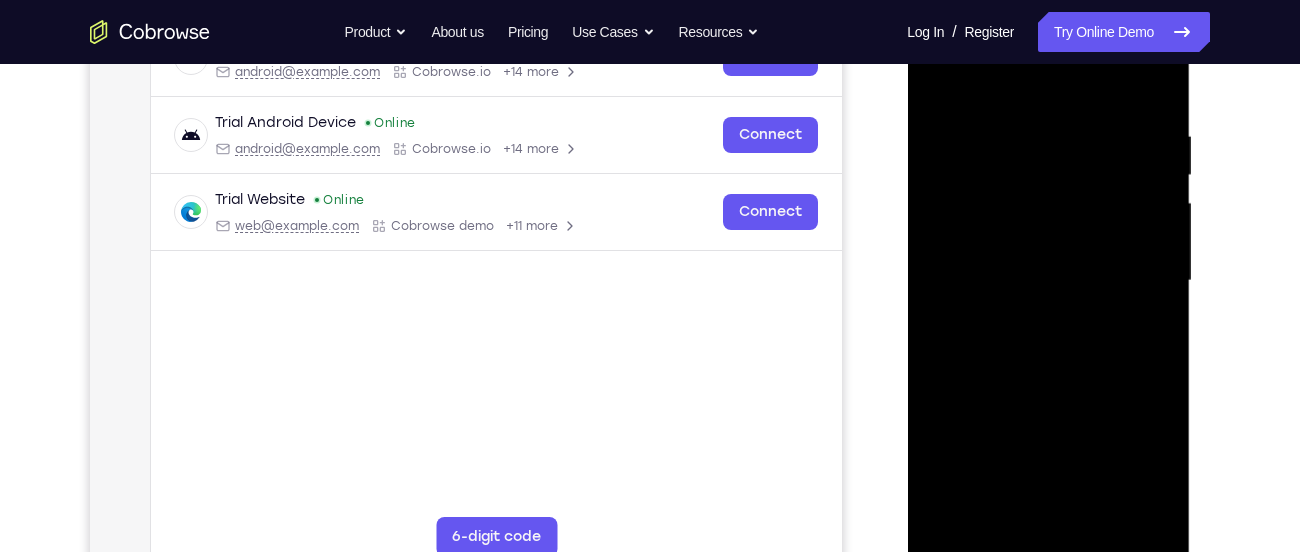 click at bounding box center (1048, 281) 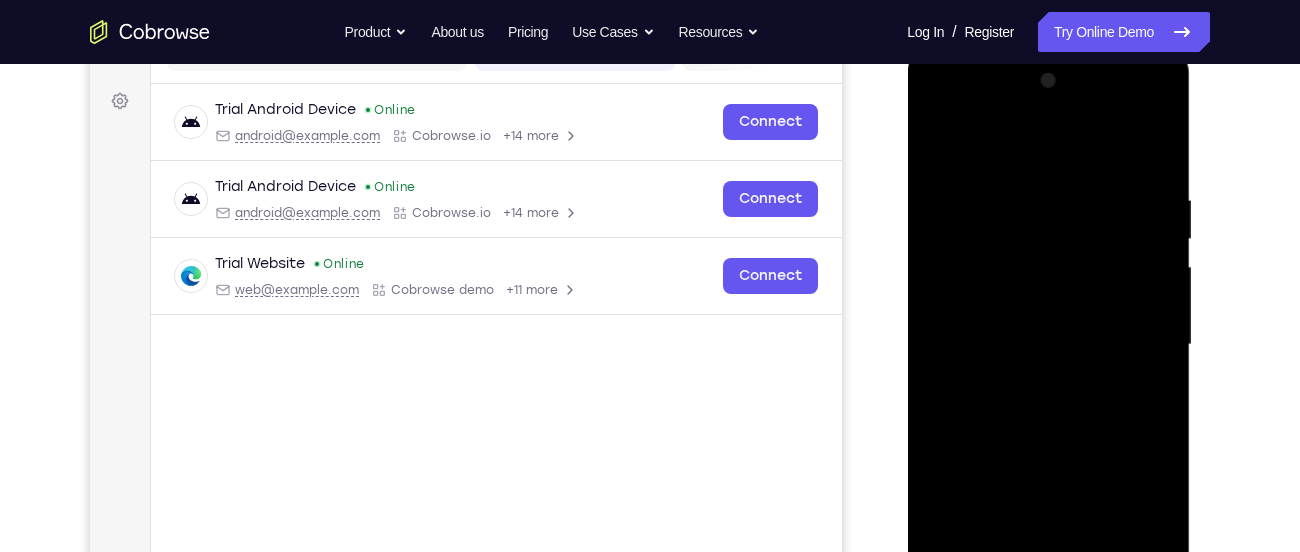 scroll, scrollTop: 277, scrollLeft: 0, axis: vertical 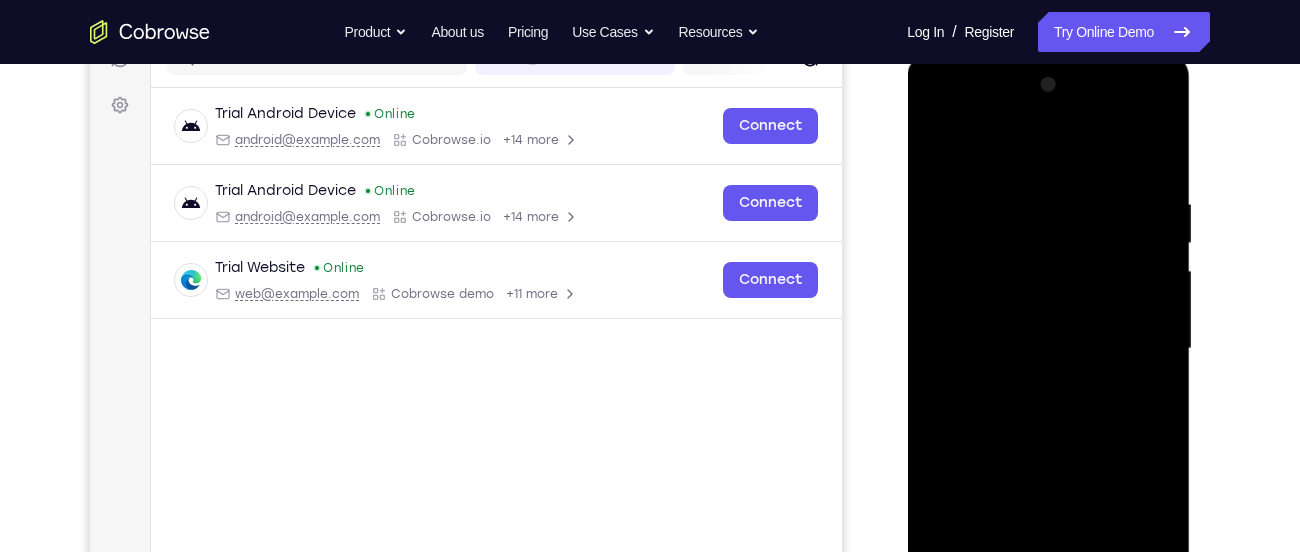 click at bounding box center [1048, 349] 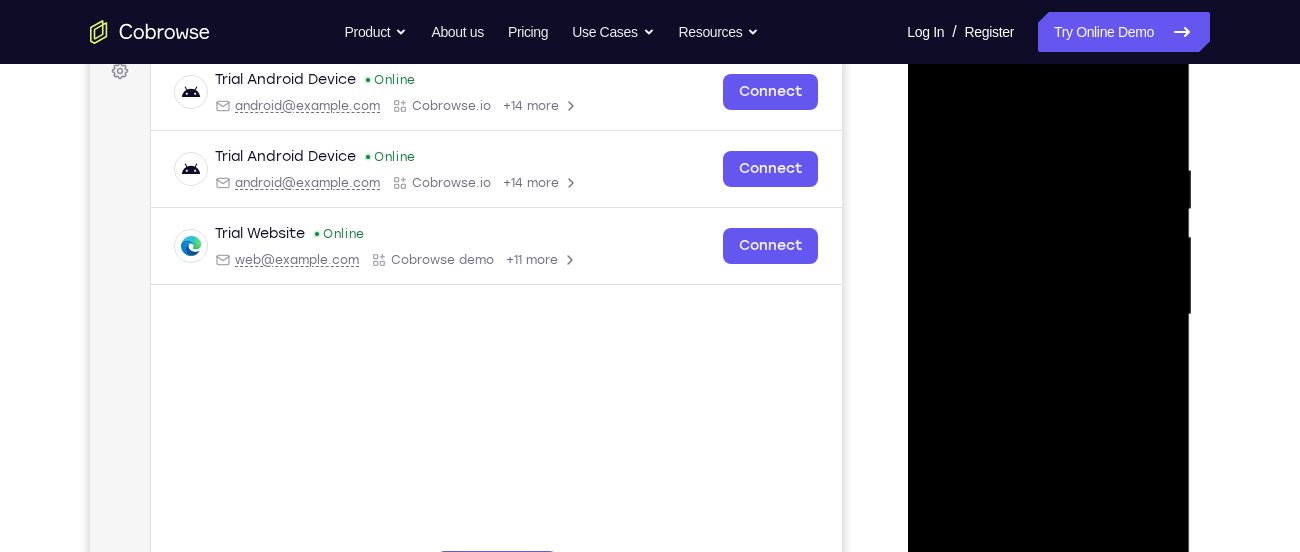 scroll, scrollTop: 315, scrollLeft: 0, axis: vertical 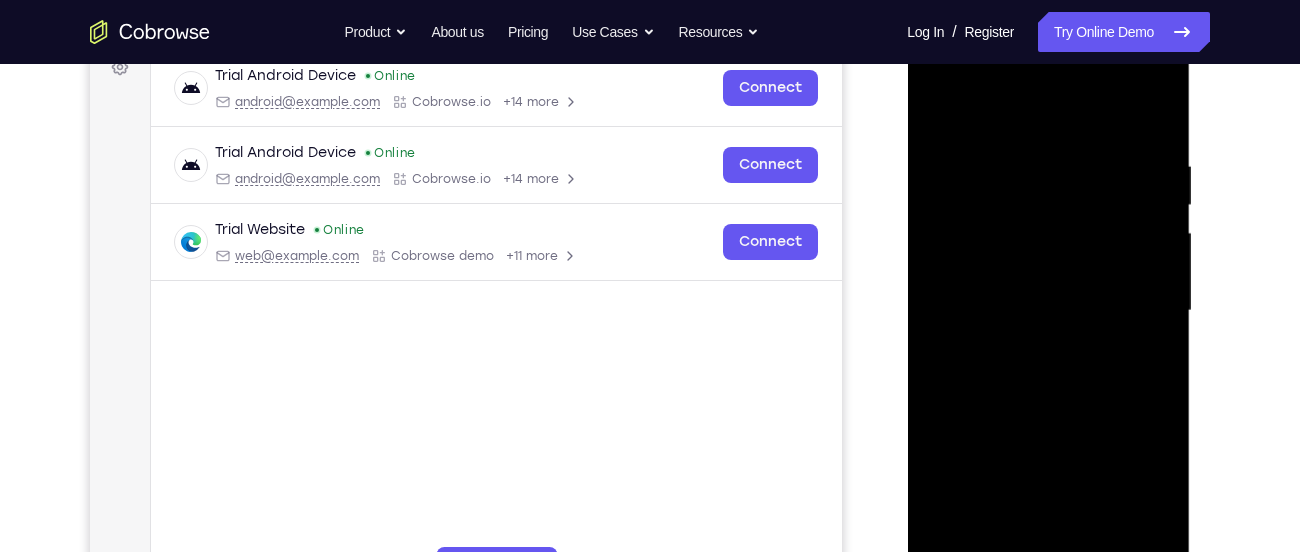 click at bounding box center (1048, 311) 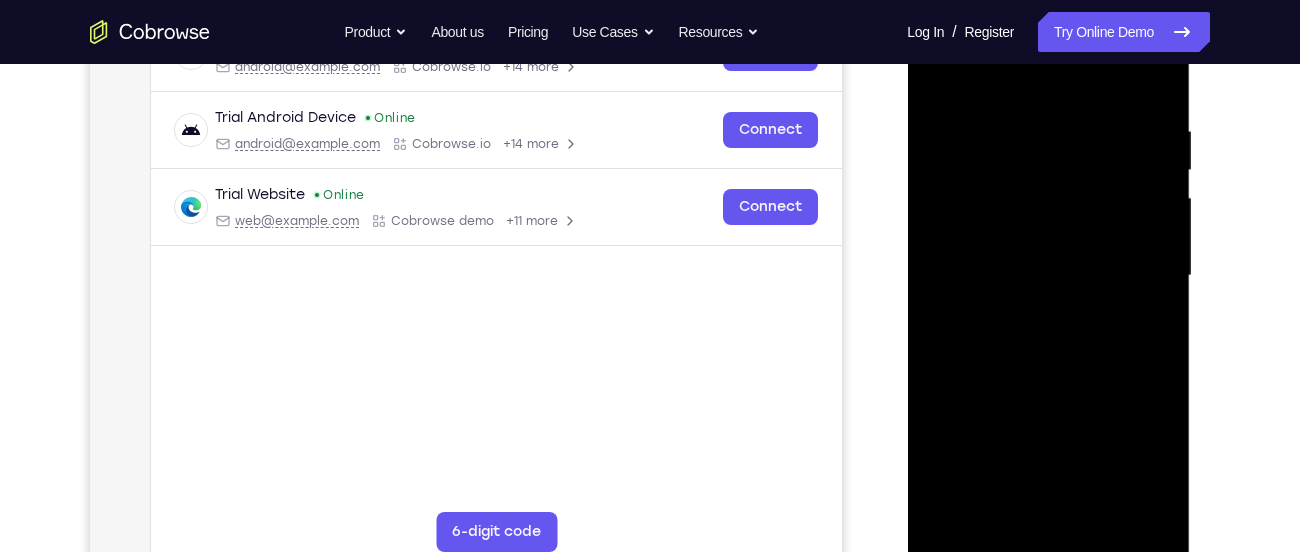 click at bounding box center (1048, 276) 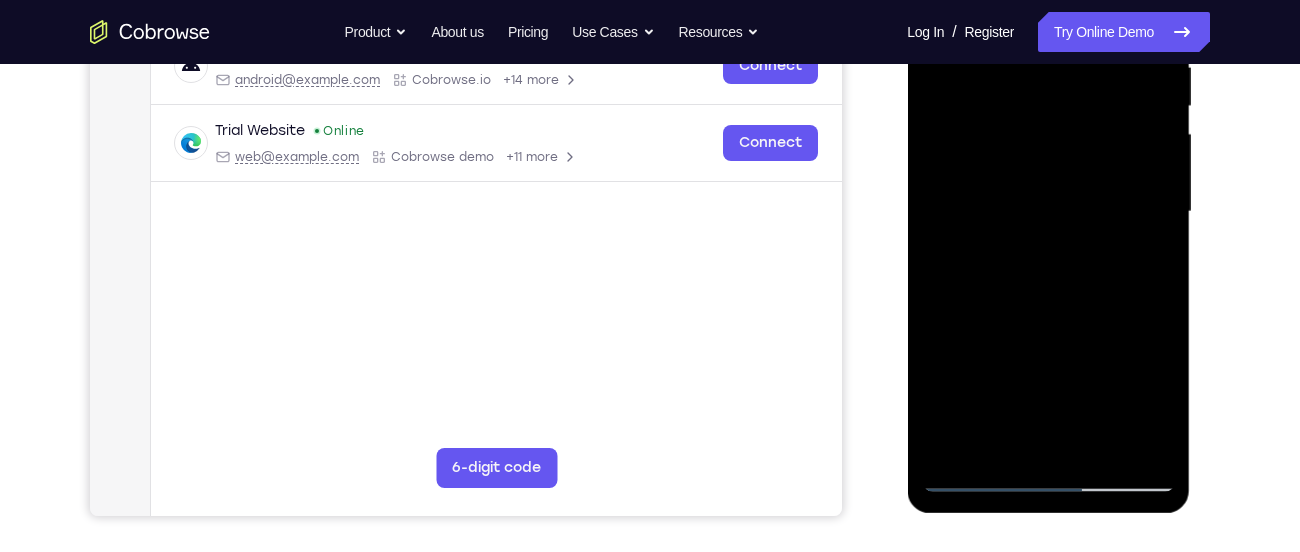 scroll, scrollTop: 358, scrollLeft: 0, axis: vertical 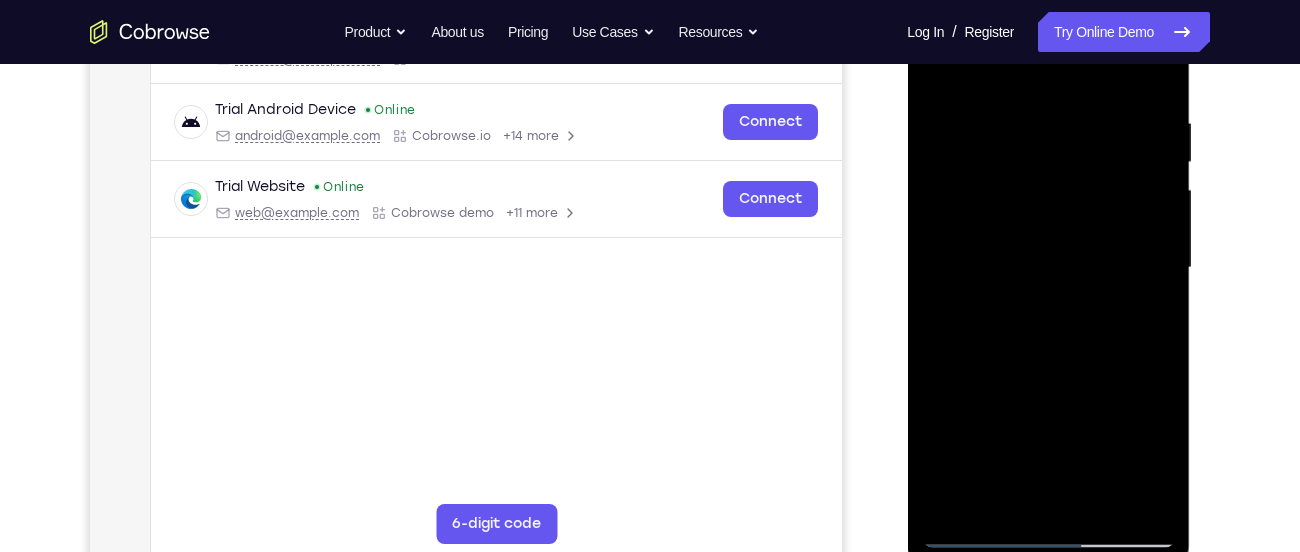 drag, startPoint x: 1083, startPoint y: 346, endPoint x: 1068, endPoint y: 277, distance: 70.61161 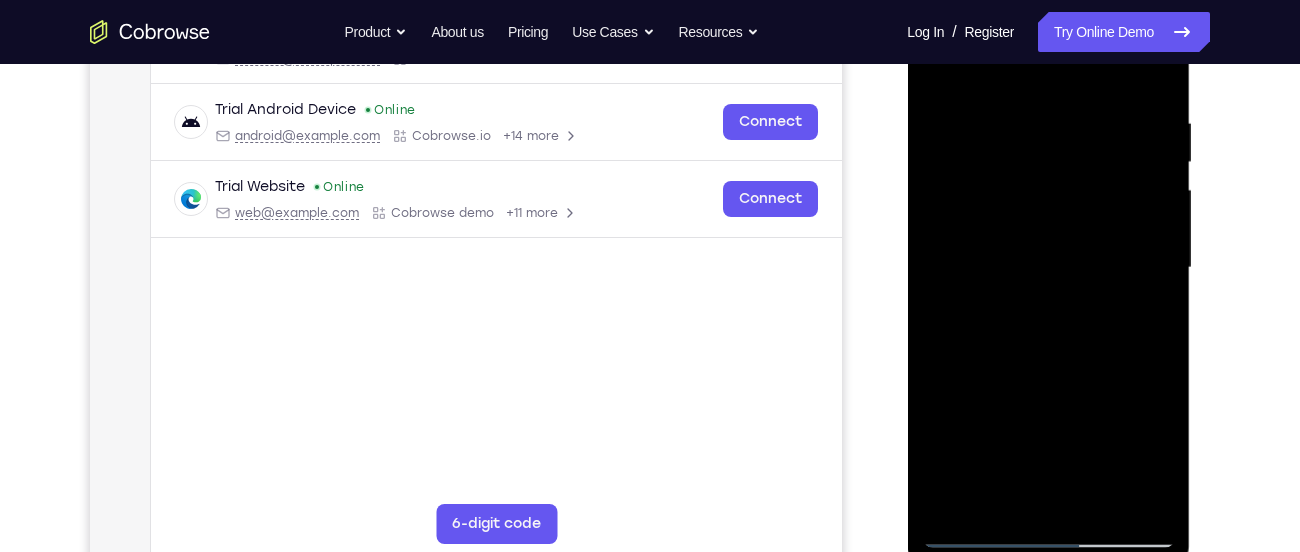 click at bounding box center (1048, 268) 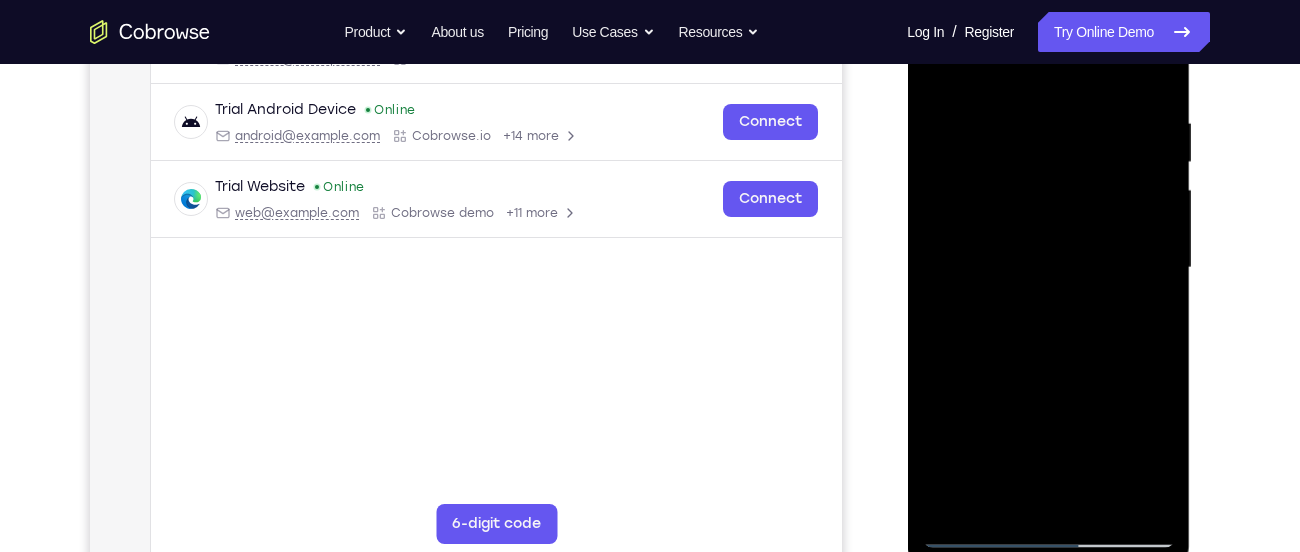 click at bounding box center (1048, 268) 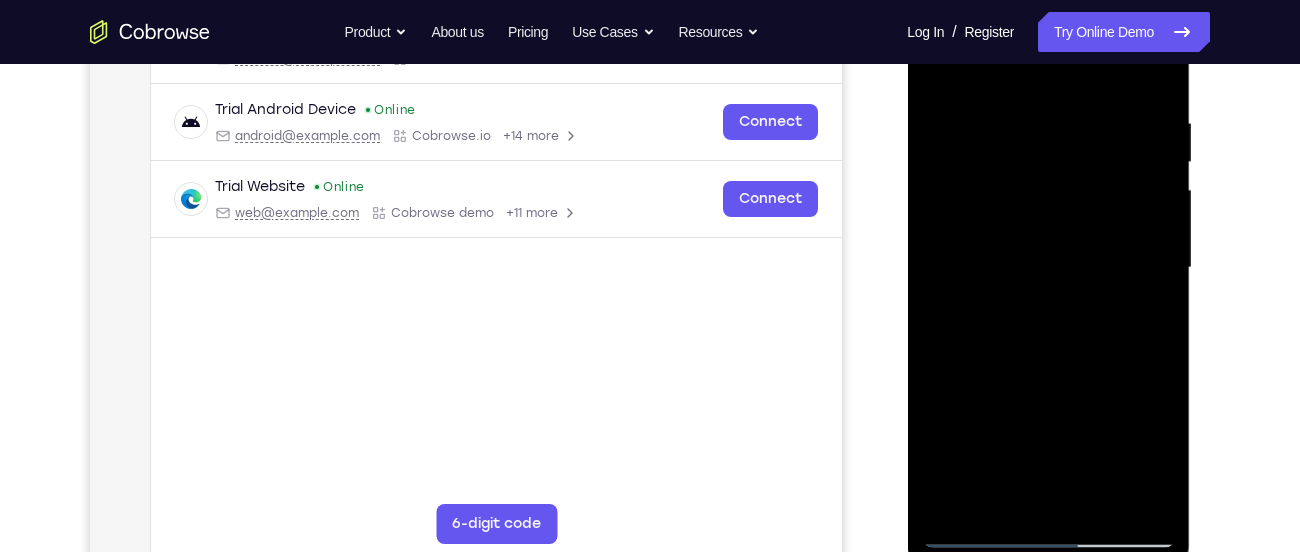 click at bounding box center (1048, 268) 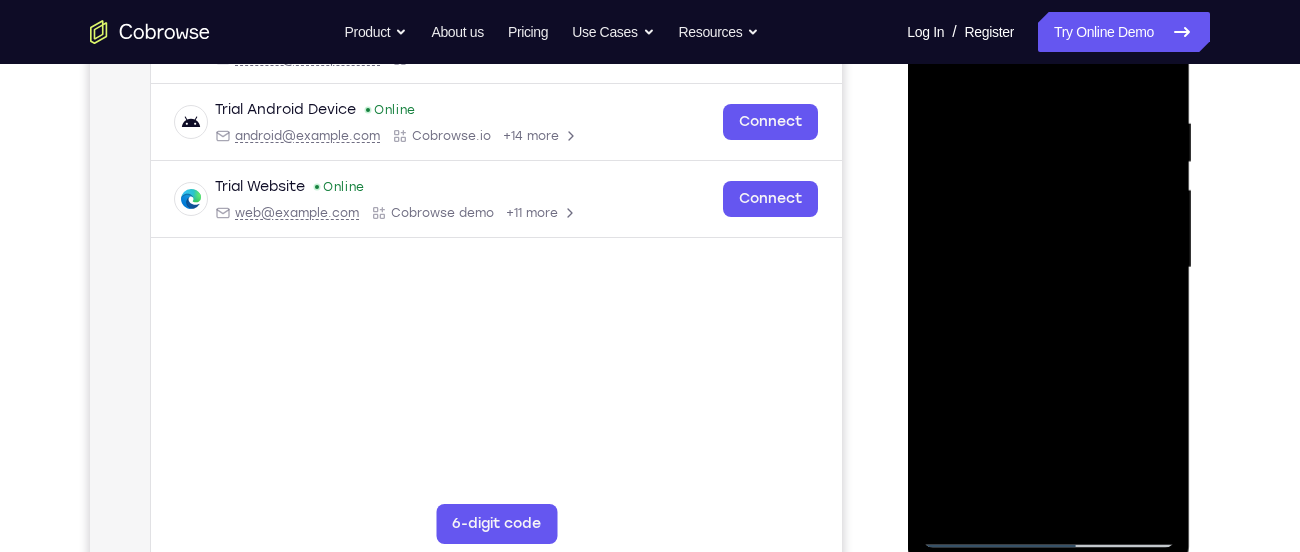 click at bounding box center (1048, 268) 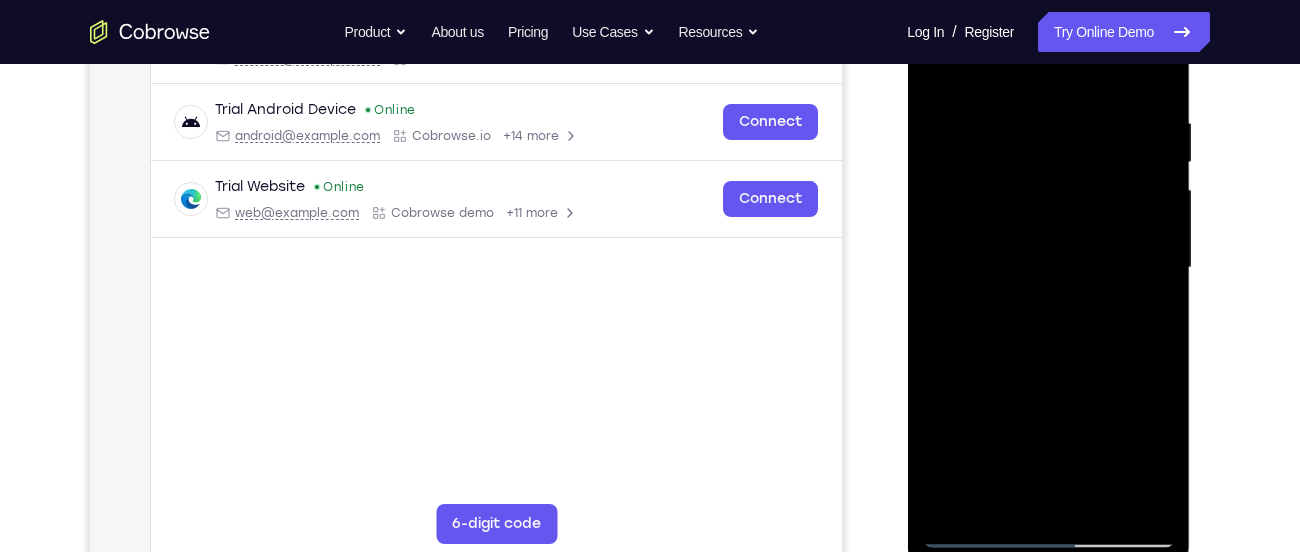 click at bounding box center [1048, 268] 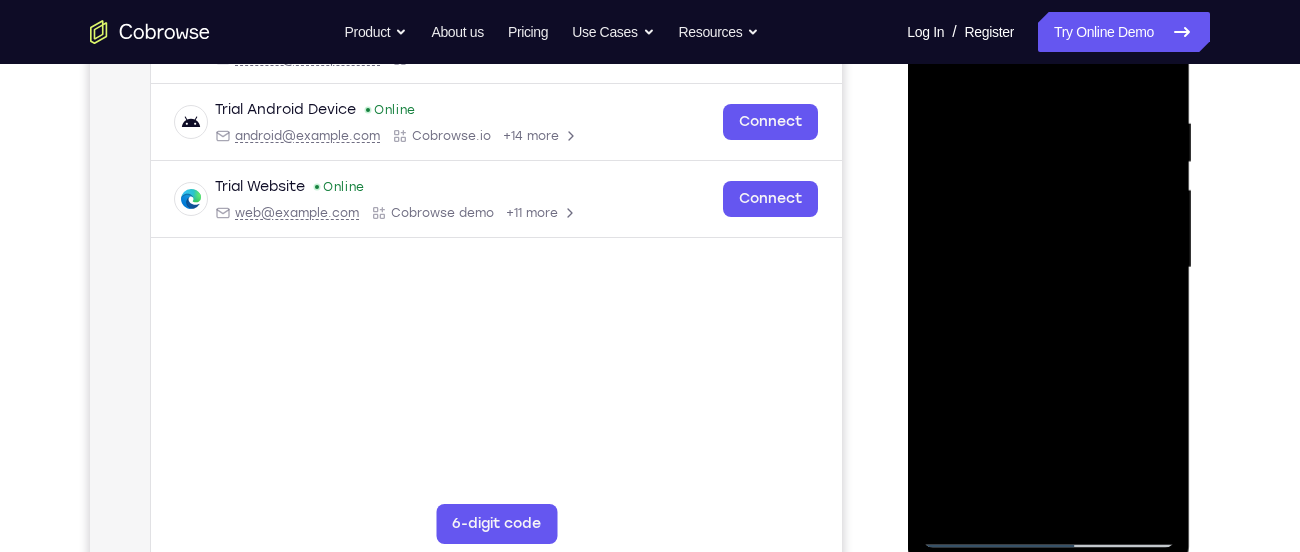 click at bounding box center (1048, 268) 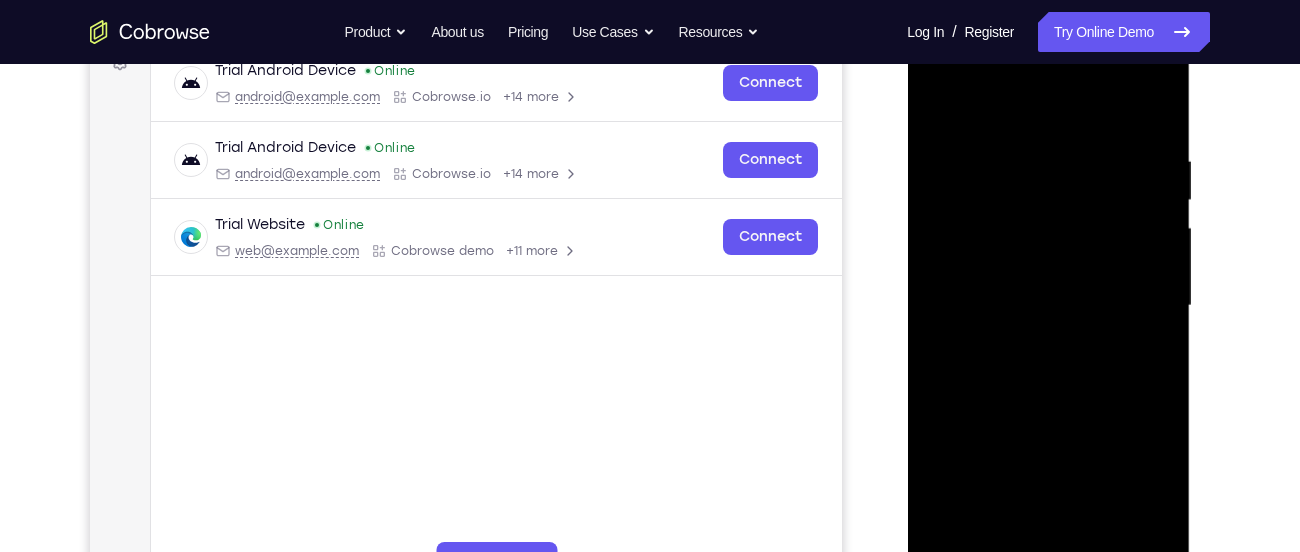 scroll, scrollTop: 311, scrollLeft: 0, axis: vertical 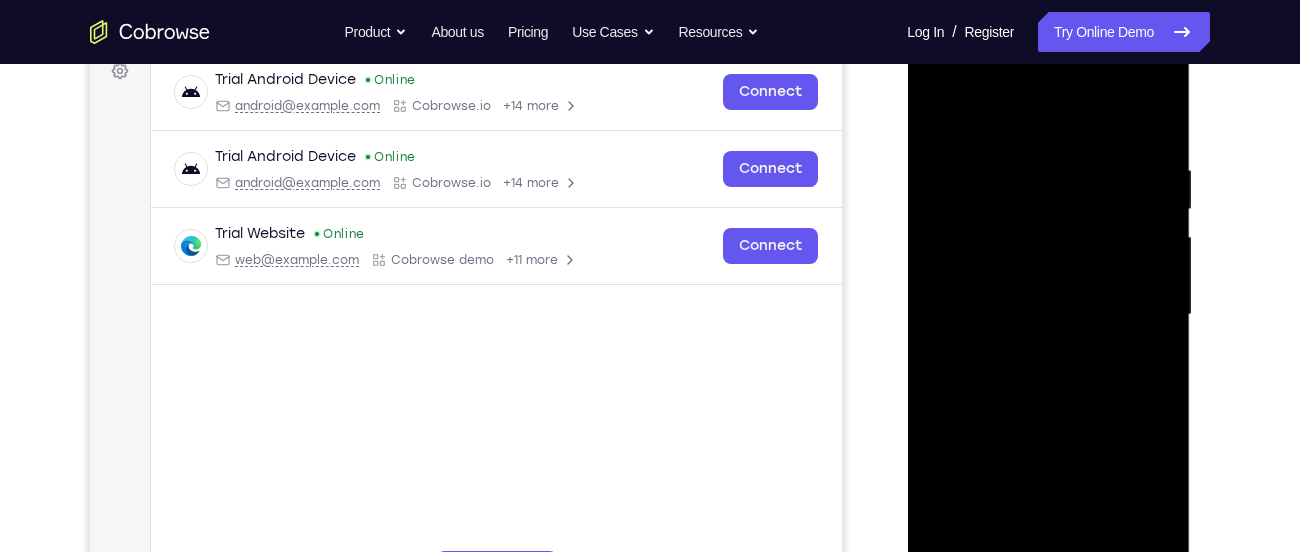 click at bounding box center (1048, 315) 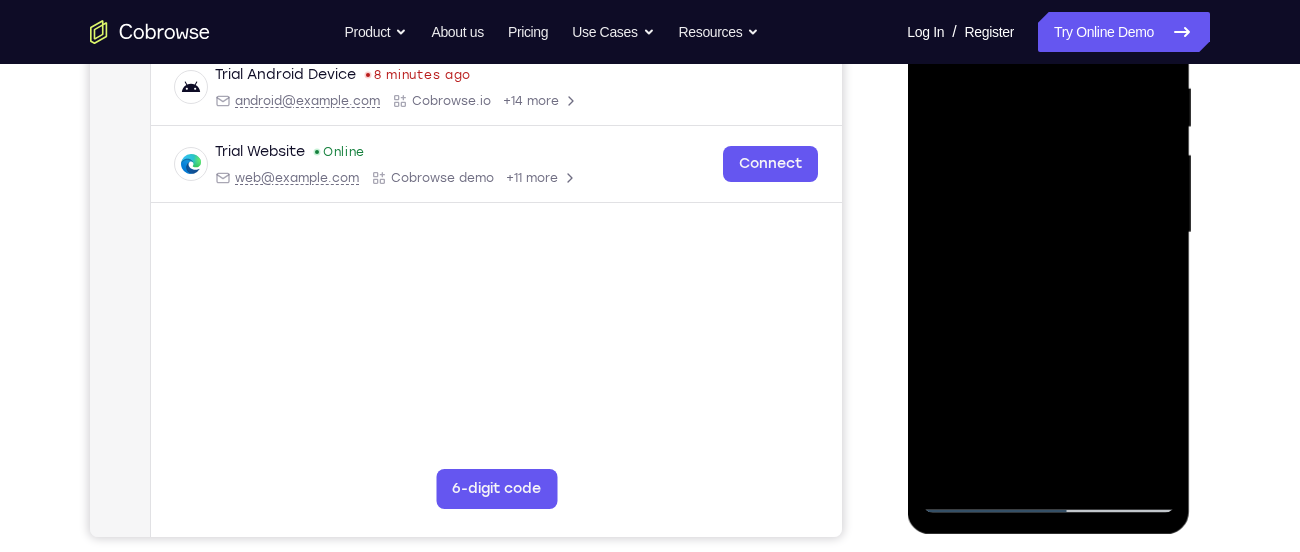 scroll, scrollTop: 405, scrollLeft: 0, axis: vertical 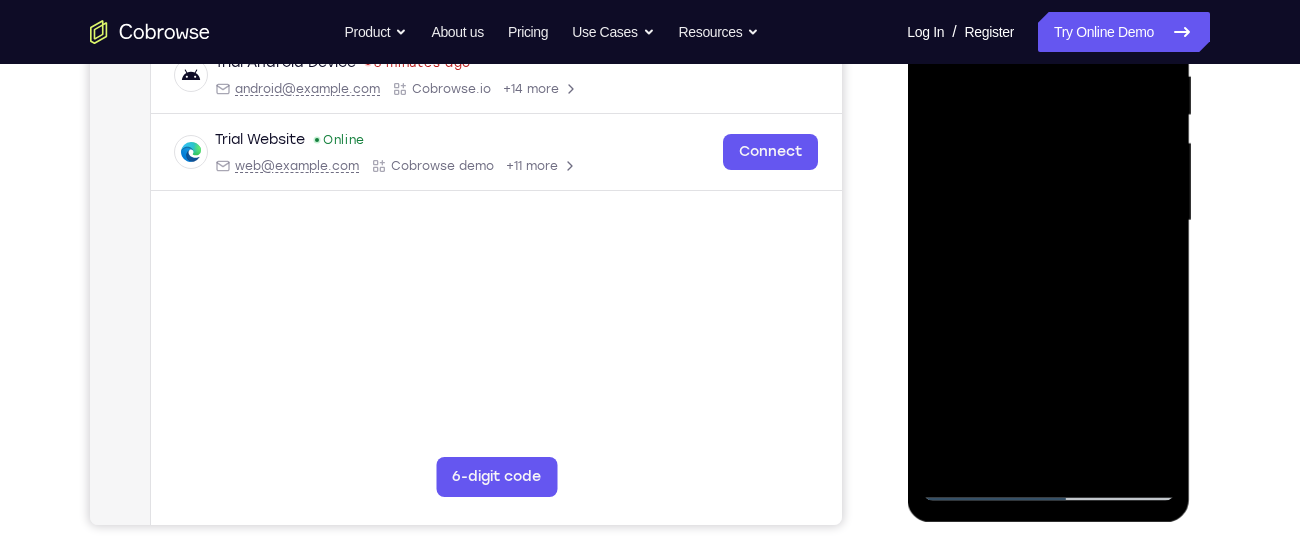 click at bounding box center [1048, 221] 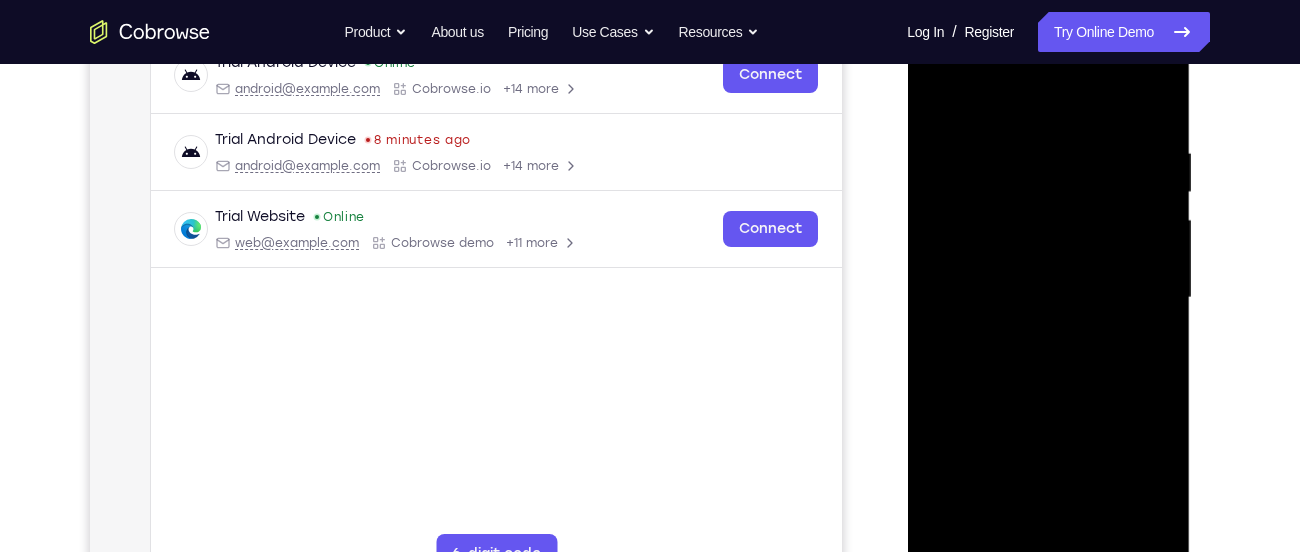 scroll, scrollTop: 337, scrollLeft: 0, axis: vertical 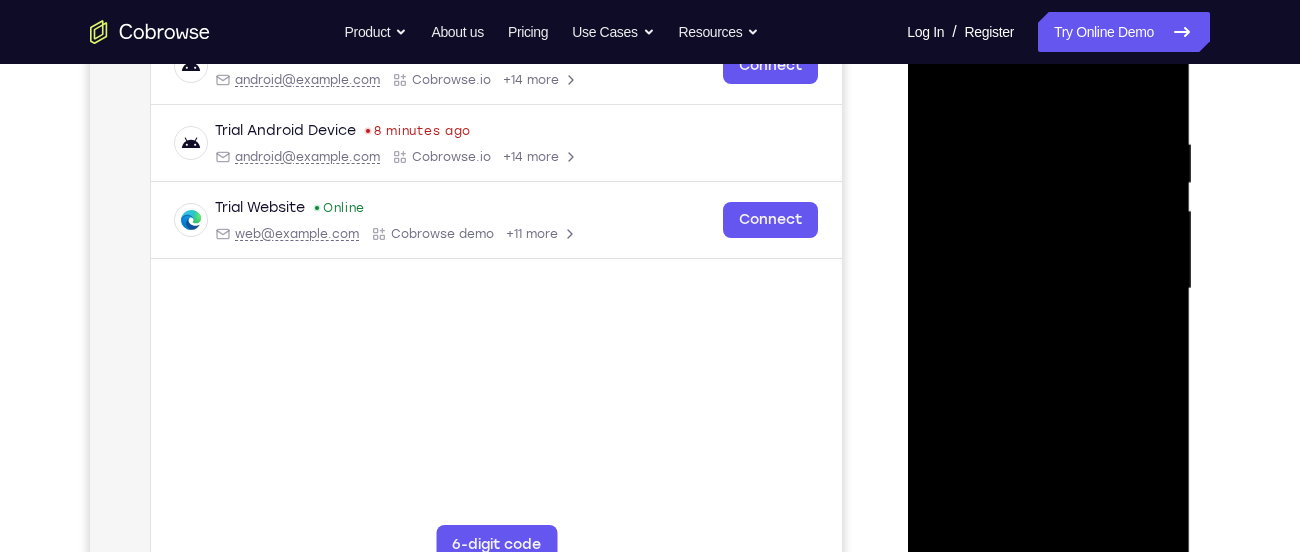 click at bounding box center [1048, 289] 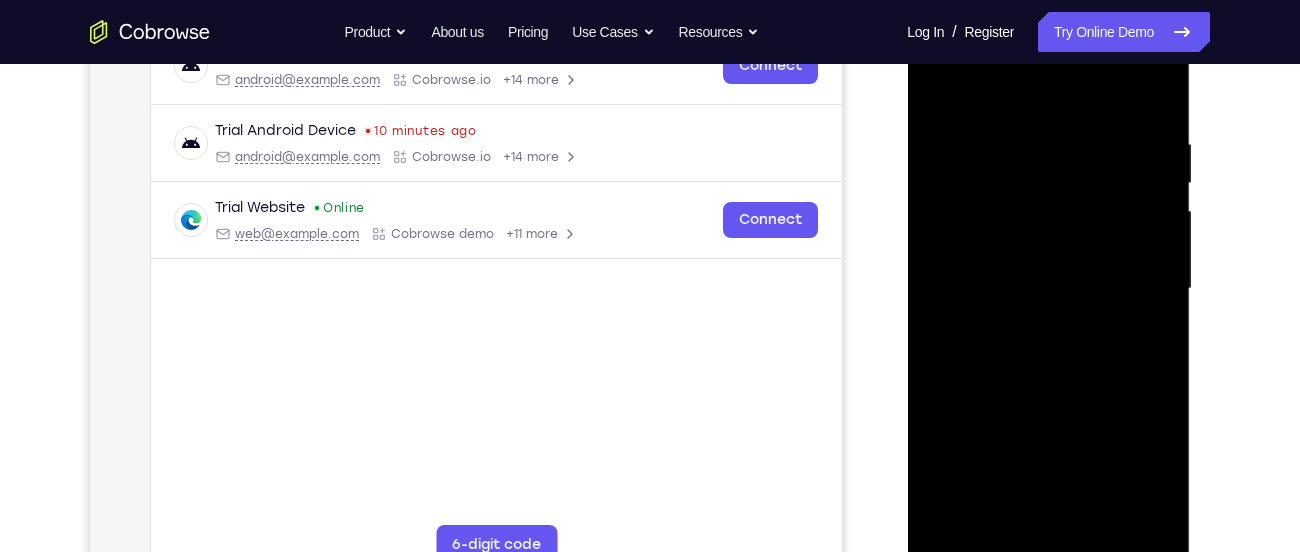 click at bounding box center [1048, 289] 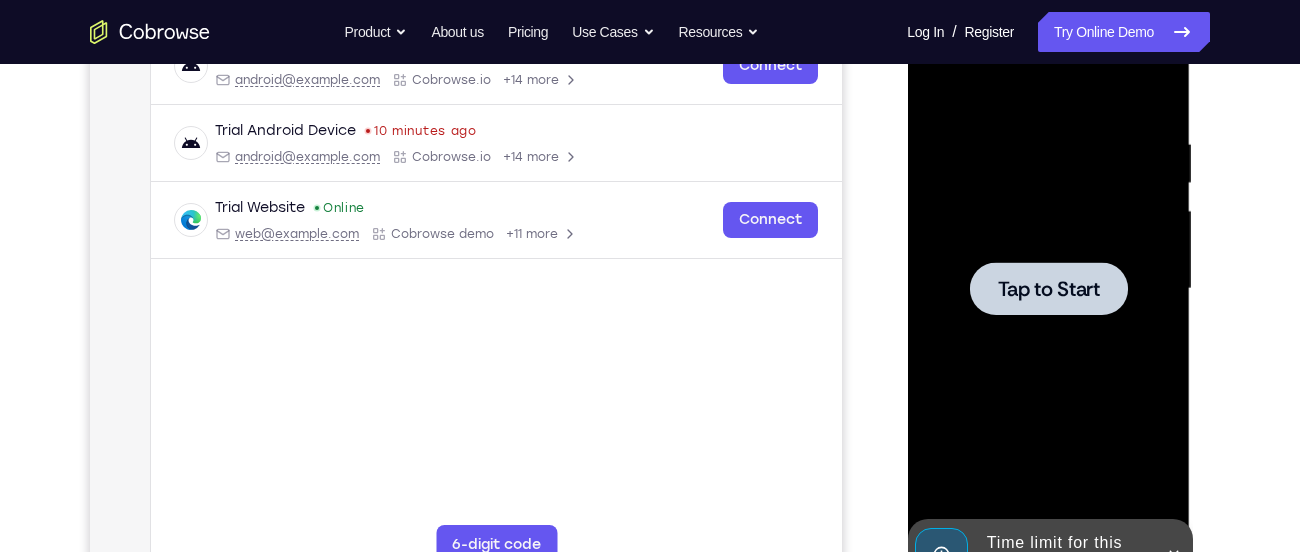 click at bounding box center (1048, 289) 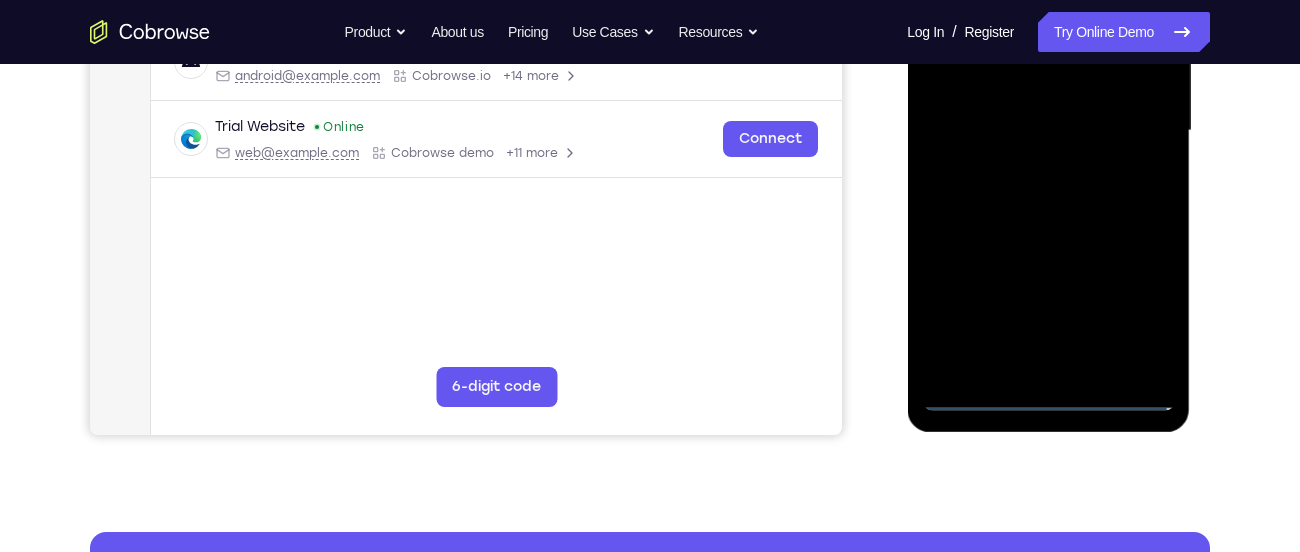 scroll, scrollTop: 517, scrollLeft: 0, axis: vertical 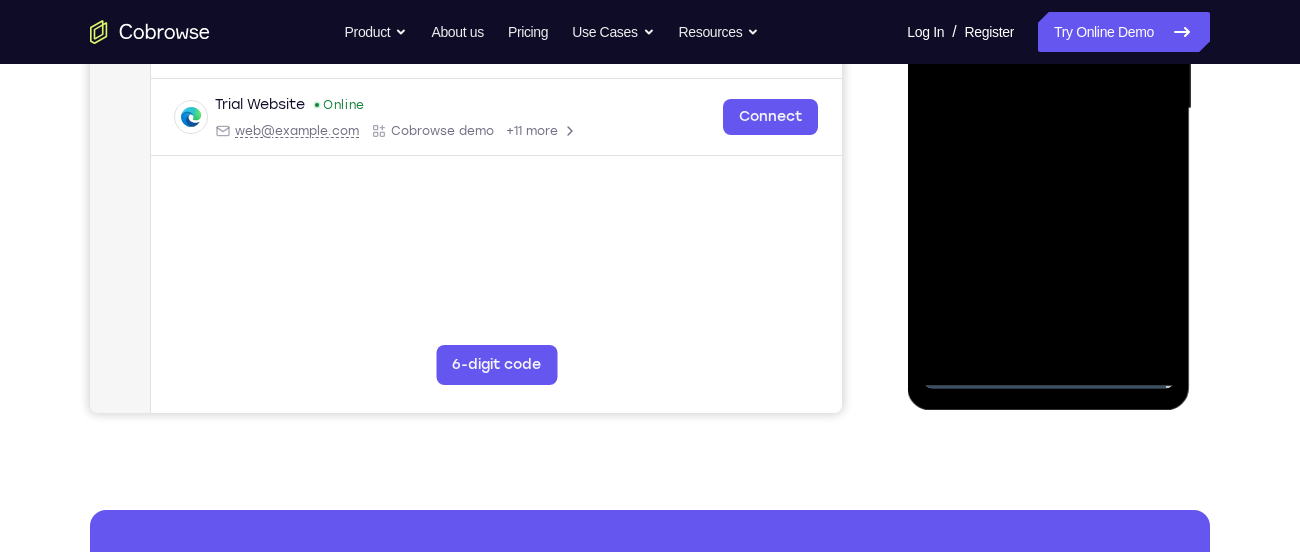 click at bounding box center (1048, 109) 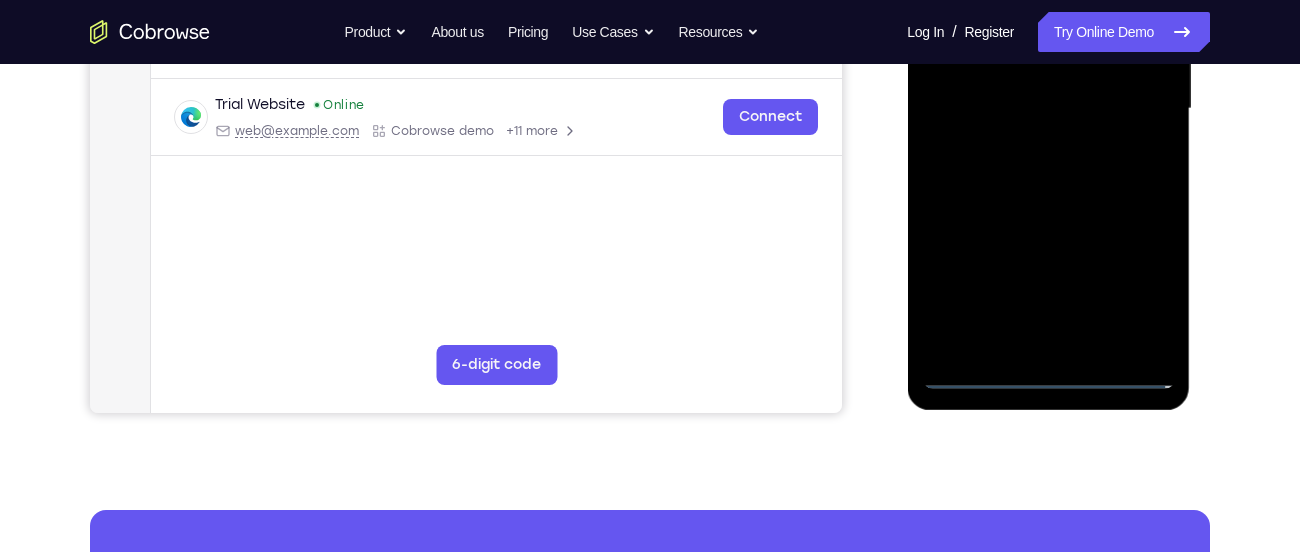 click at bounding box center [1048, 109] 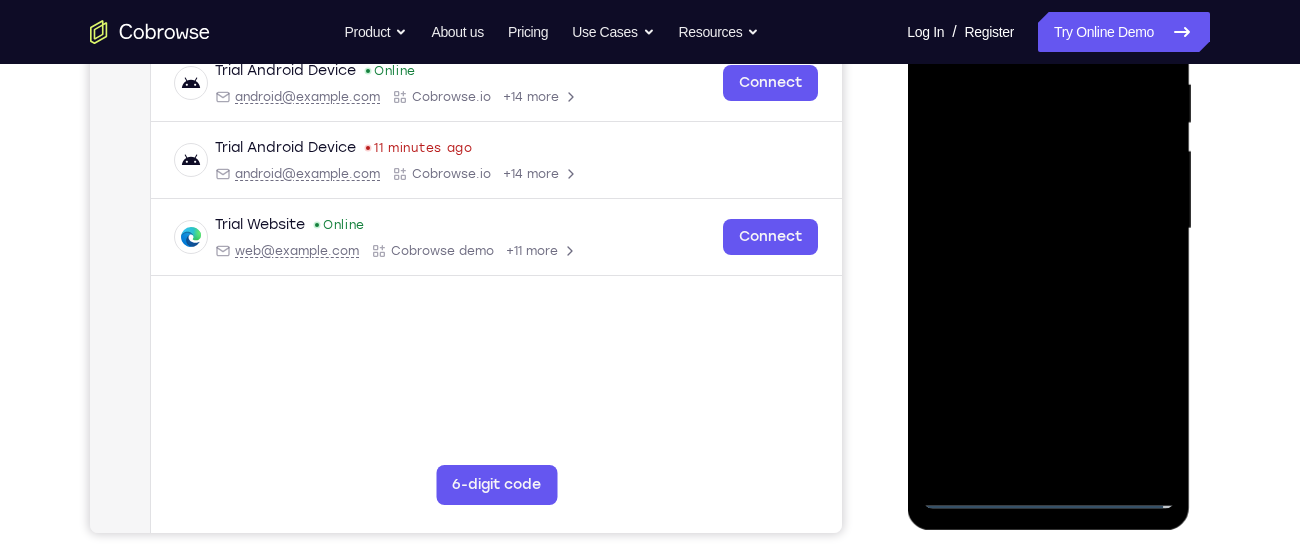 scroll, scrollTop: 384, scrollLeft: 0, axis: vertical 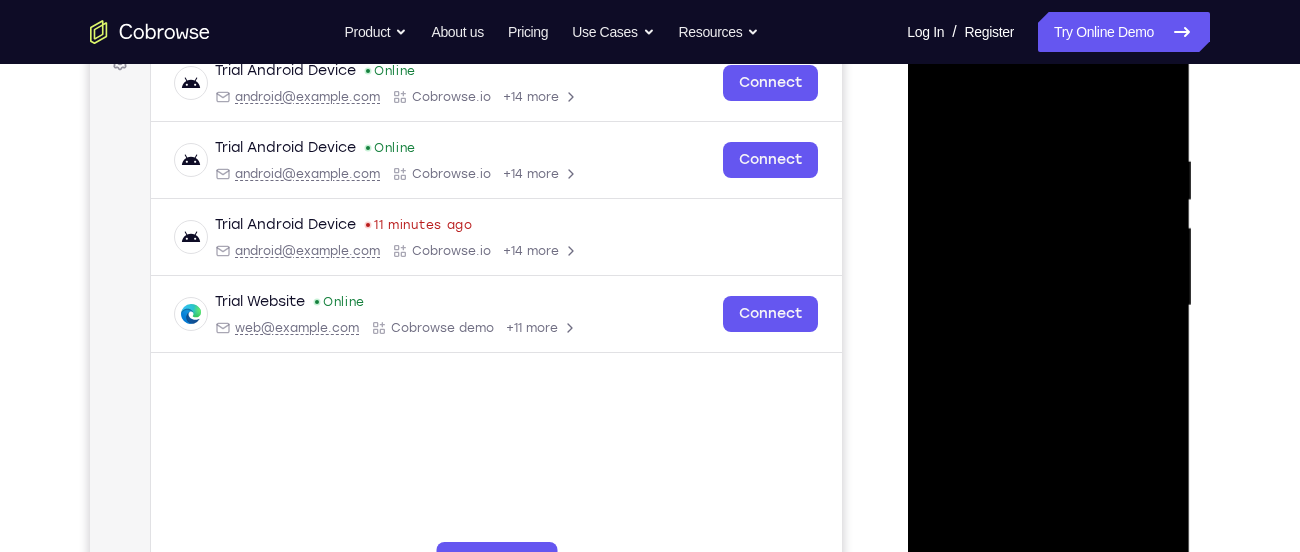 click at bounding box center (1048, 306) 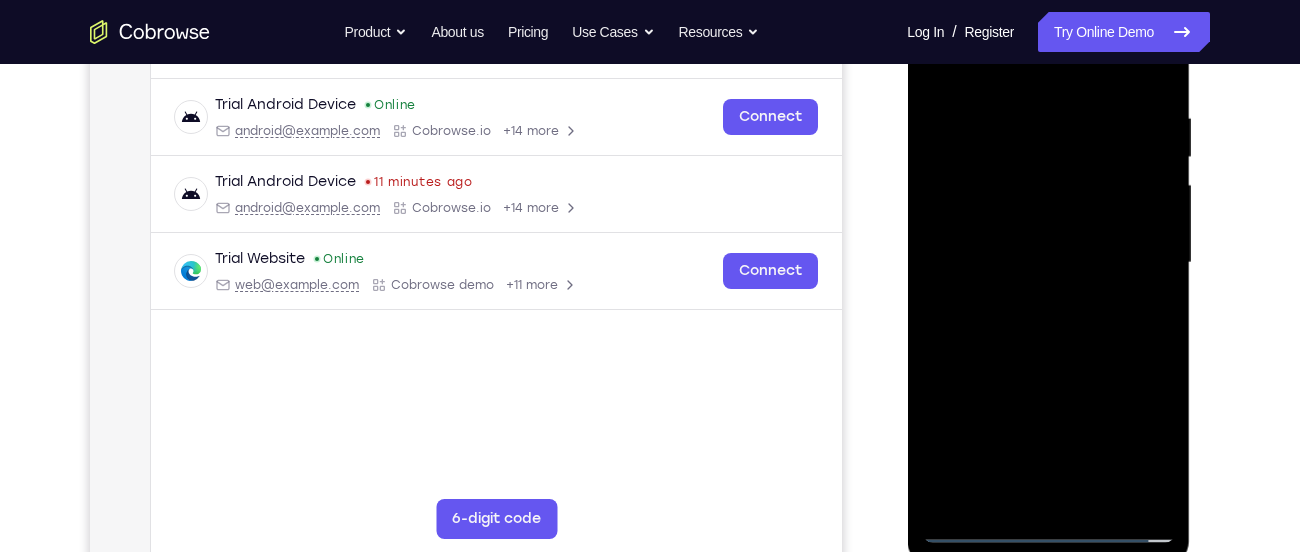 click at bounding box center (1048, 263) 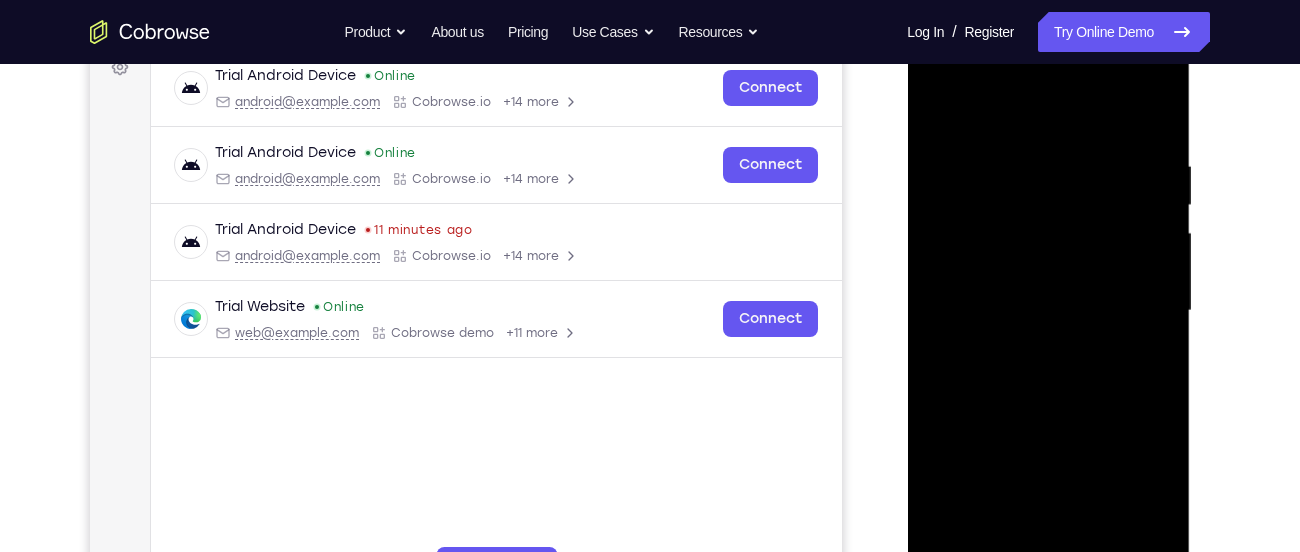 scroll, scrollTop: 307, scrollLeft: 0, axis: vertical 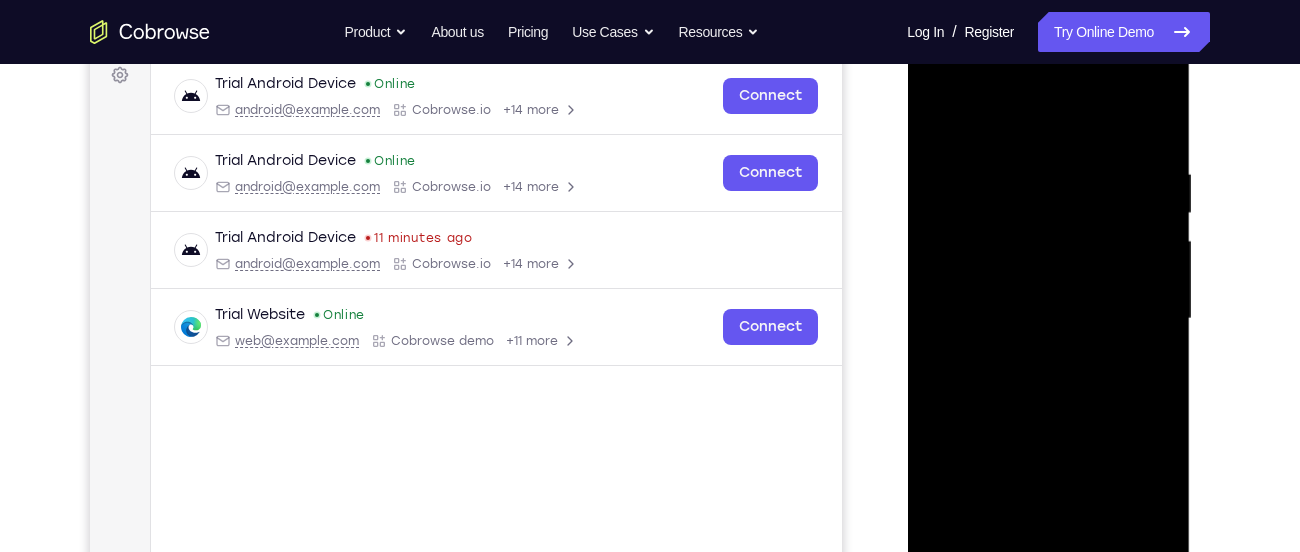 drag, startPoint x: 1097, startPoint y: 174, endPoint x: 1103, endPoint y: 382, distance: 208.08652 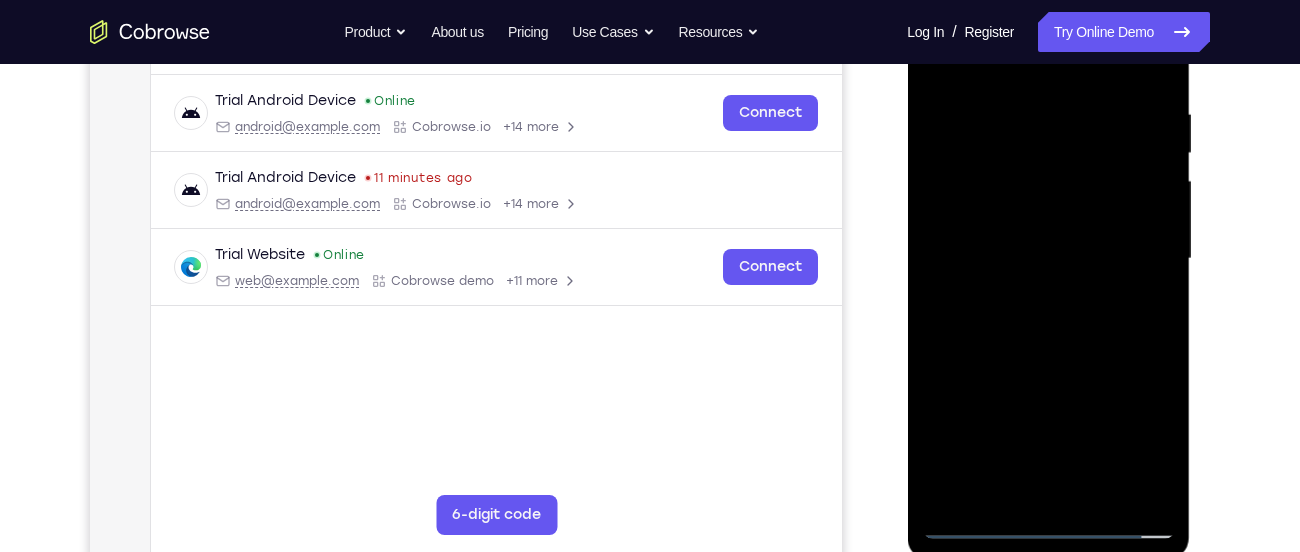 scroll, scrollTop: 380, scrollLeft: 0, axis: vertical 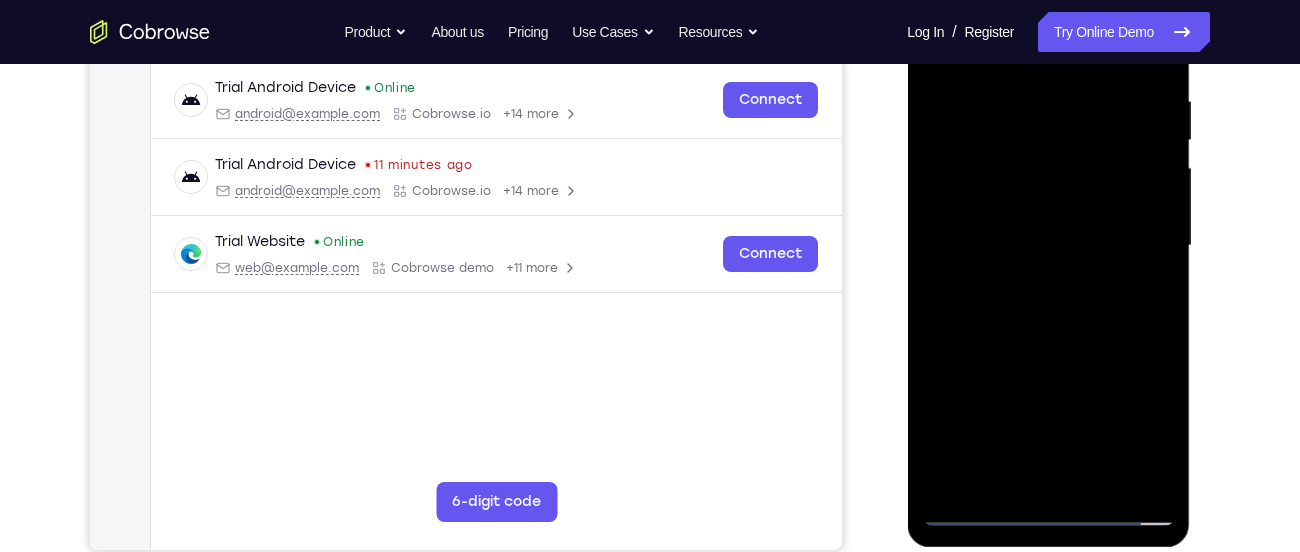 click at bounding box center (1048, 246) 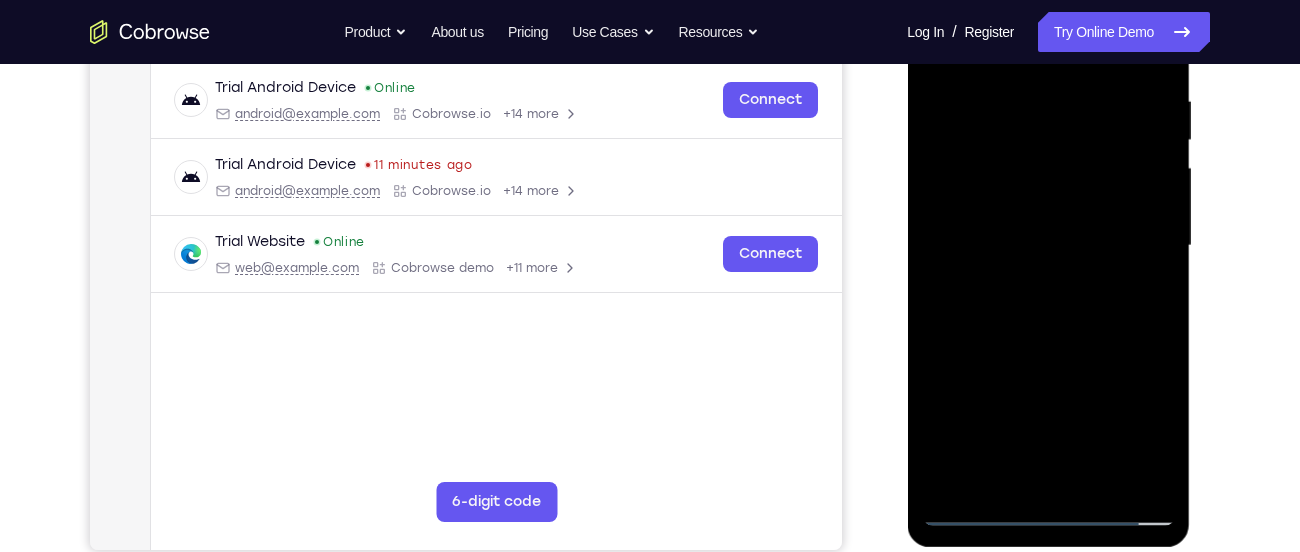 click at bounding box center [1048, 246] 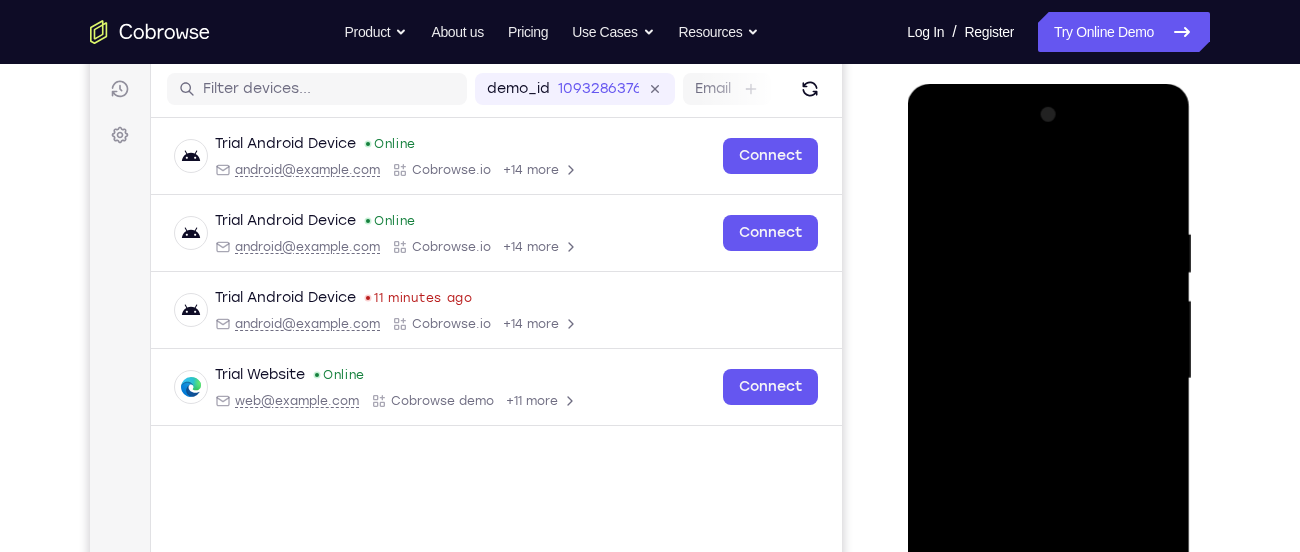 scroll, scrollTop: 251, scrollLeft: 0, axis: vertical 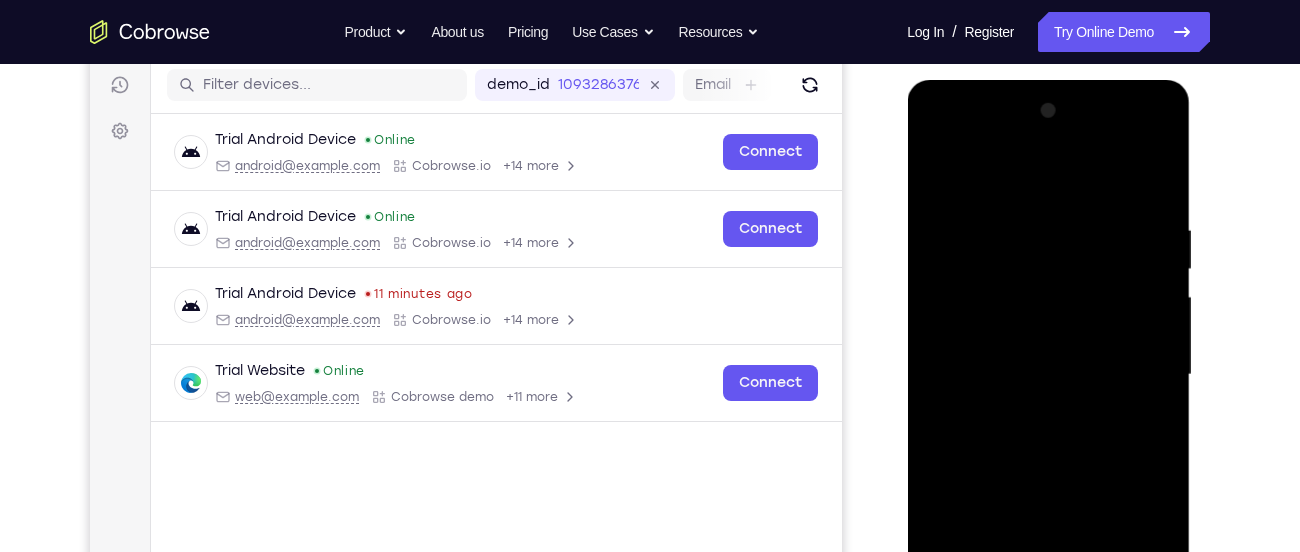 click at bounding box center (1048, 375) 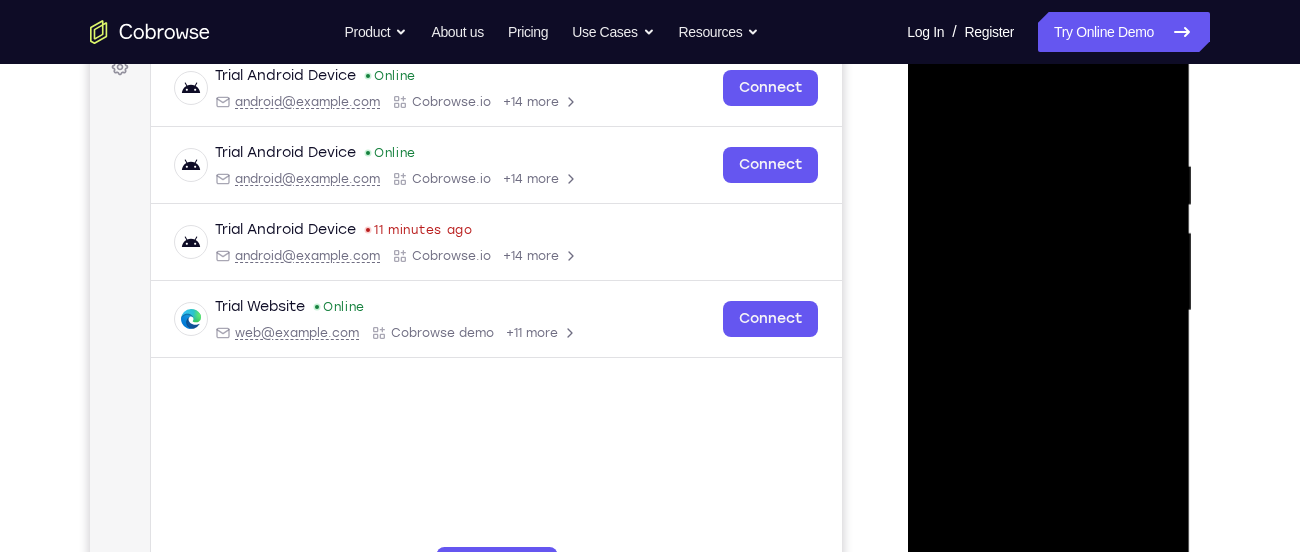 scroll, scrollTop: 337, scrollLeft: 0, axis: vertical 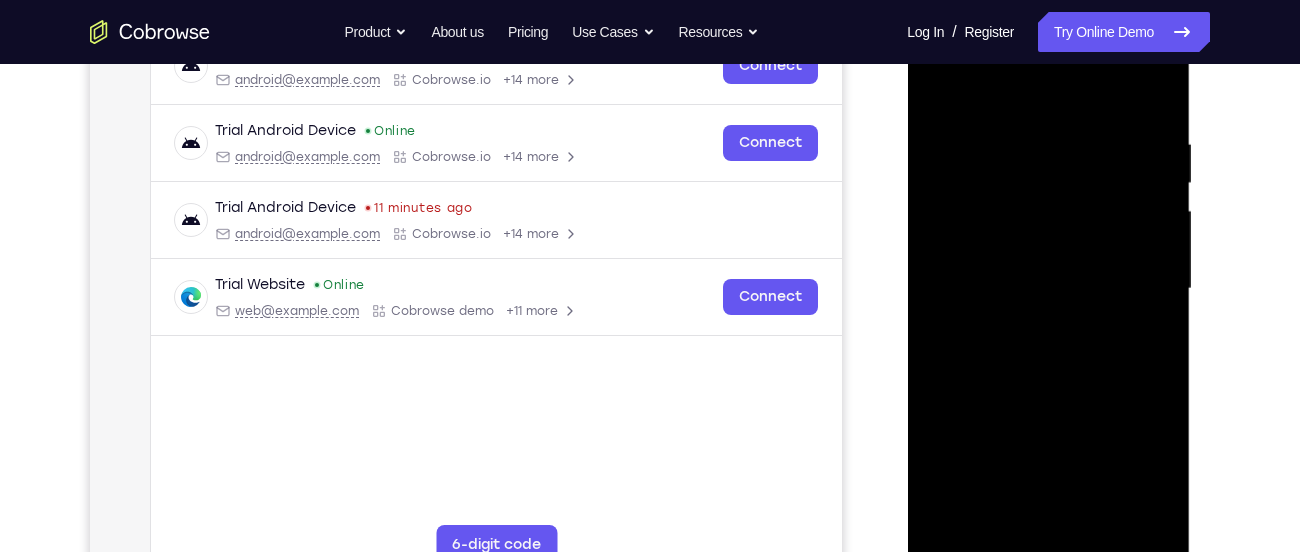 click at bounding box center [1048, 289] 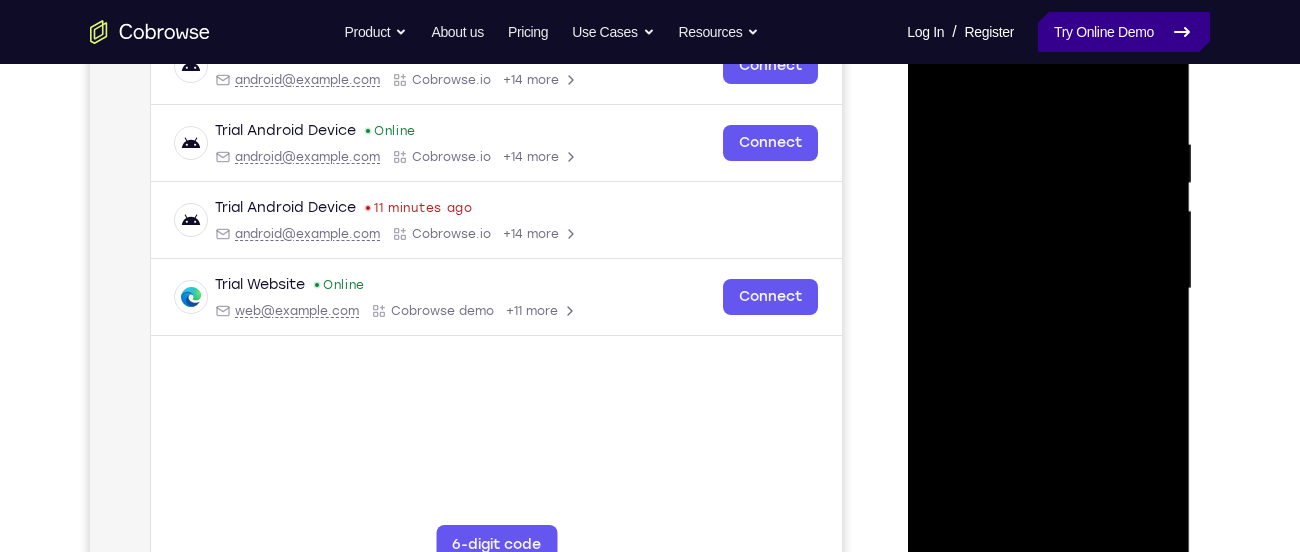 click on "Try Online Demo" at bounding box center (1124, 32) 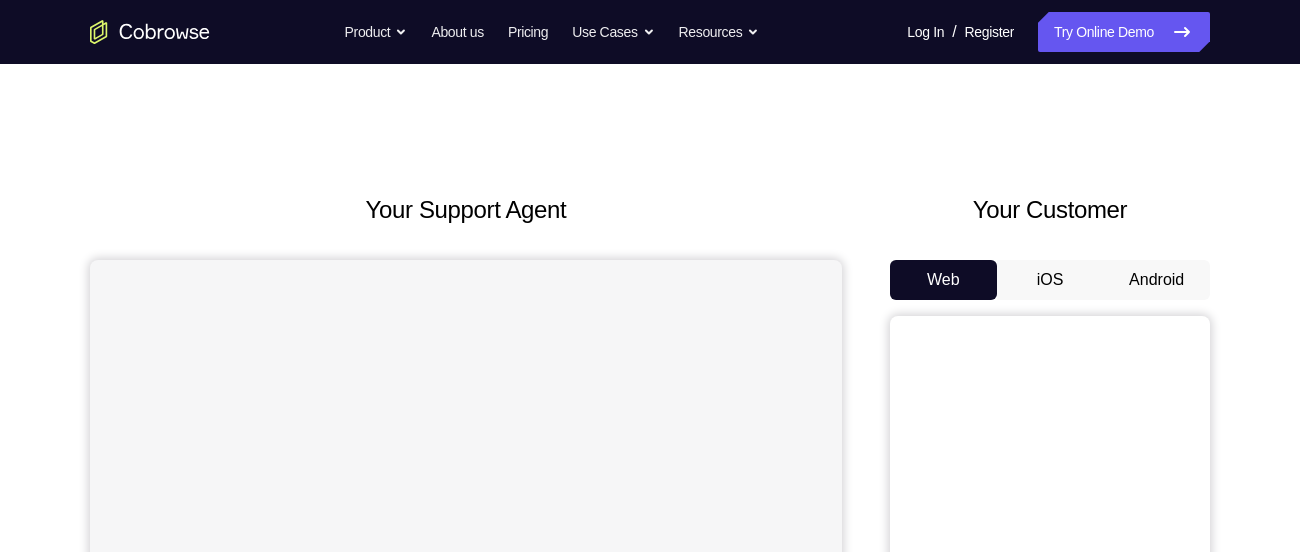 scroll, scrollTop: 0, scrollLeft: 0, axis: both 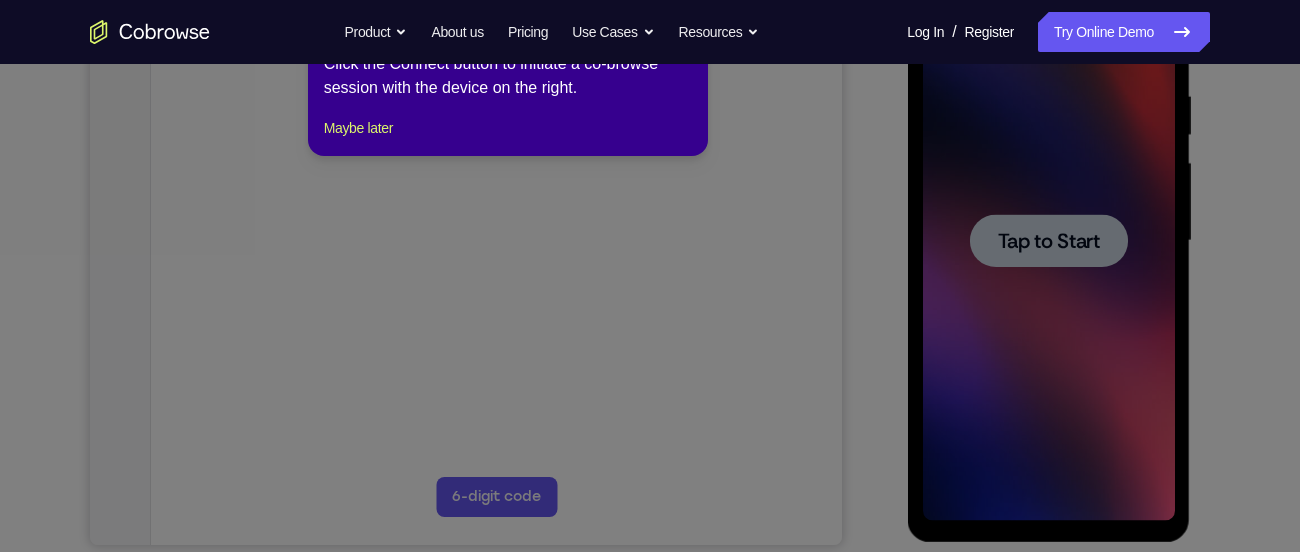 click 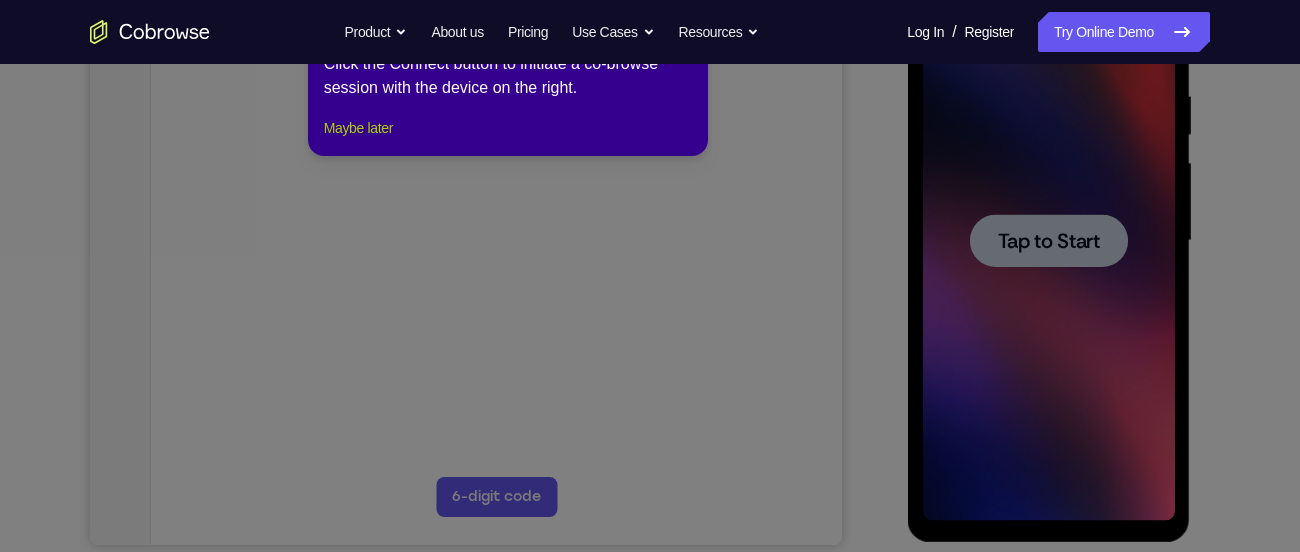 click on "Maybe later" at bounding box center (358, 128) 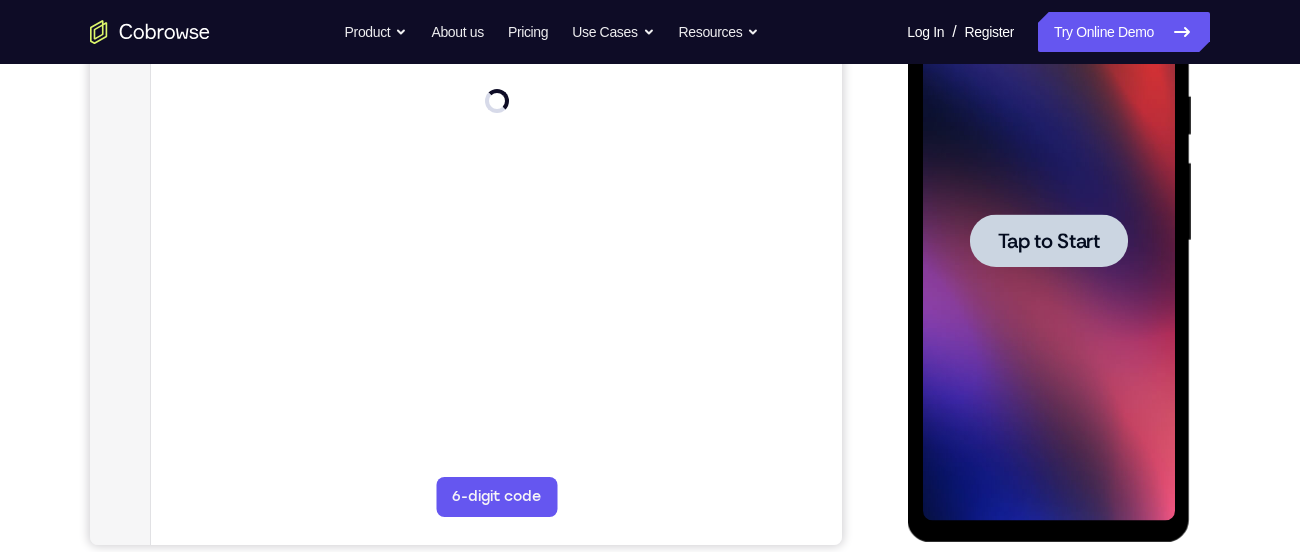 click at bounding box center [1048, 241] 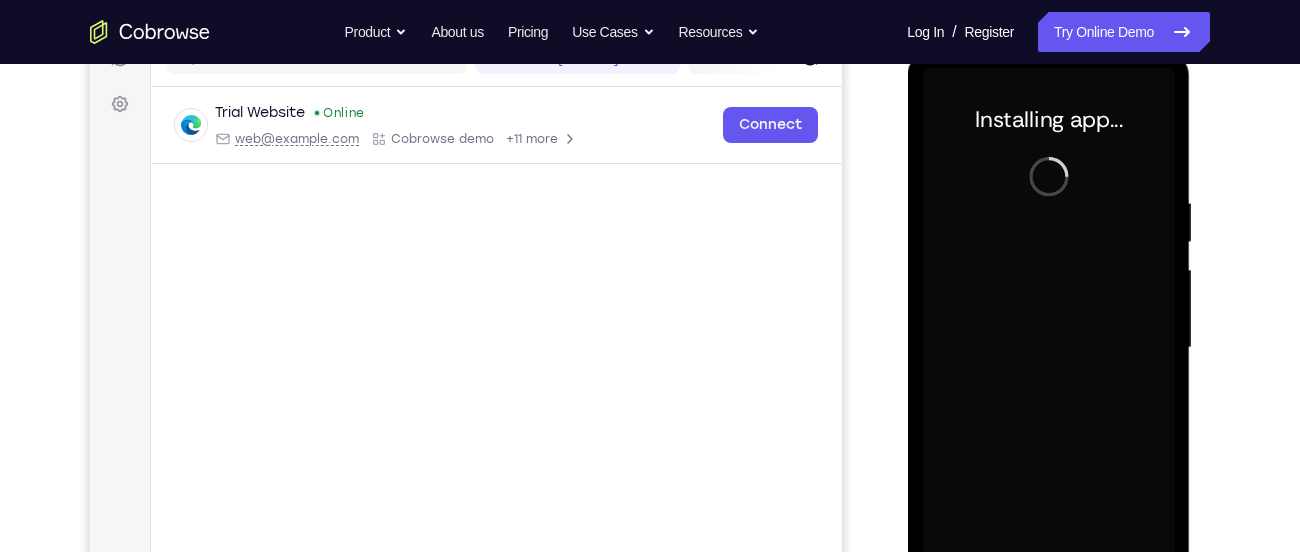 scroll, scrollTop: 283, scrollLeft: 0, axis: vertical 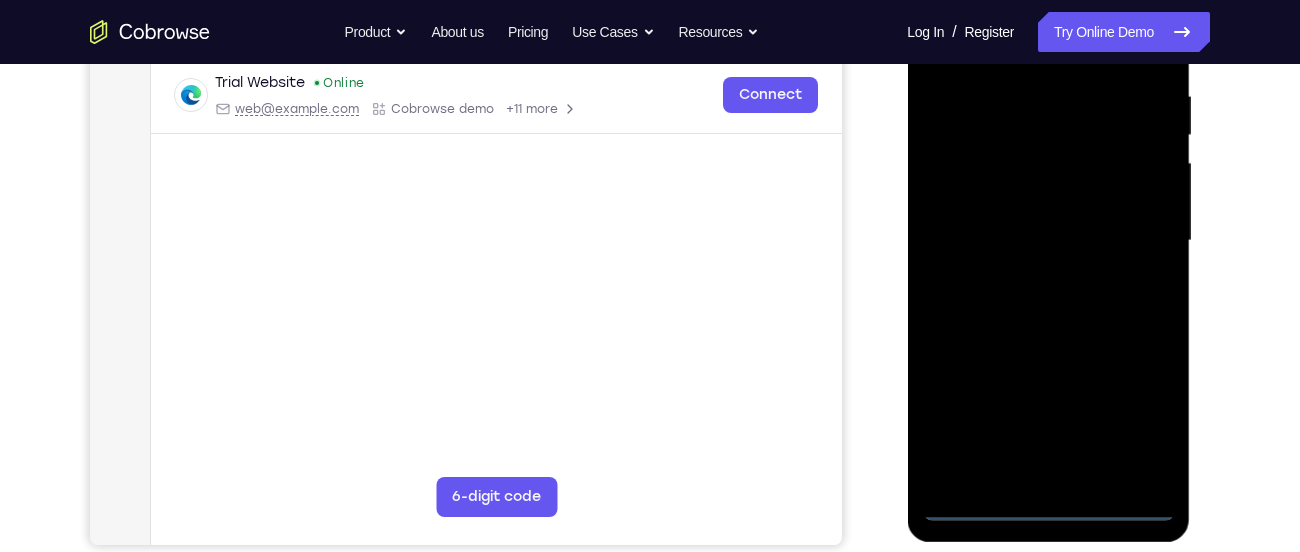 click at bounding box center (1048, 241) 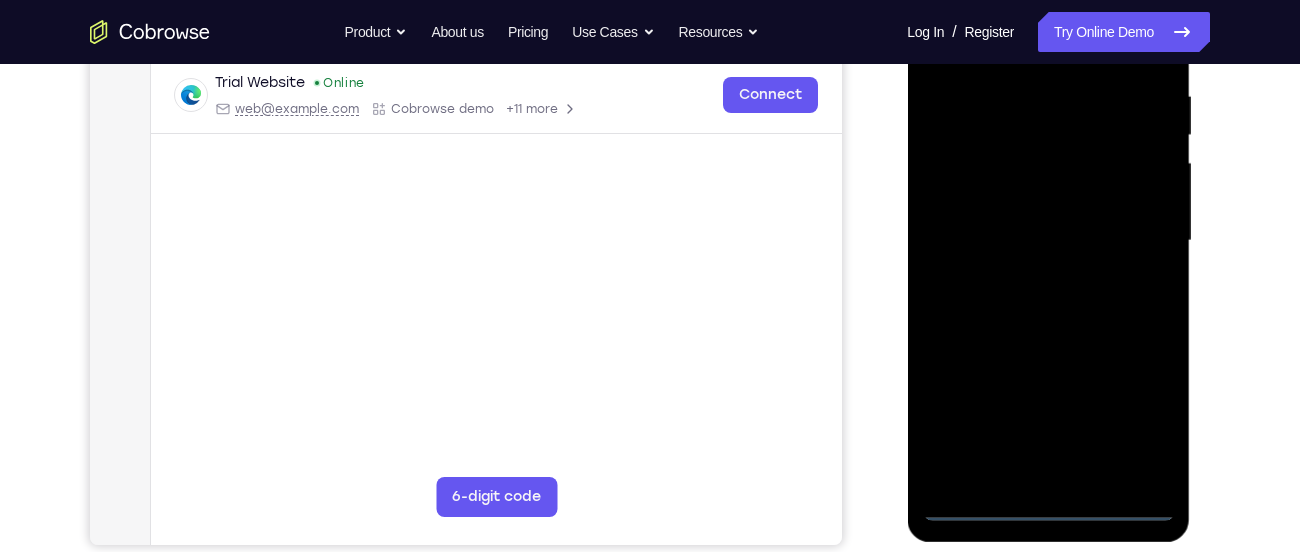 click at bounding box center (1048, 241) 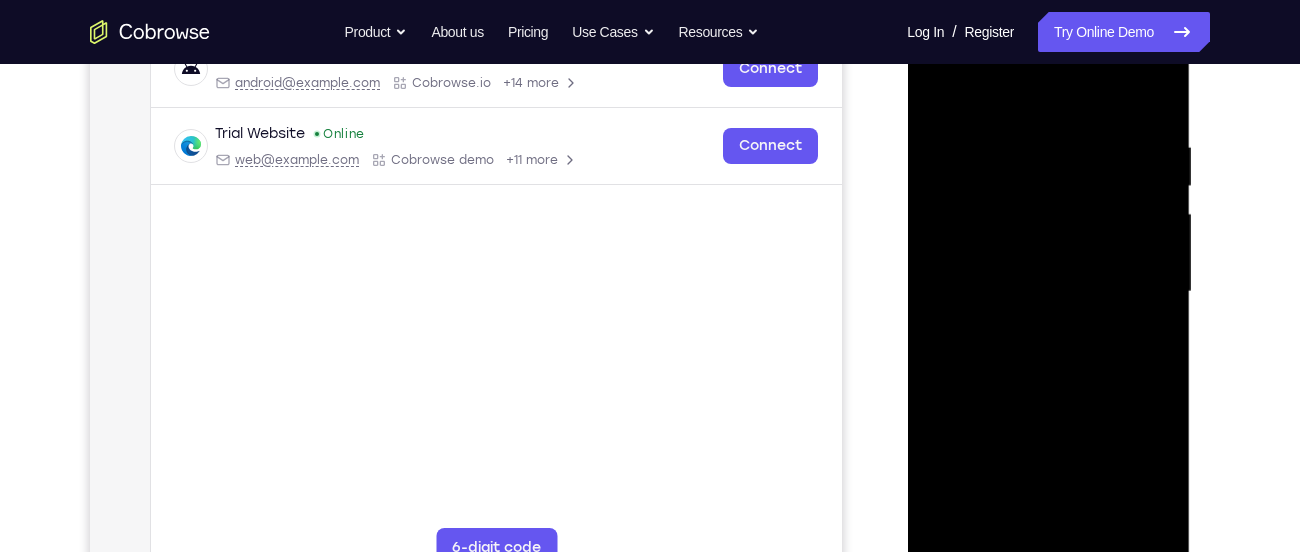 scroll, scrollTop: 342, scrollLeft: 0, axis: vertical 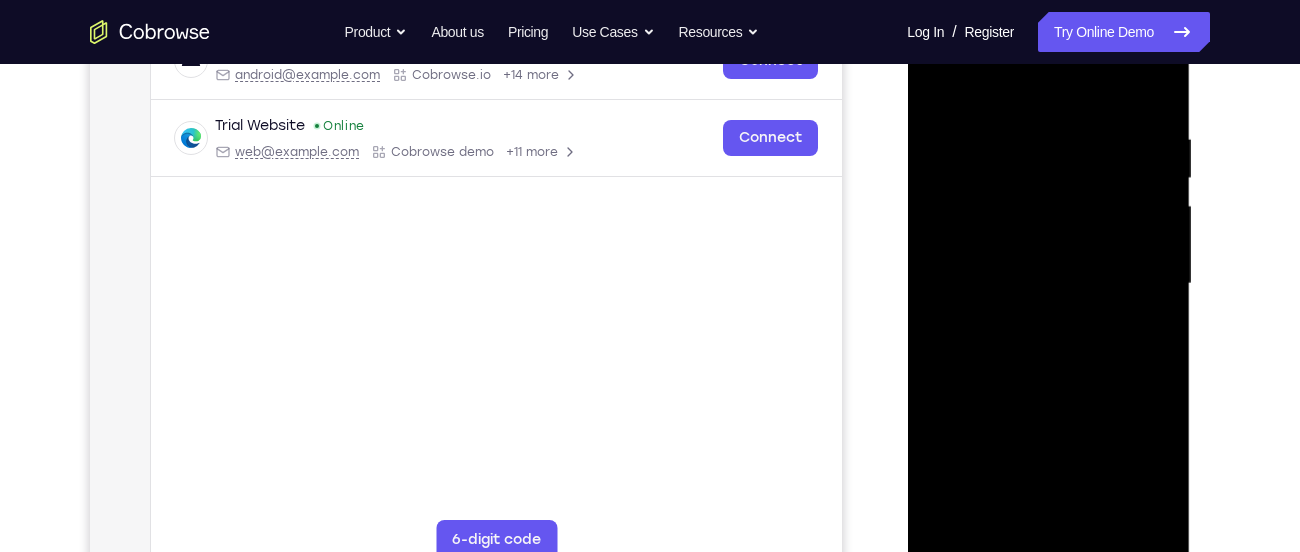 click at bounding box center (1048, 284) 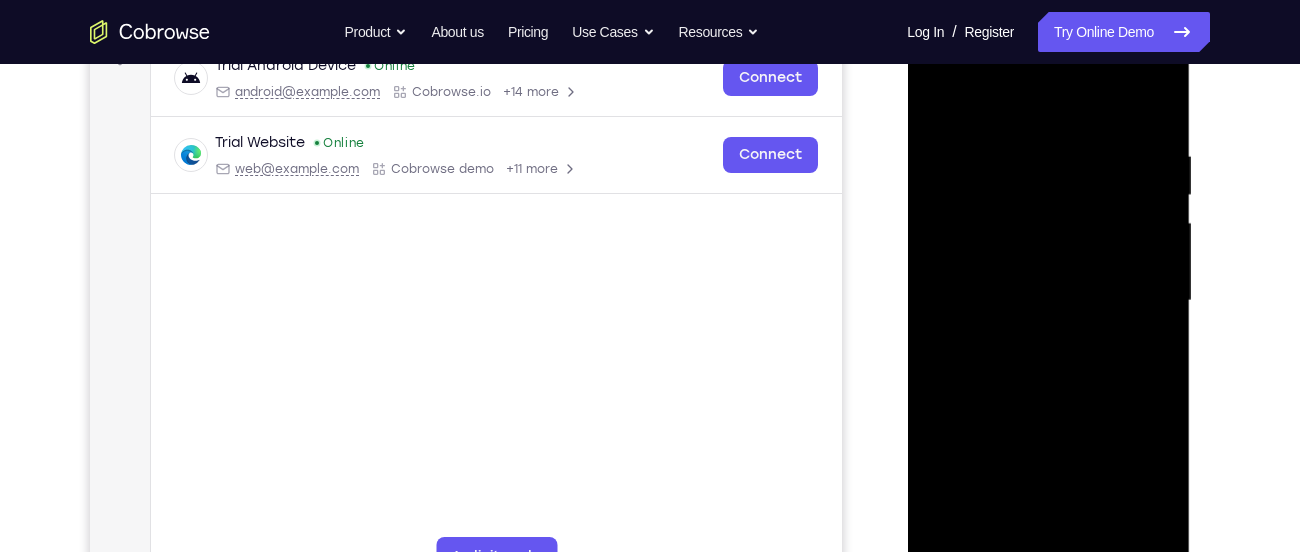 scroll, scrollTop: 321, scrollLeft: 0, axis: vertical 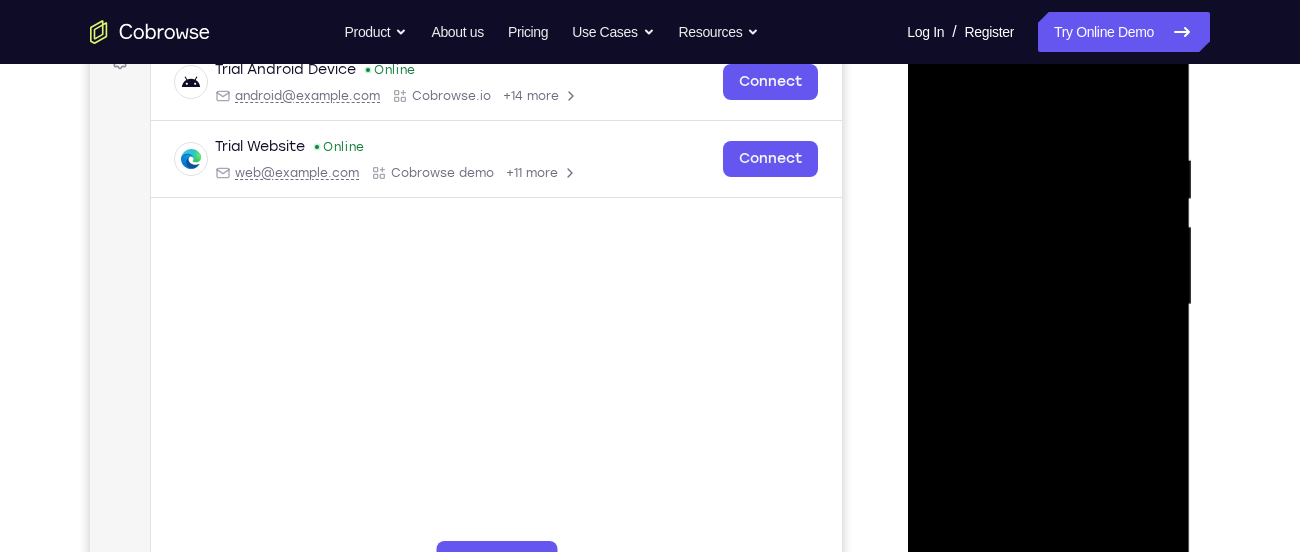 click at bounding box center [1048, 305] 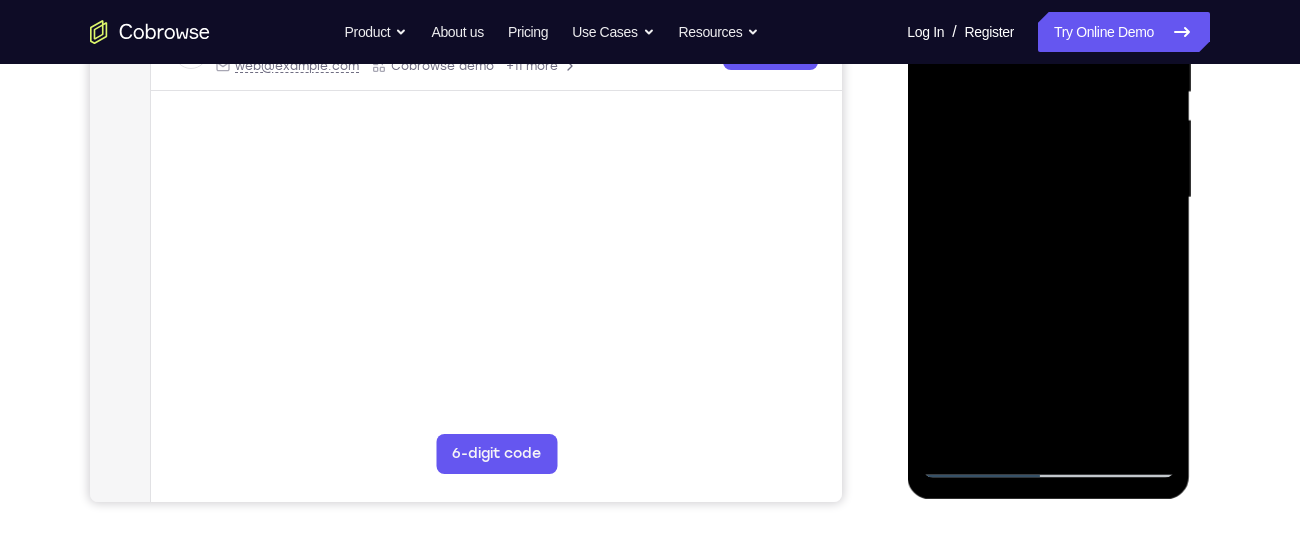 scroll, scrollTop: 432, scrollLeft: 0, axis: vertical 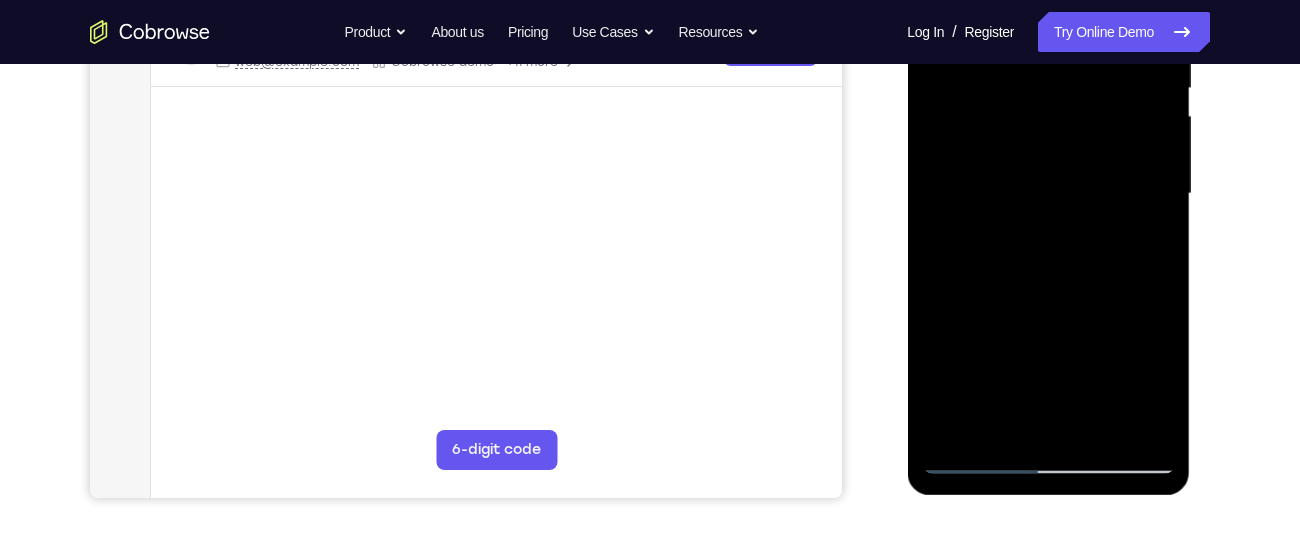 click at bounding box center (1048, 194) 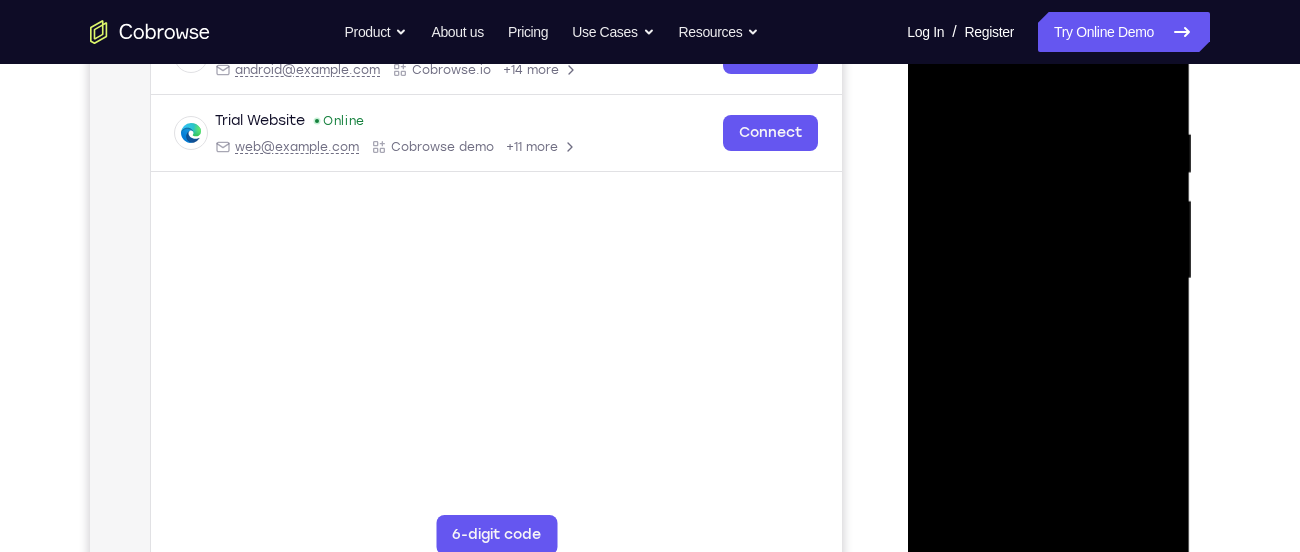 scroll, scrollTop: 355, scrollLeft: 0, axis: vertical 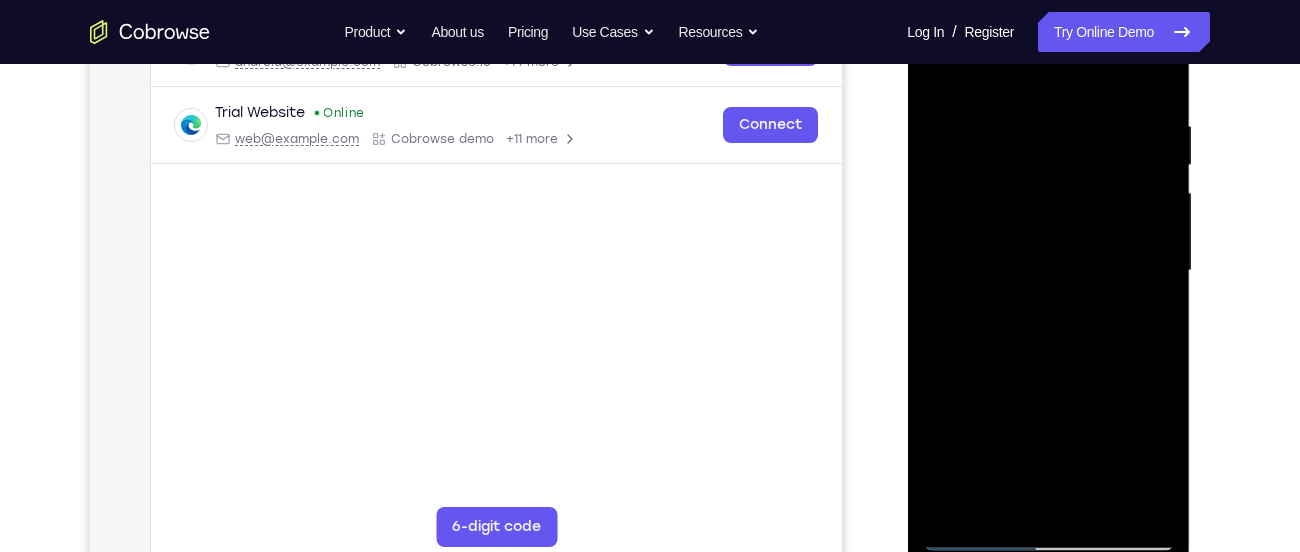 click at bounding box center [1048, 271] 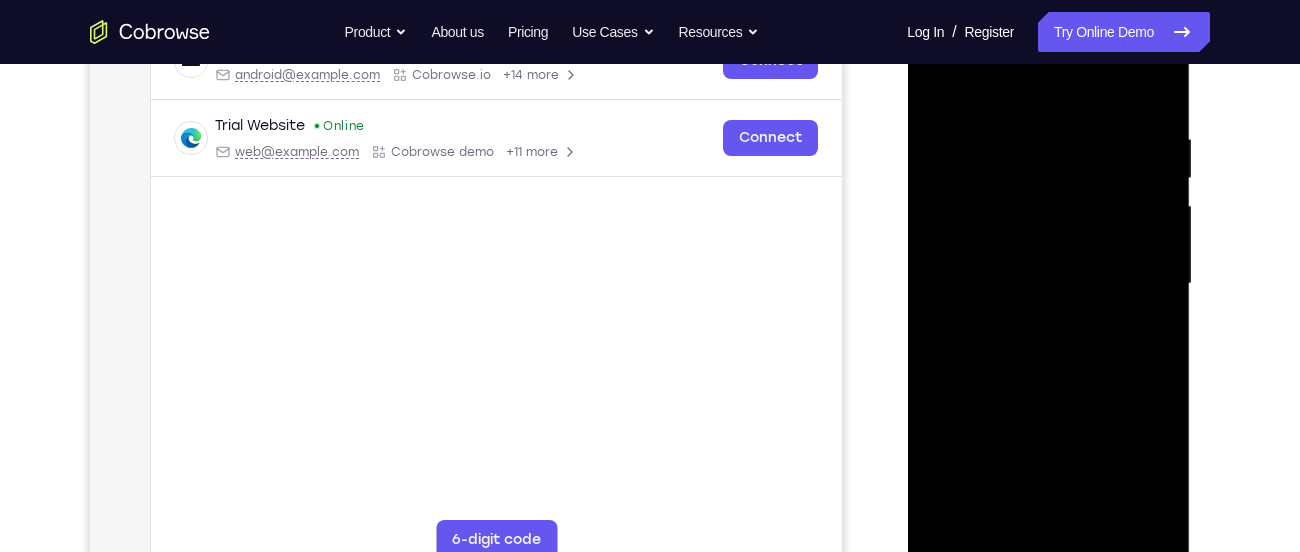 scroll, scrollTop: 317, scrollLeft: 0, axis: vertical 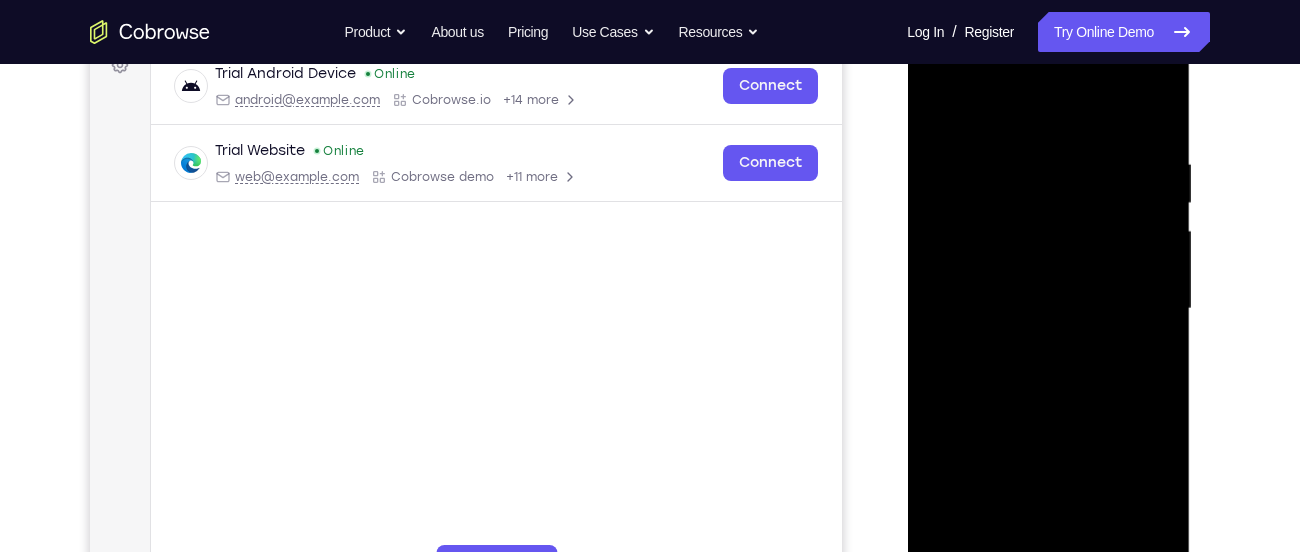 click at bounding box center [1048, 309] 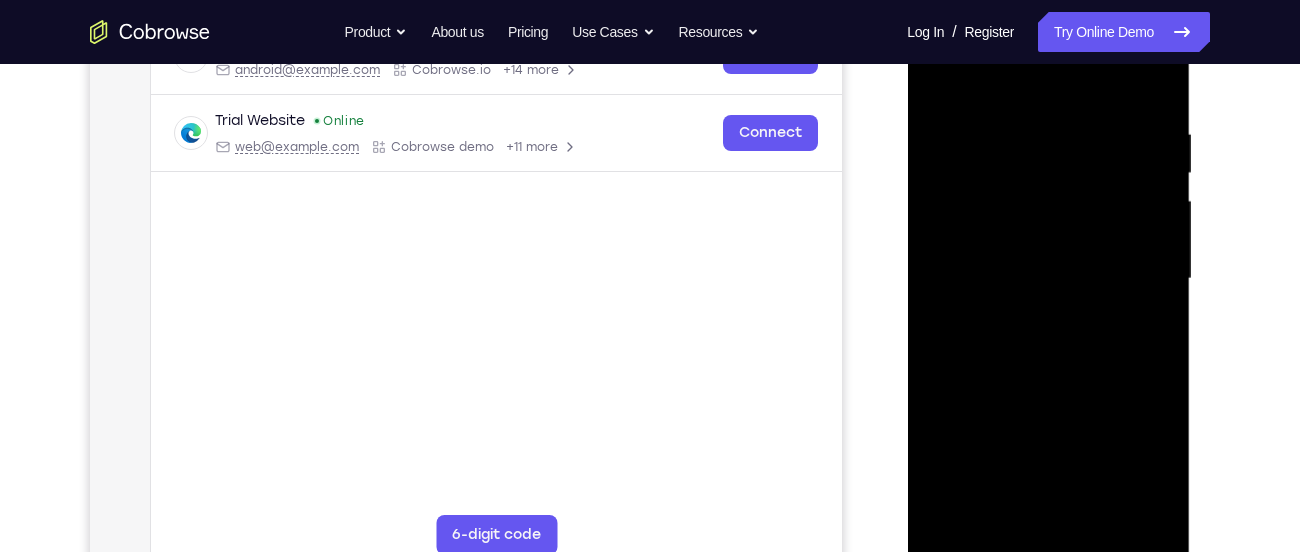 scroll, scrollTop: 287, scrollLeft: 0, axis: vertical 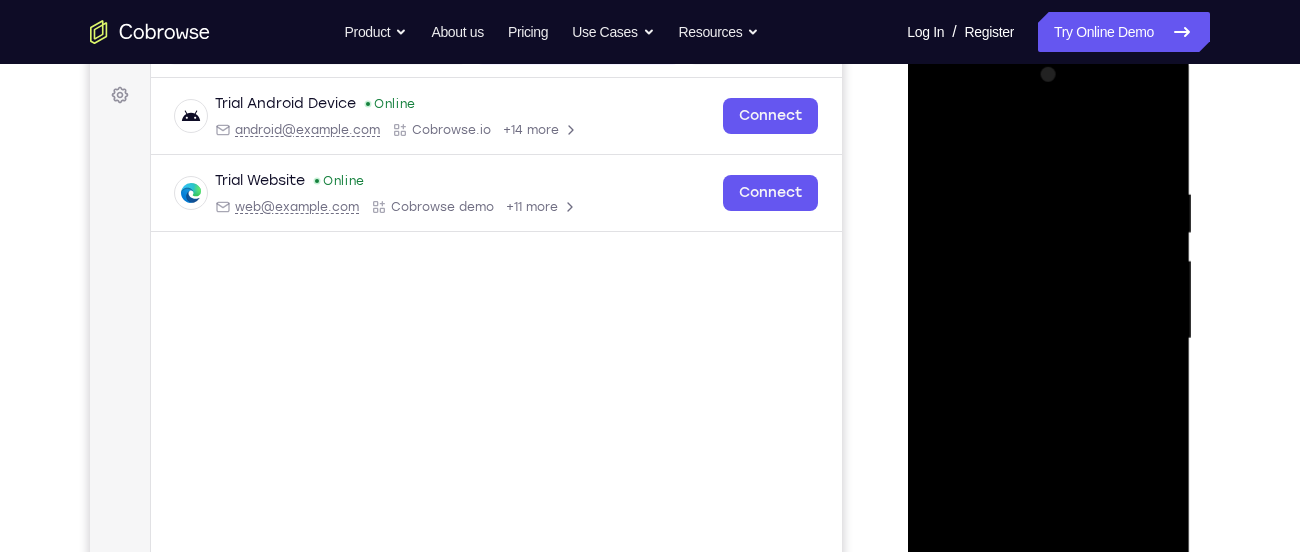 click at bounding box center [1048, 339] 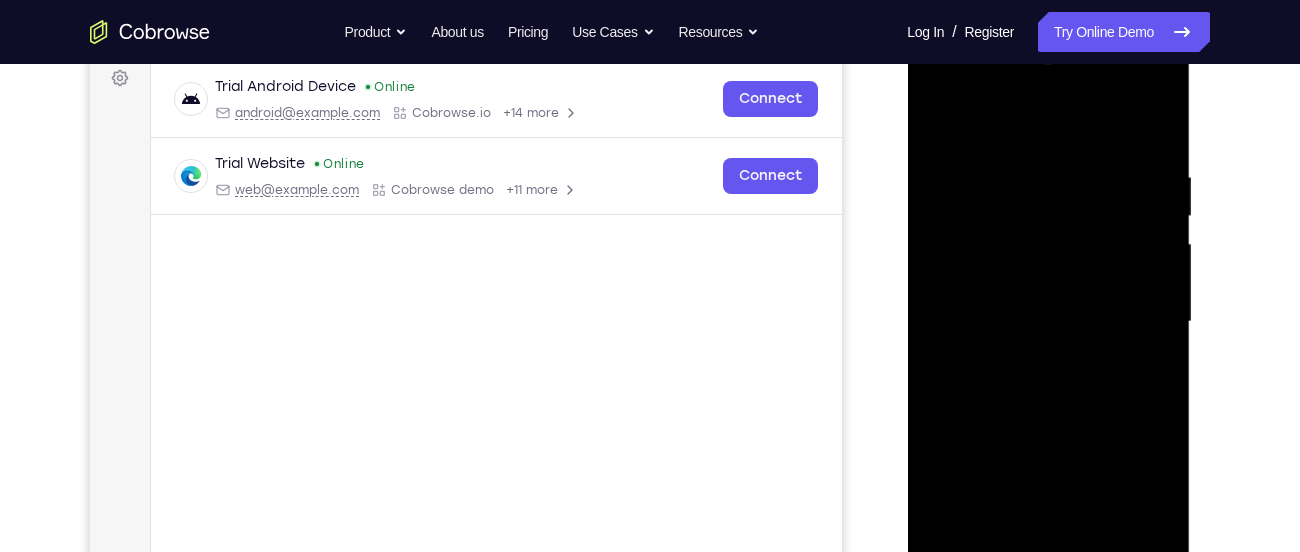 scroll, scrollTop: 317, scrollLeft: 0, axis: vertical 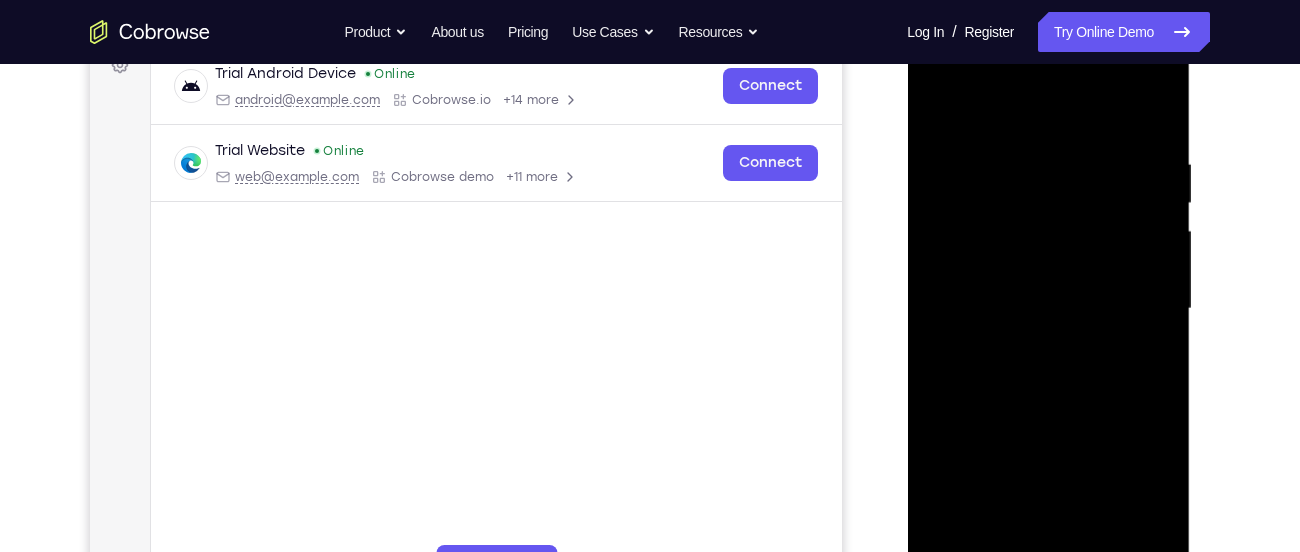 drag, startPoint x: 1106, startPoint y: 317, endPoint x: 1087, endPoint y: 278, distance: 43.382023 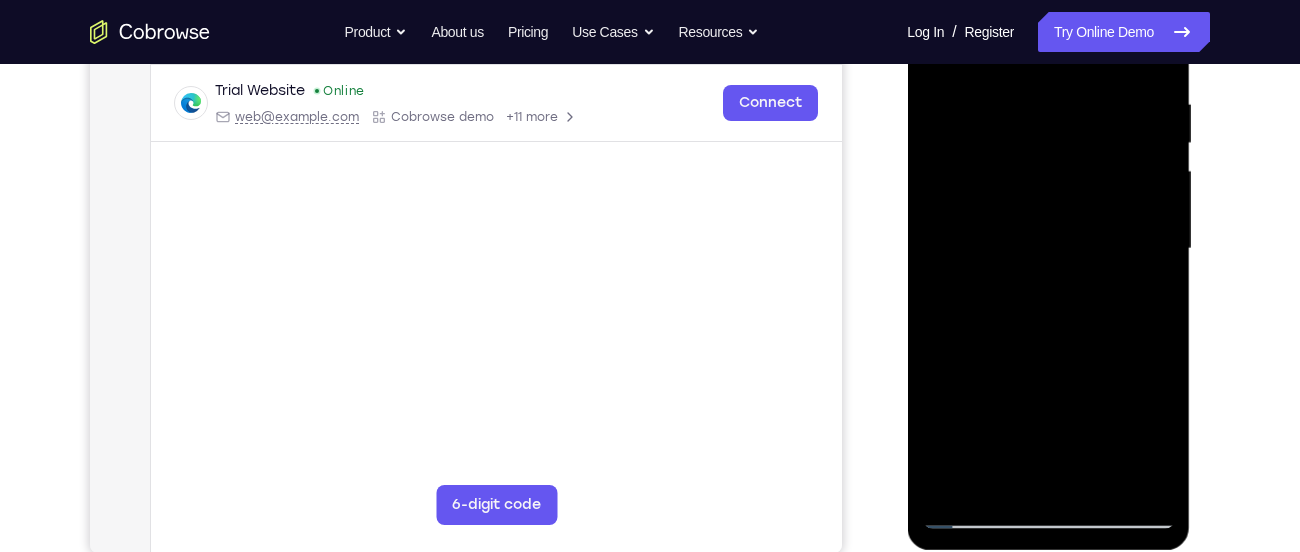 scroll, scrollTop: 381, scrollLeft: 0, axis: vertical 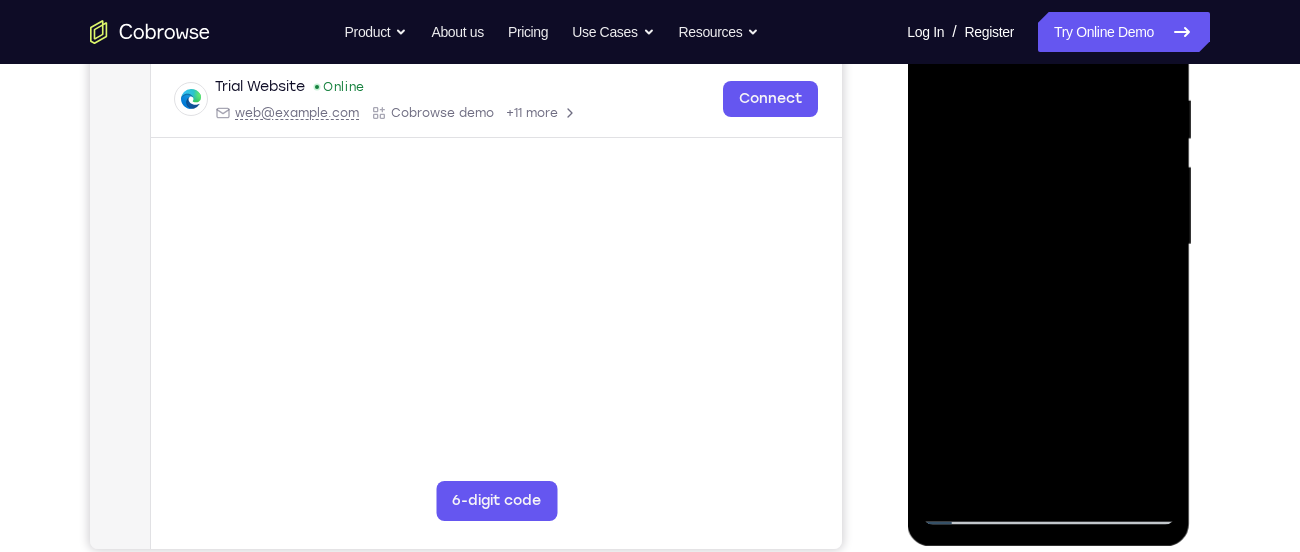 click at bounding box center (1048, 245) 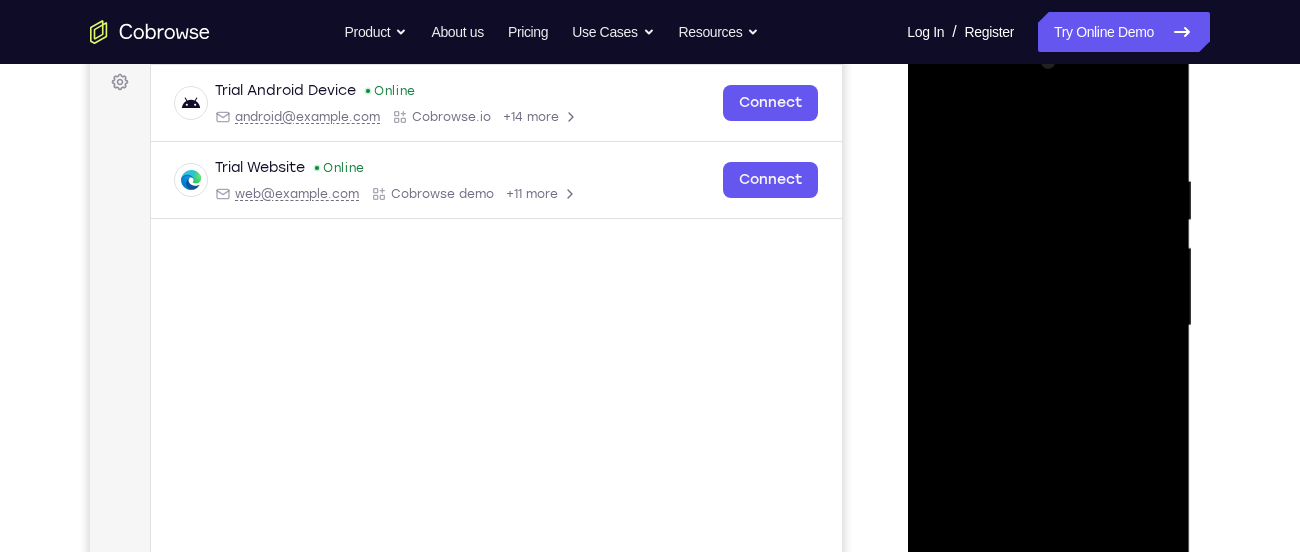 scroll, scrollTop: 295, scrollLeft: 0, axis: vertical 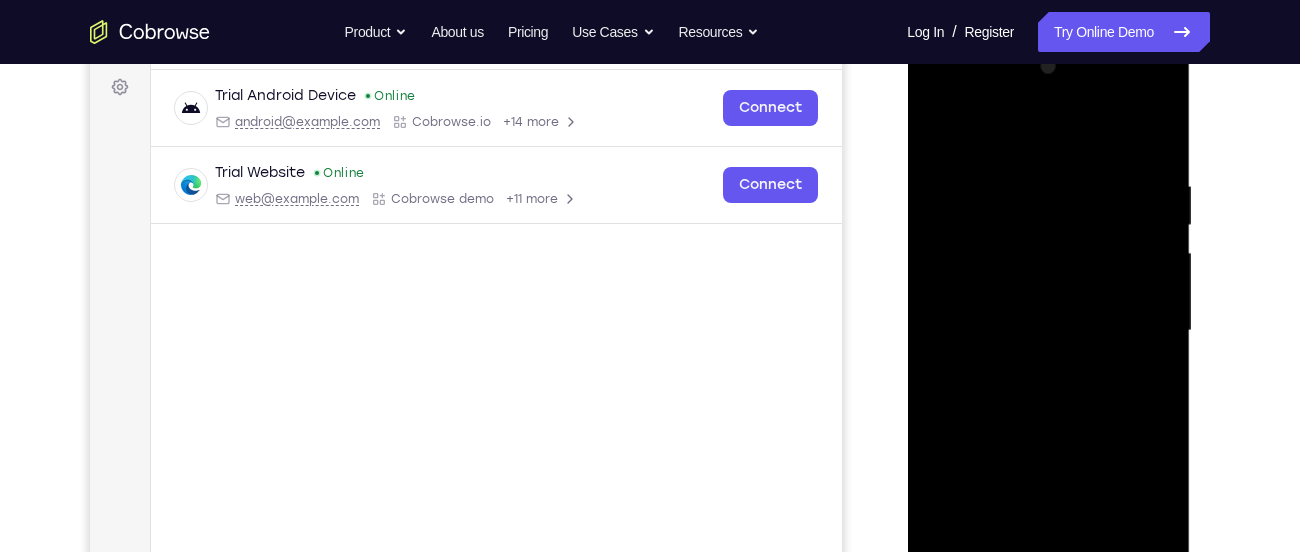click at bounding box center [1048, 331] 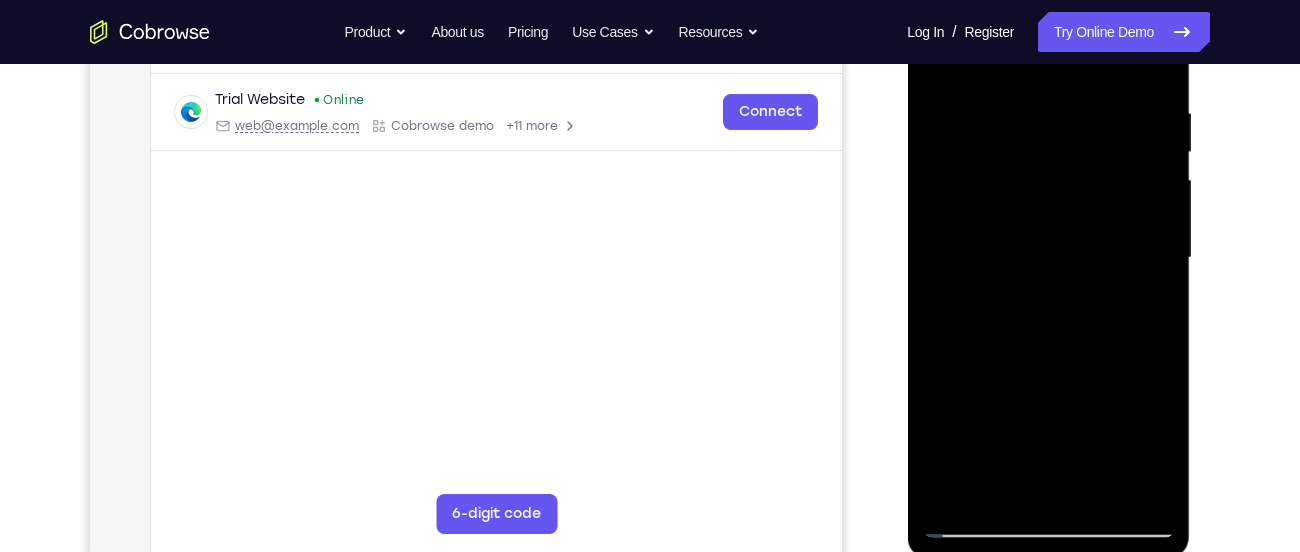 scroll, scrollTop: 377, scrollLeft: 0, axis: vertical 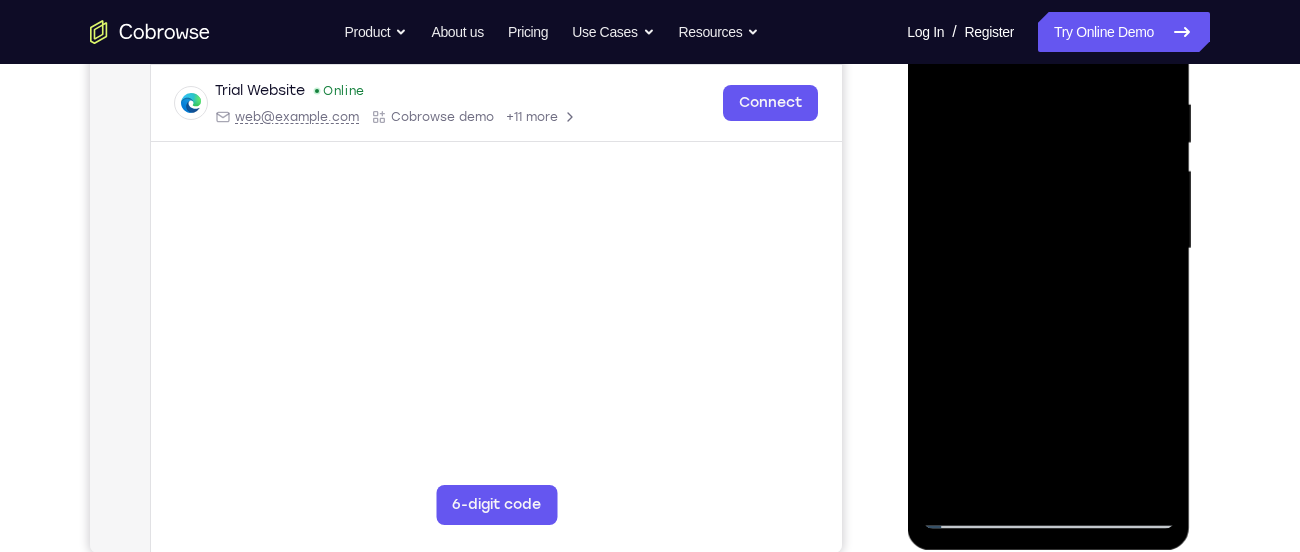 drag, startPoint x: 1108, startPoint y: 338, endPoint x: 1061, endPoint y: 205, distance: 141.06027 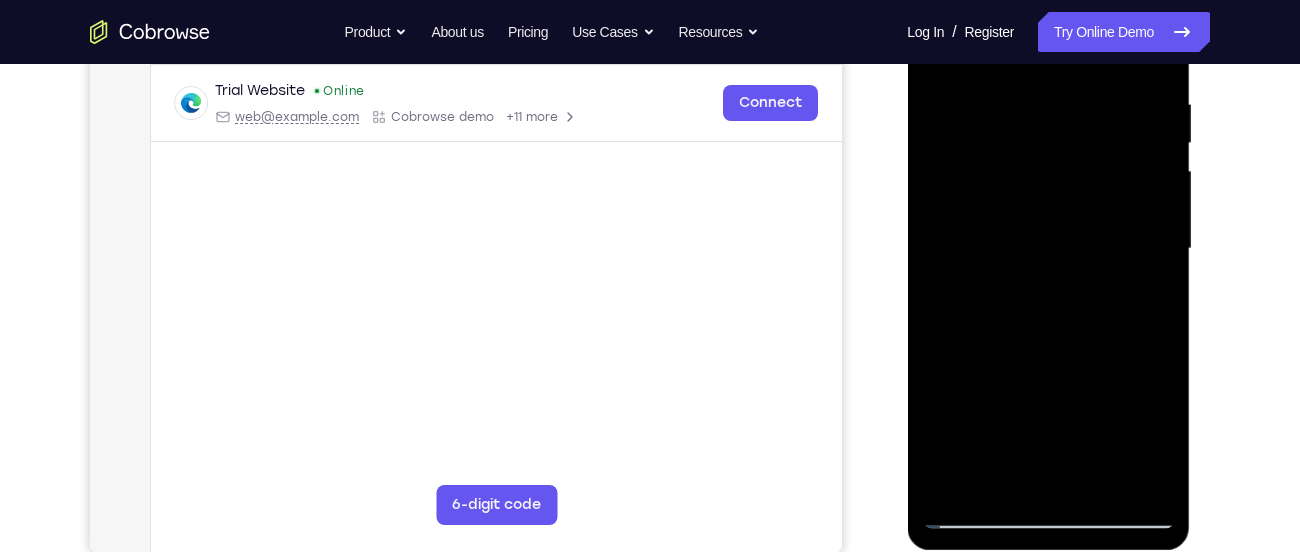 drag, startPoint x: 1073, startPoint y: 260, endPoint x: 1037, endPoint y: 102, distance: 162.04938 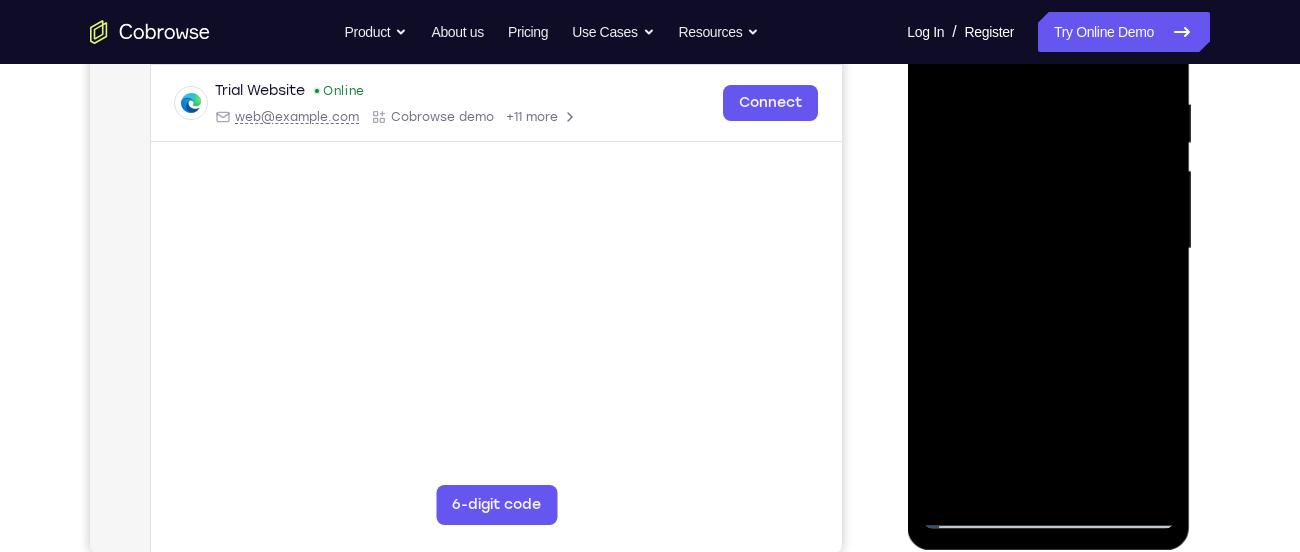 drag, startPoint x: 1054, startPoint y: 279, endPoint x: 1011, endPoint y: 158, distance: 128.41339 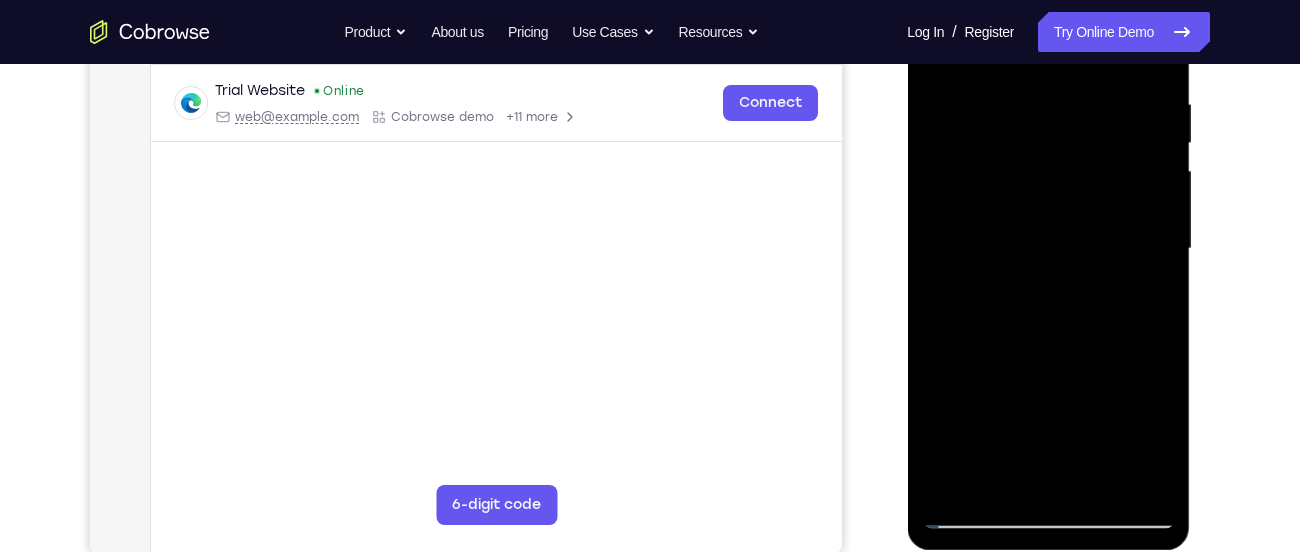 drag, startPoint x: 1090, startPoint y: 309, endPoint x: 1026, endPoint y: 156, distance: 165.84631 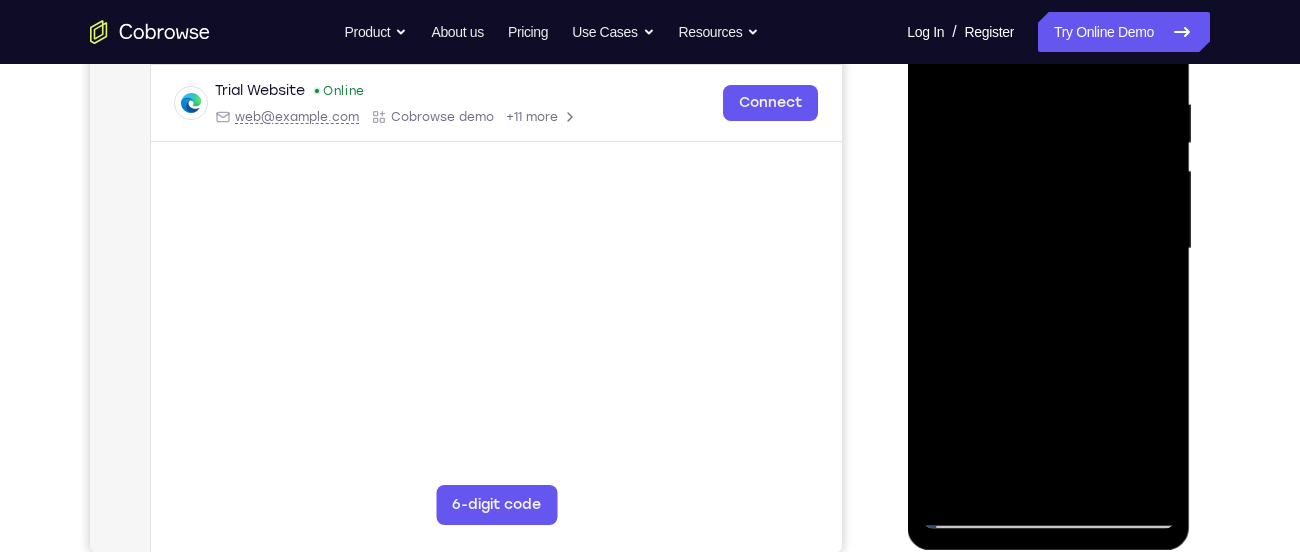 drag, startPoint x: 1095, startPoint y: 378, endPoint x: 1043, endPoint y: 248, distance: 140.01428 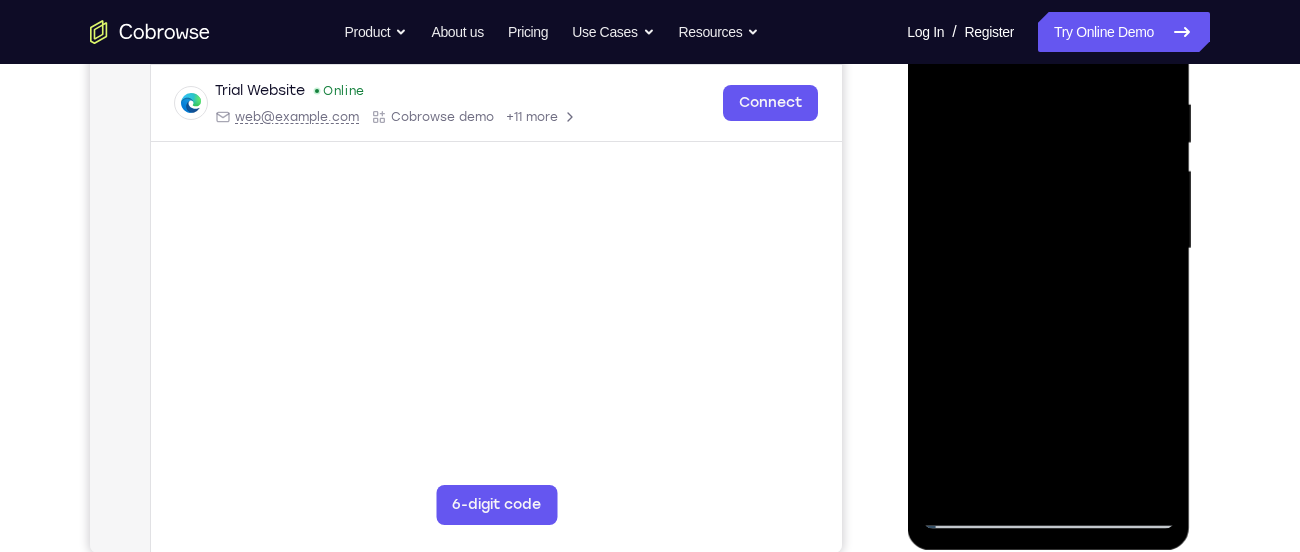 drag, startPoint x: 1071, startPoint y: 326, endPoint x: 1019, endPoint y: 186, distance: 149.34523 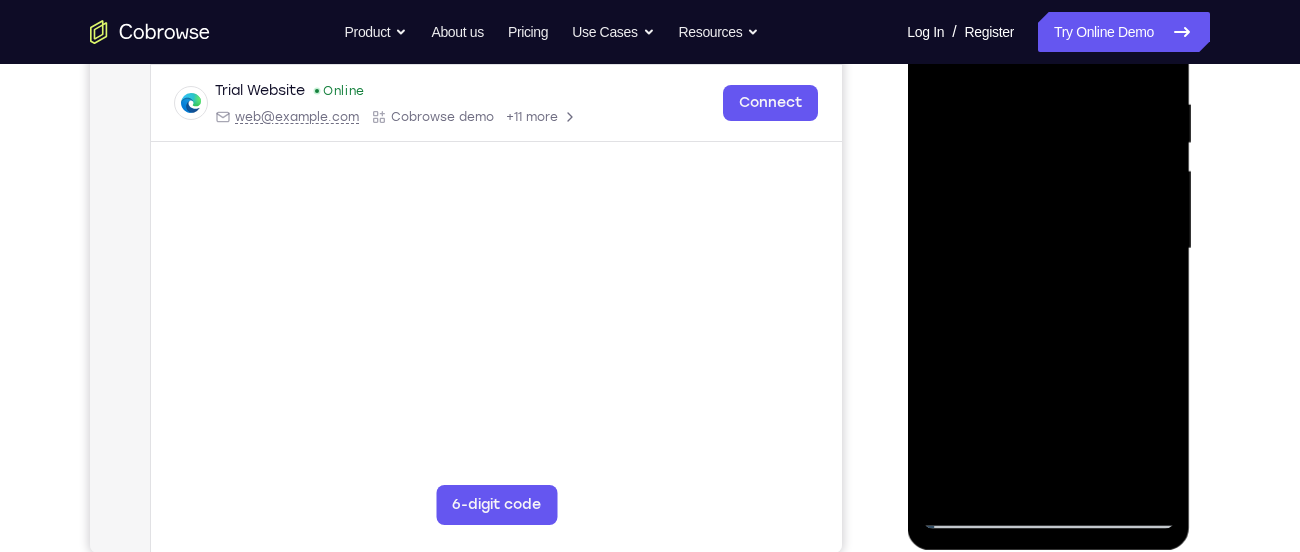 drag, startPoint x: 1051, startPoint y: 242, endPoint x: 995, endPoint y: 129, distance: 126.11503 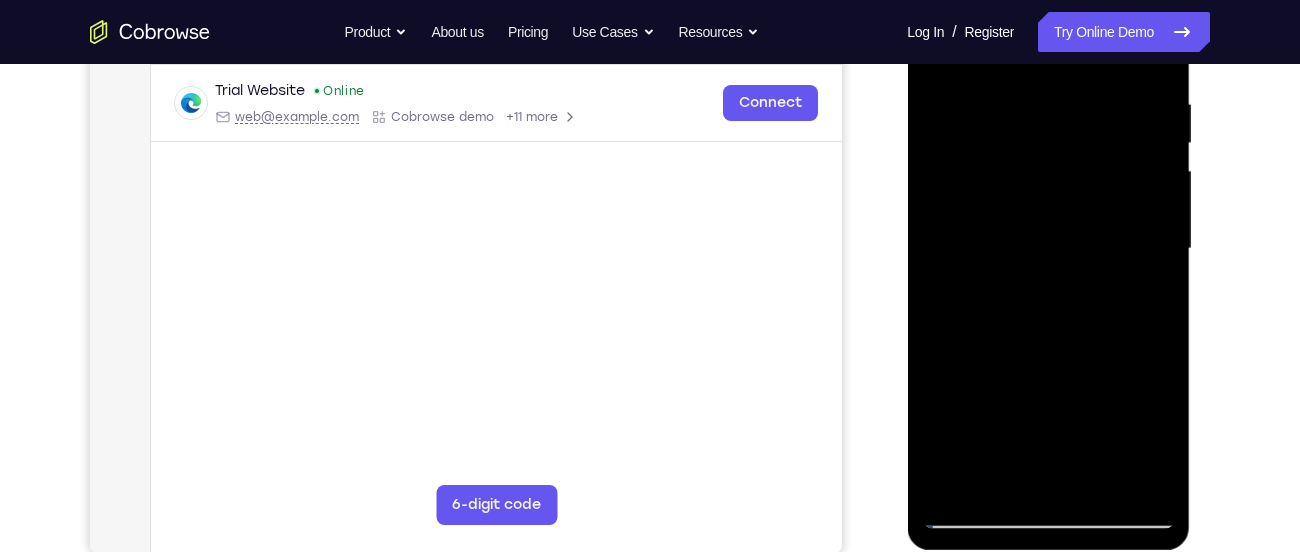 drag, startPoint x: 1057, startPoint y: 305, endPoint x: 1007, endPoint y: 159, distance: 154.32434 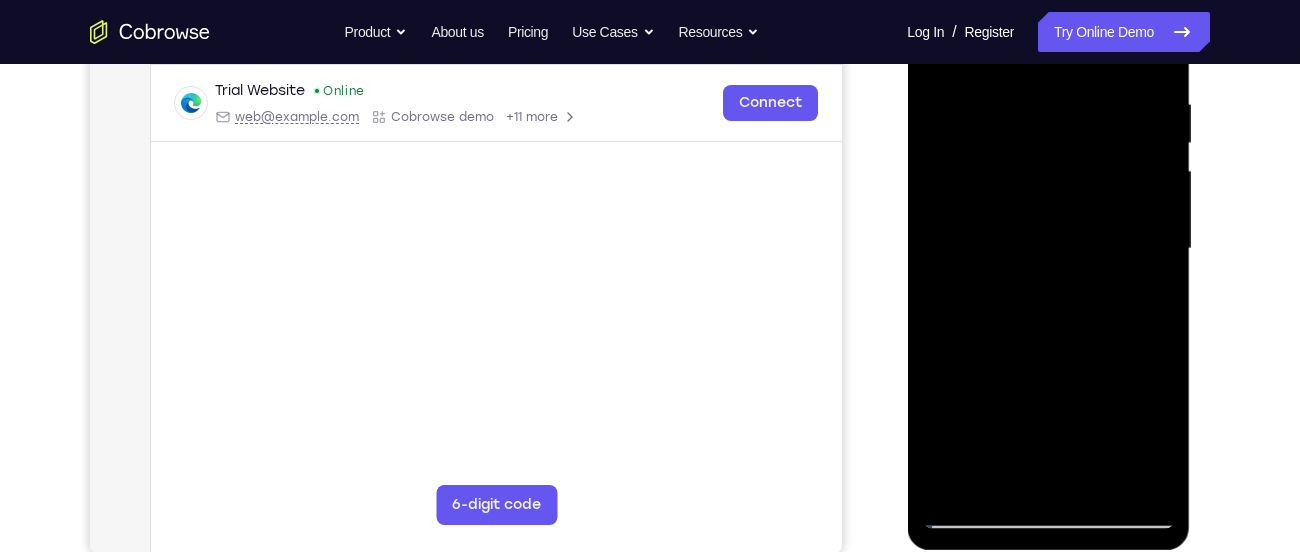 drag, startPoint x: 1052, startPoint y: 251, endPoint x: 987, endPoint y: 107, distance: 157.99051 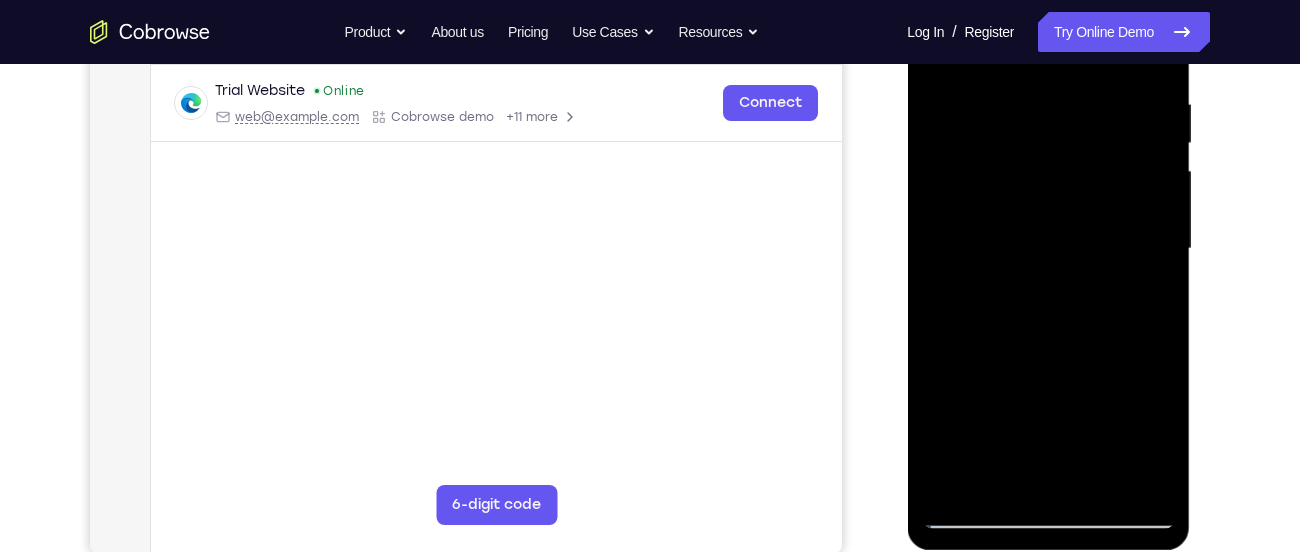 drag, startPoint x: 1078, startPoint y: 290, endPoint x: 987, endPoint y: 126, distance: 187.55533 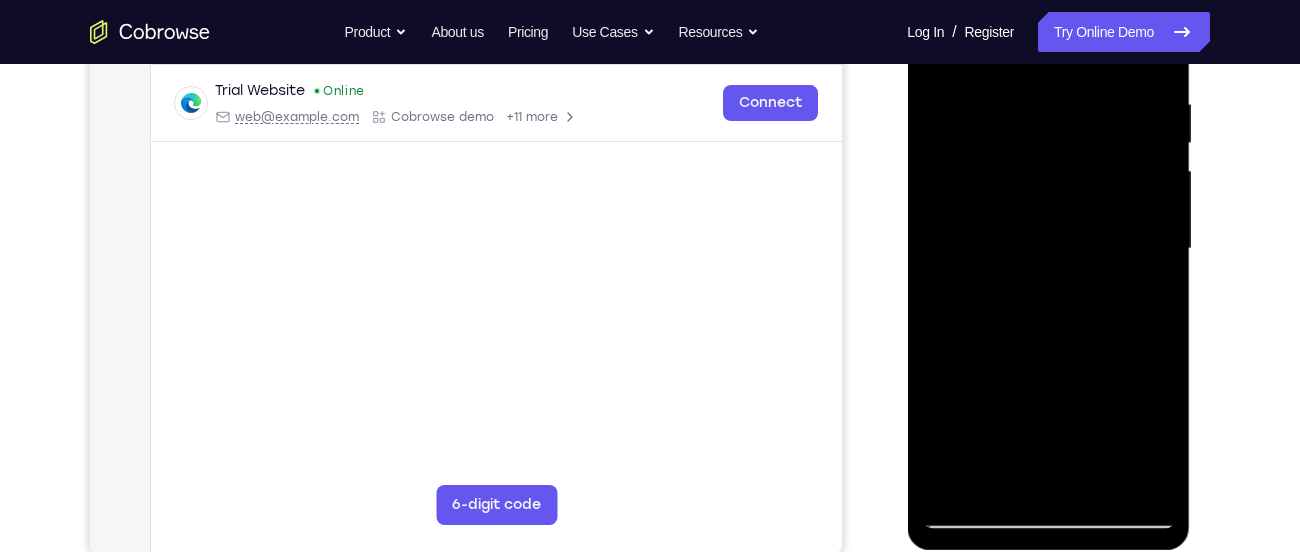 drag, startPoint x: 1041, startPoint y: 235, endPoint x: 960, endPoint y: 92, distance: 164.3472 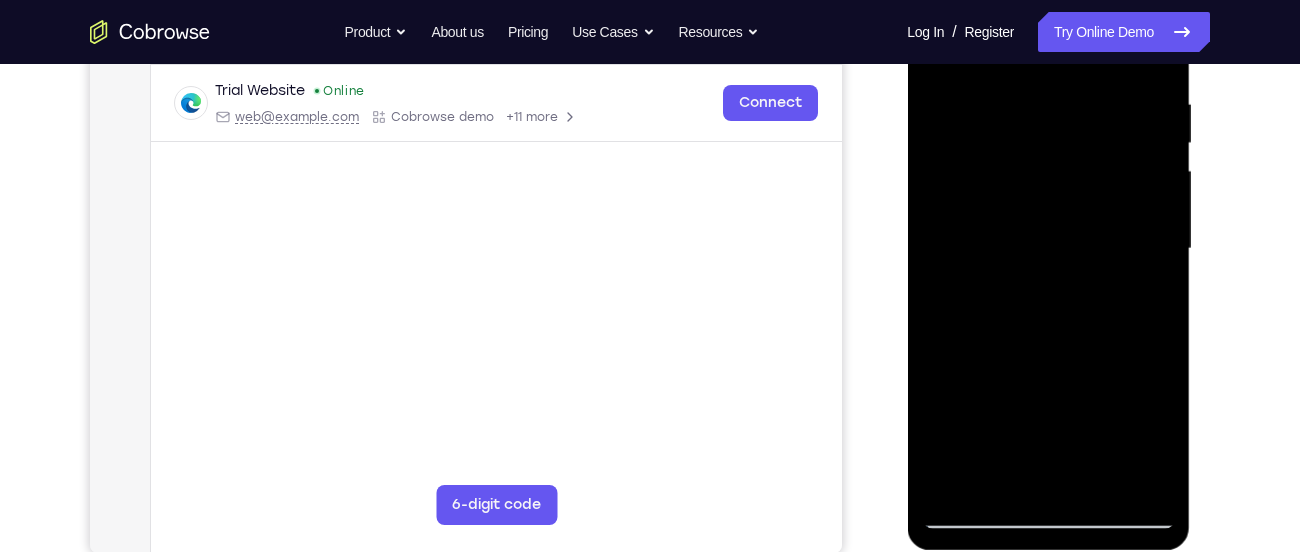 drag, startPoint x: 1119, startPoint y: 382, endPoint x: 1002, endPoint y: 147, distance: 262.51477 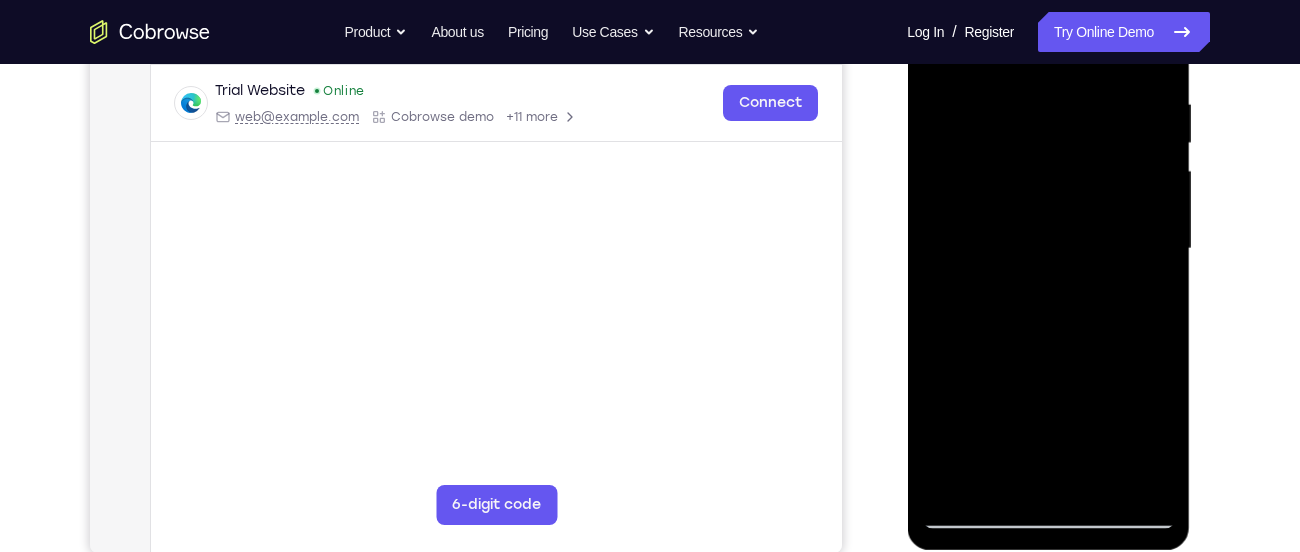drag, startPoint x: 1067, startPoint y: 311, endPoint x: 917, endPoint y: 103, distance: 256.44492 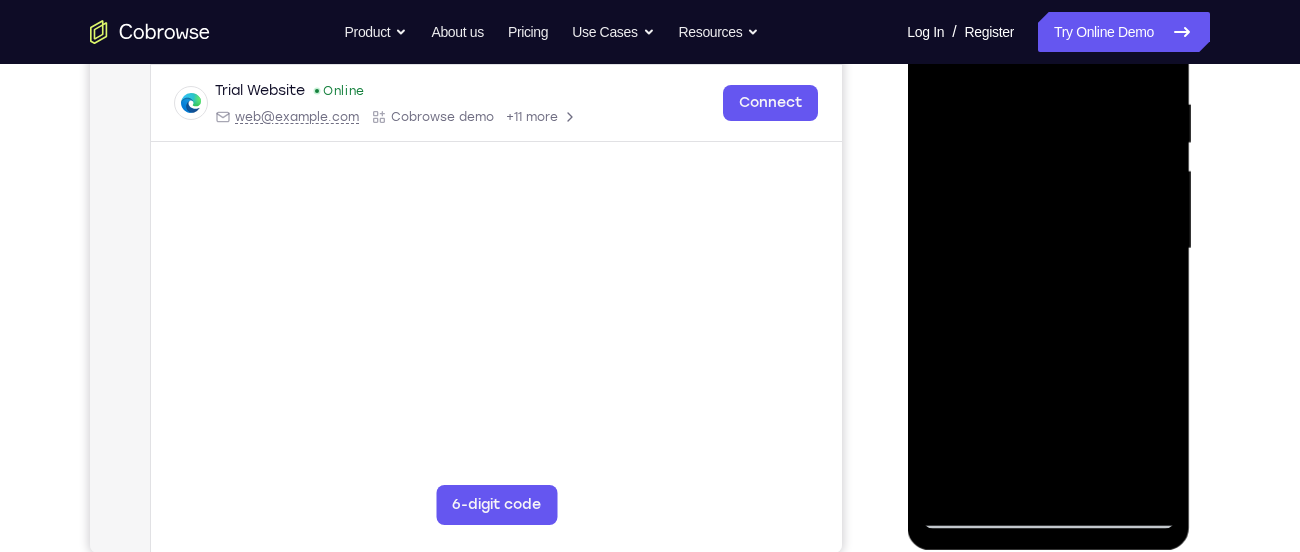 drag, startPoint x: 999, startPoint y: 346, endPoint x: 778, endPoint y: 69, distance: 354.35858 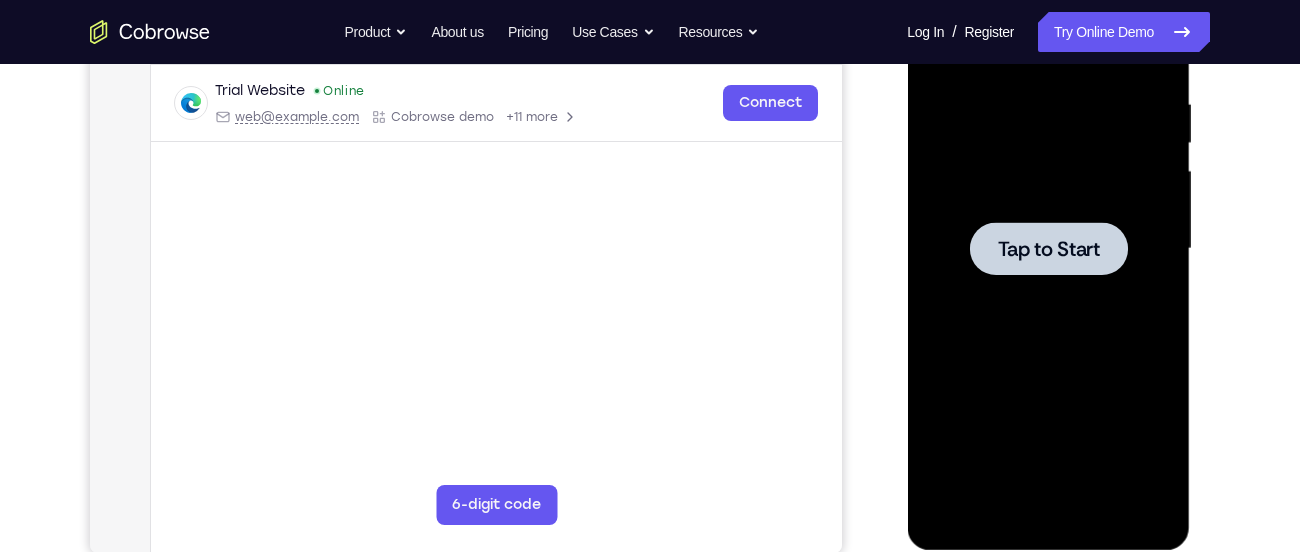 click at bounding box center [1048, 248] 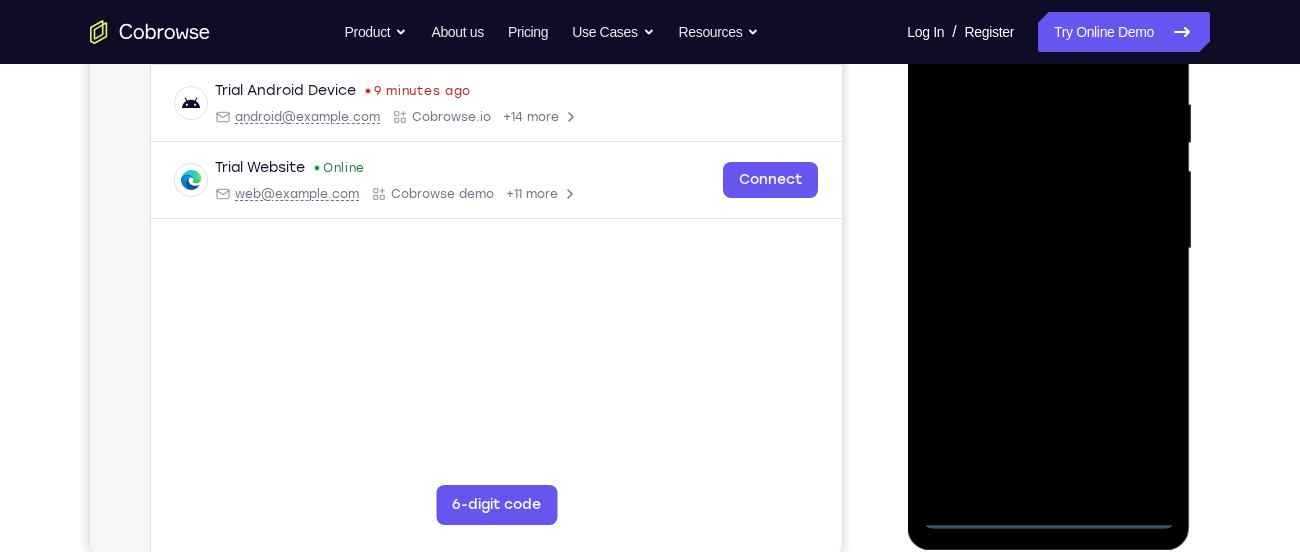 click at bounding box center (1048, 249) 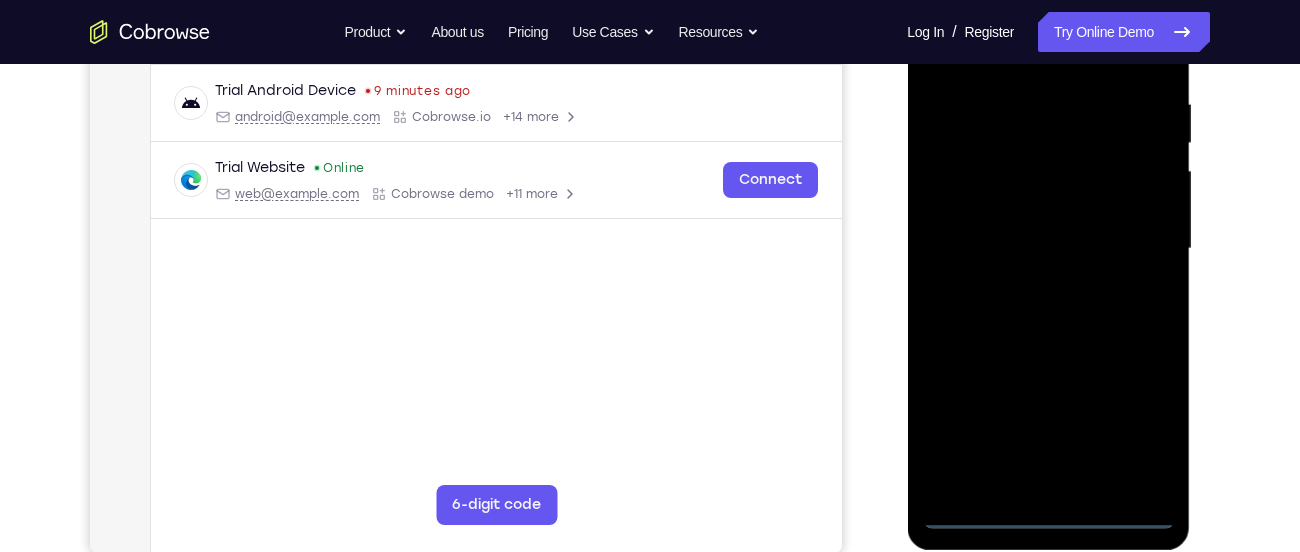 click at bounding box center (1048, 249) 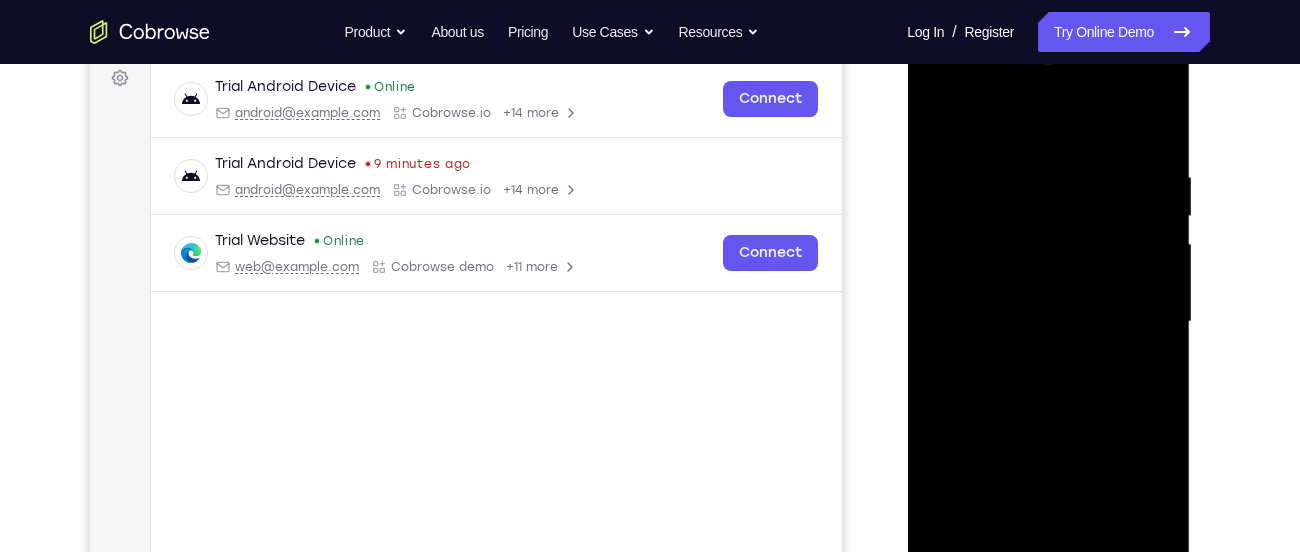 scroll, scrollTop: 300, scrollLeft: 0, axis: vertical 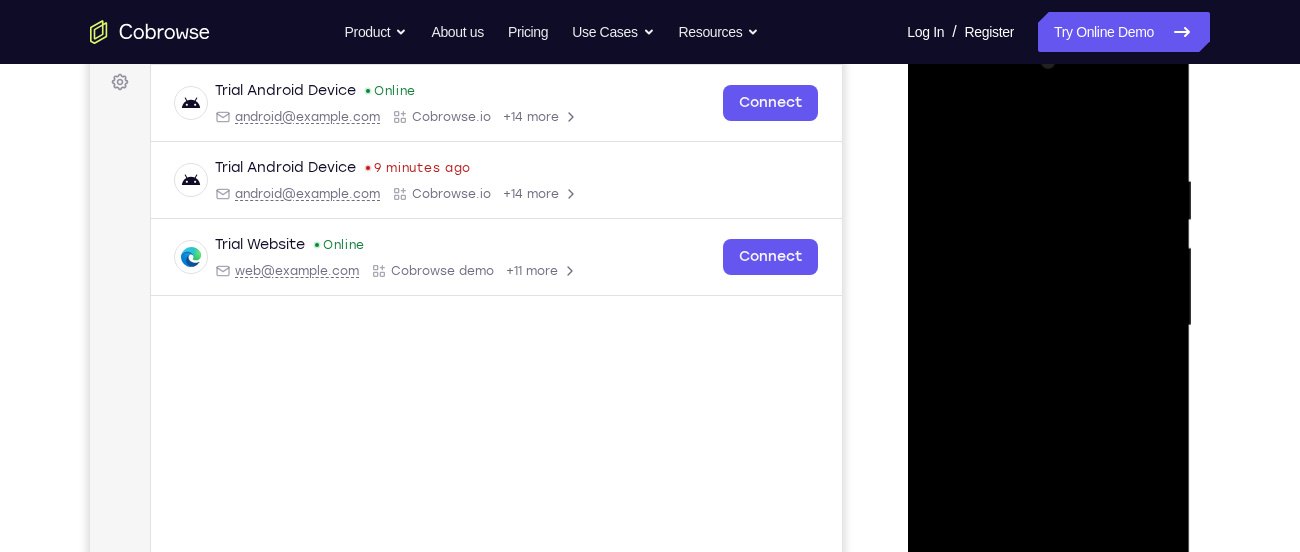 click at bounding box center [1048, 326] 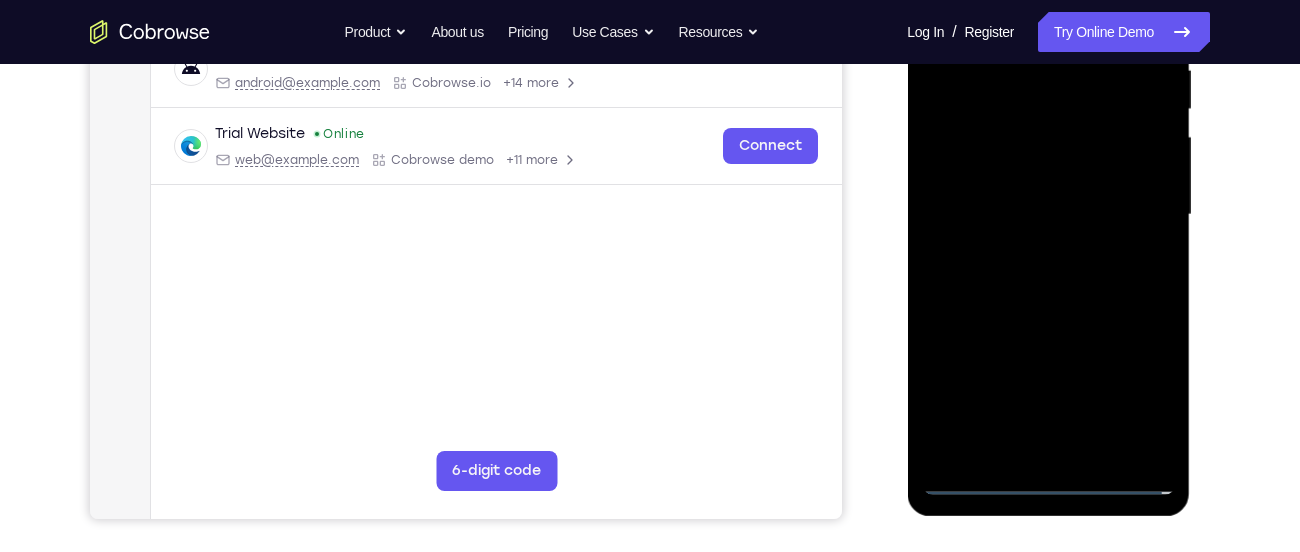 scroll, scrollTop: 428, scrollLeft: 0, axis: vertical 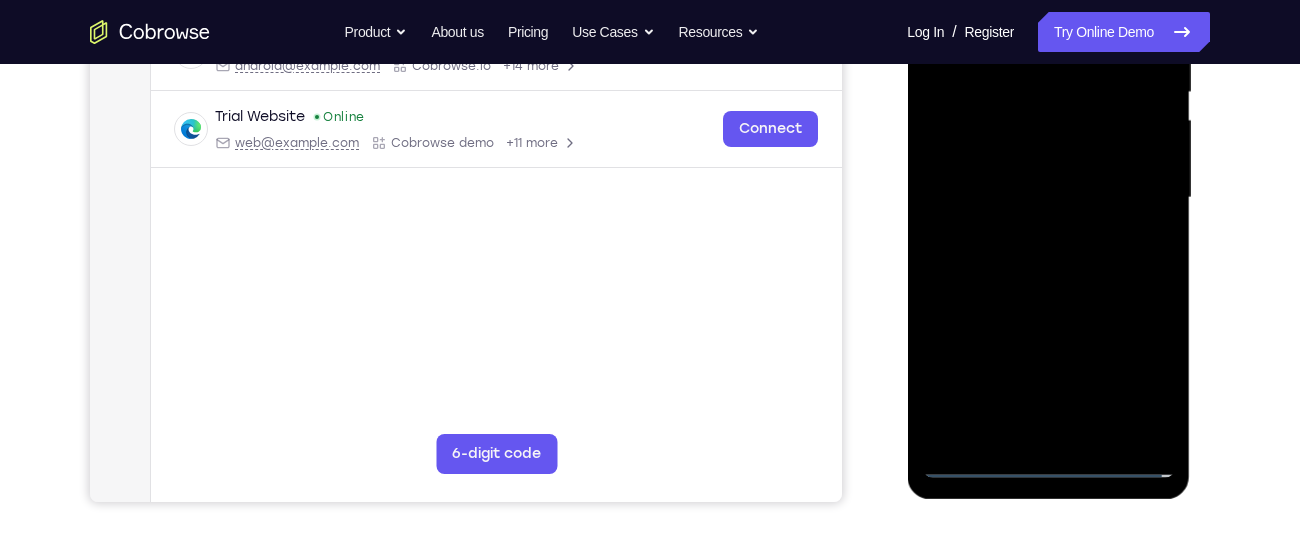 click at bounding box center (1048, 198) 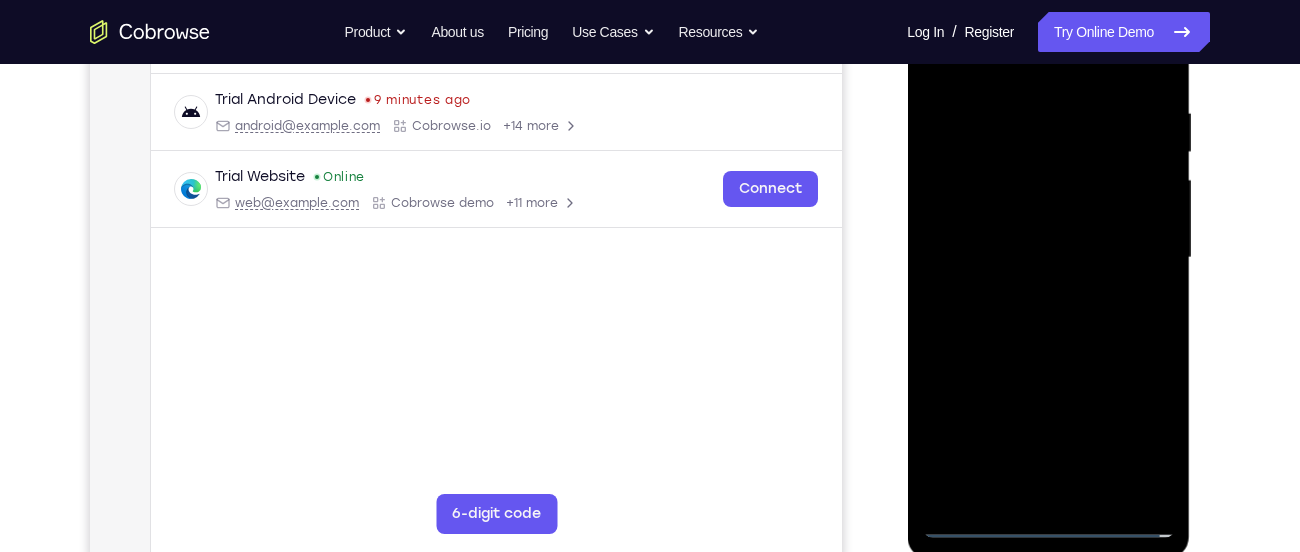 scroll, scrollTop: 364, scrollLeft: 0, axis: vertical 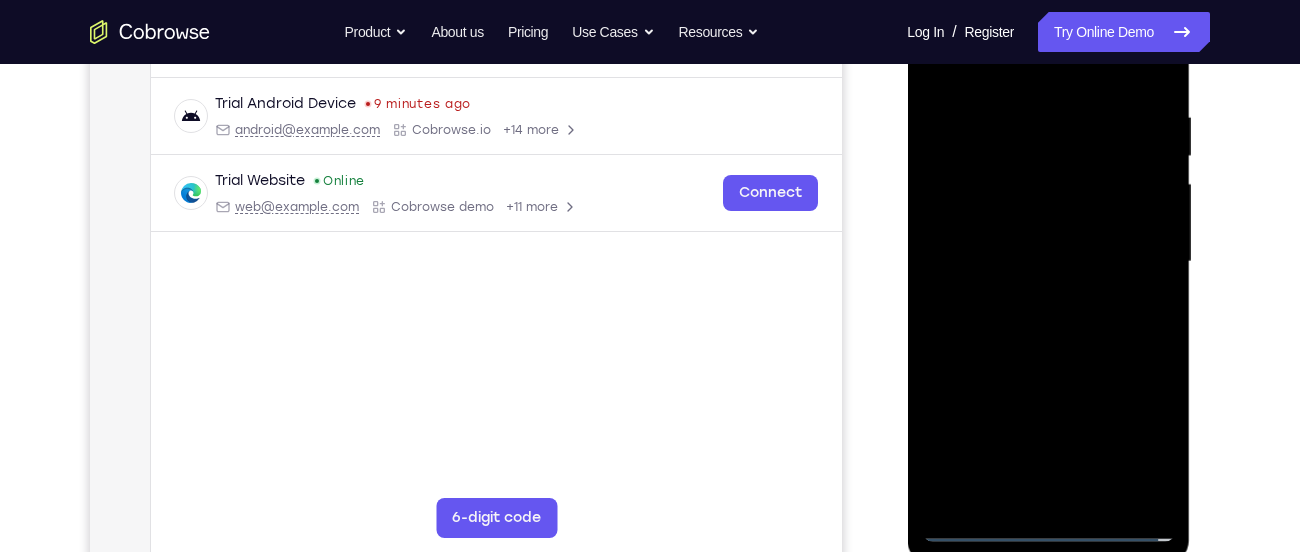 click at bounding box center (1048, 262) 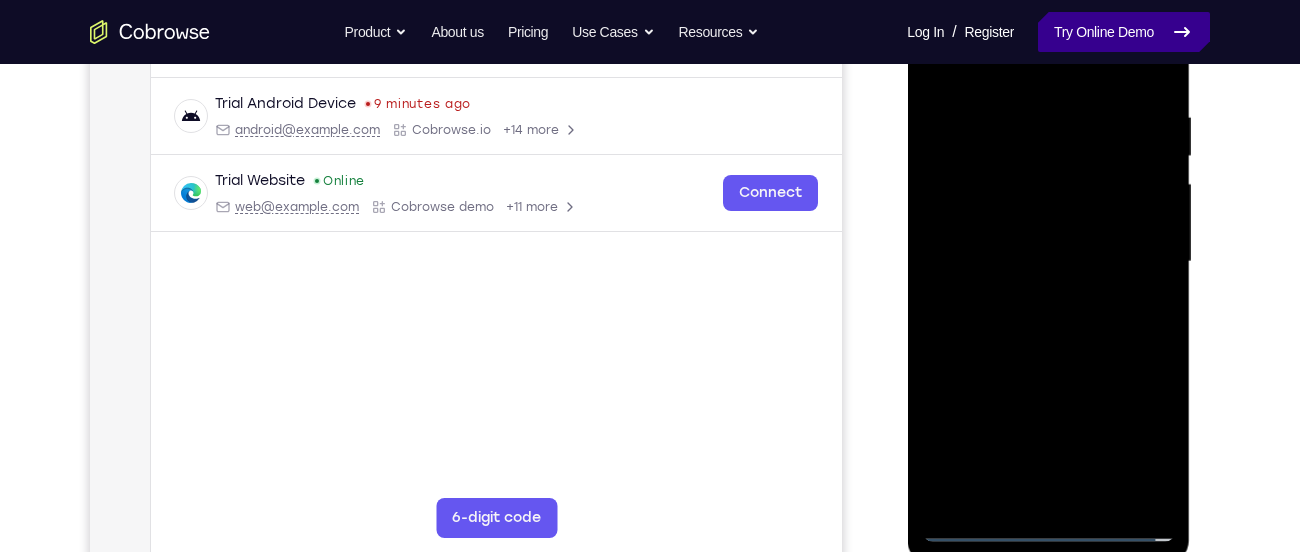 click on "Try Online Demo" at bounding box center [1124, 32] 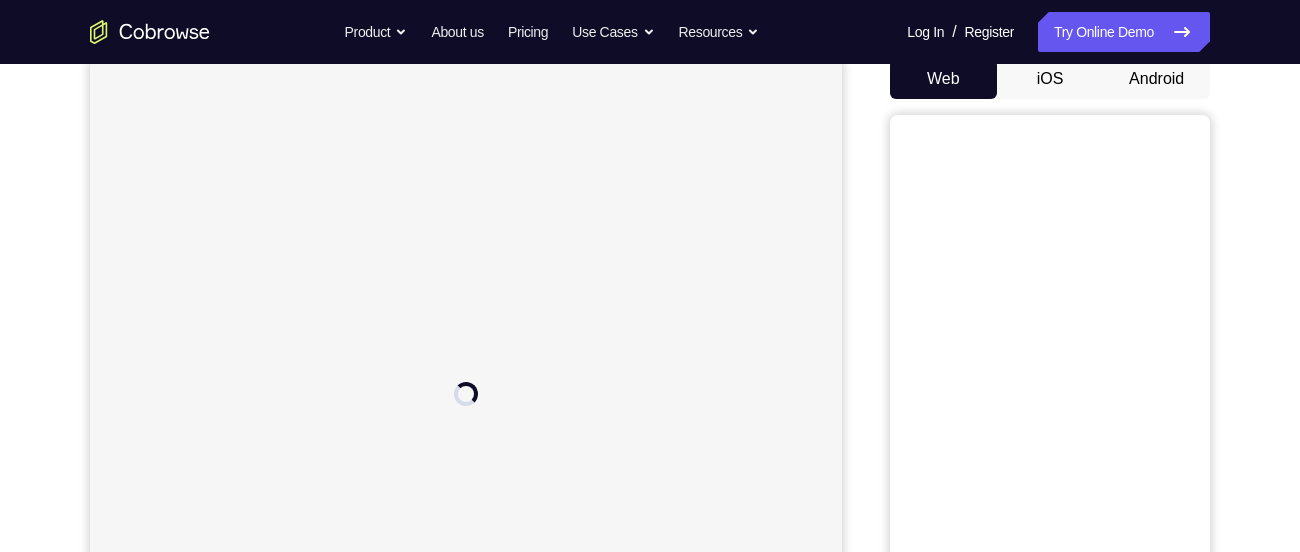 scroll, scrollTop: 0, scrollLeft: 0, axis: both 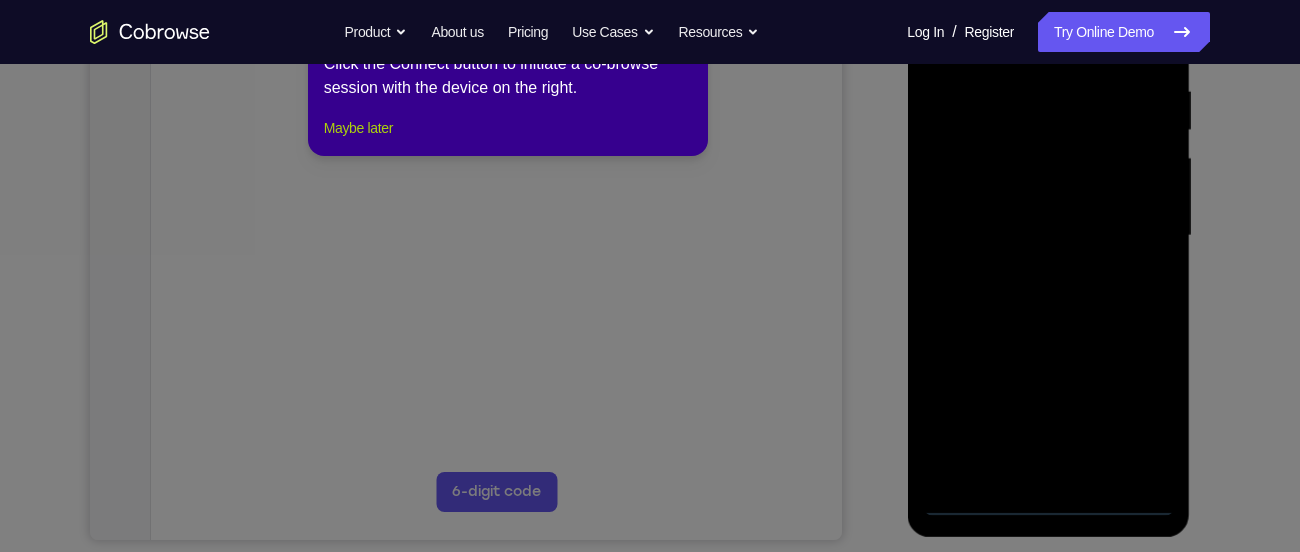 click on "Maybe later" at bounding box center [358, 128] 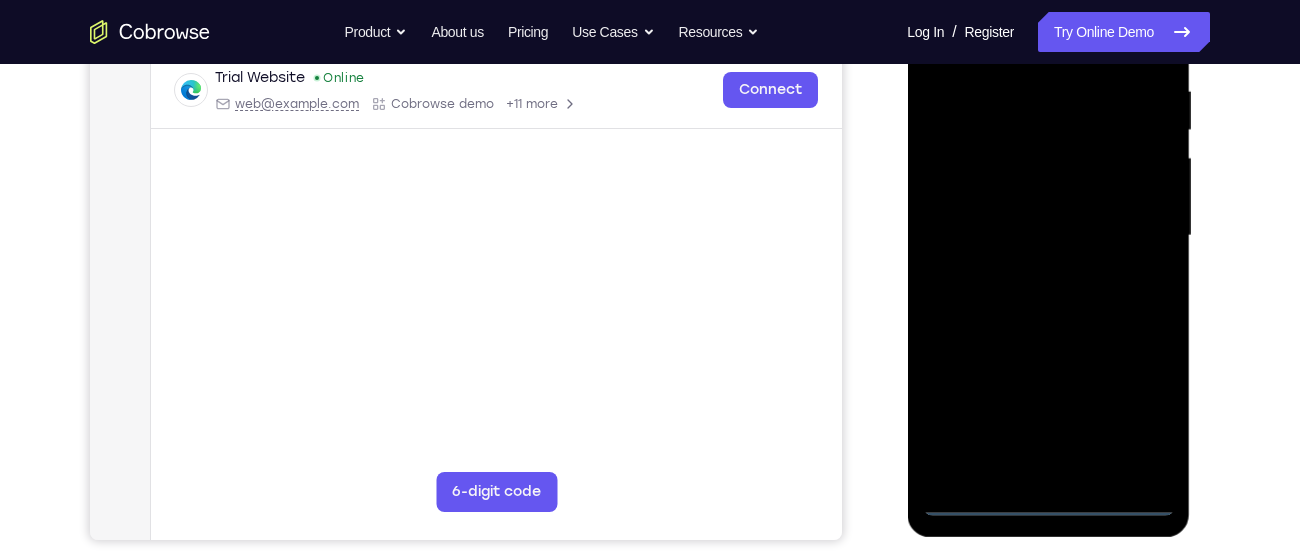 click at bounding box center [1048, 236] 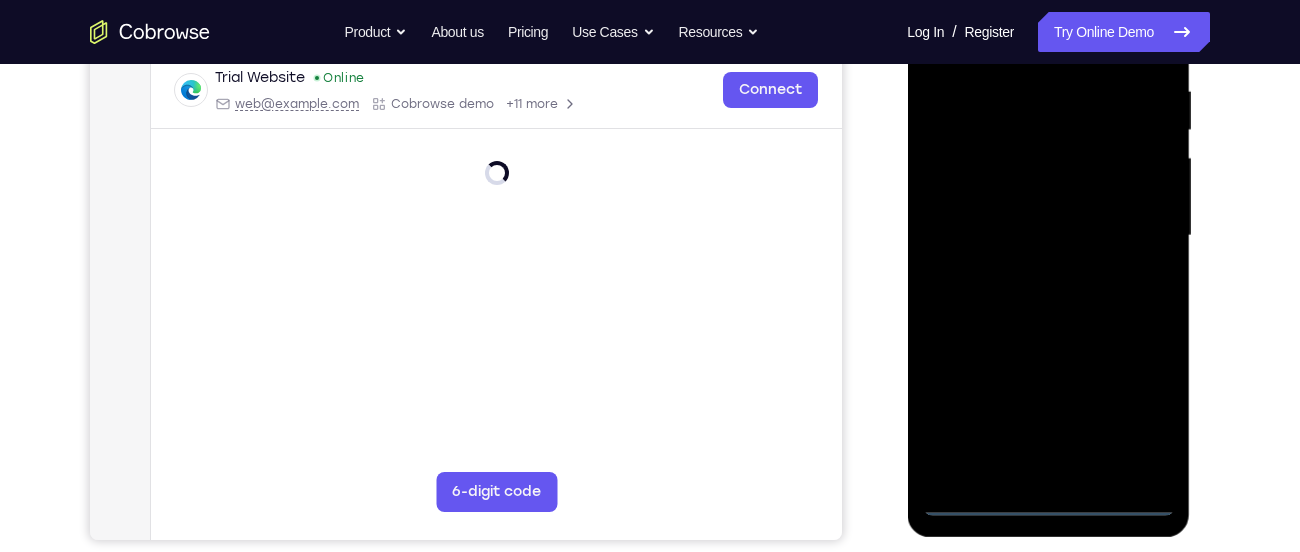 click at bounding box center (1048, 236) 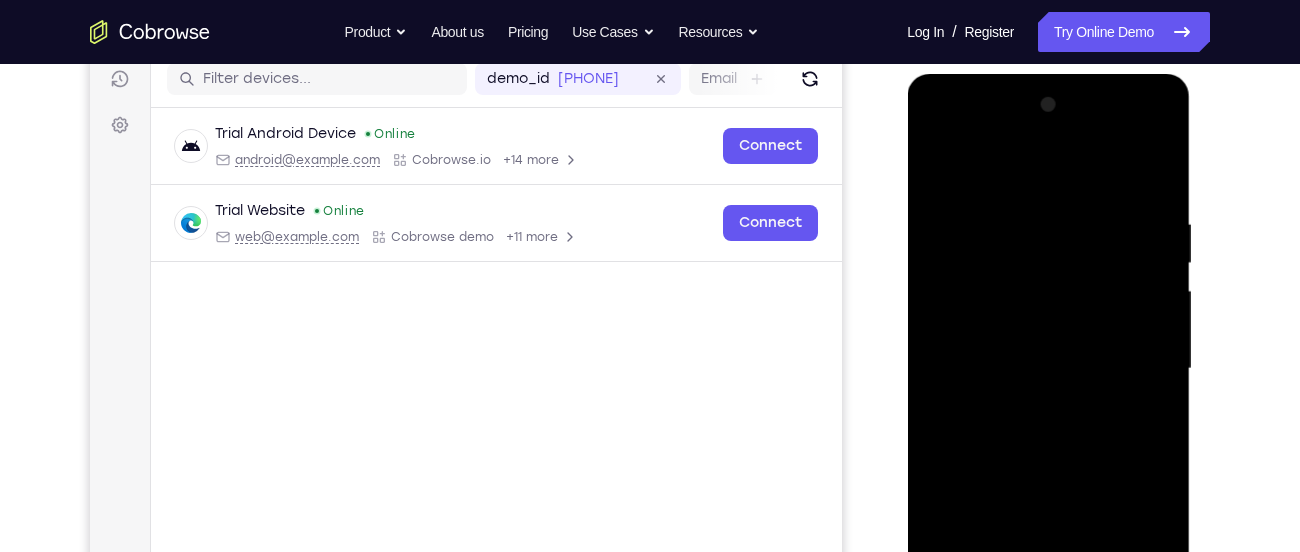 scroll, scrollTop: 193, scrollLeft: 0, axis: vertical 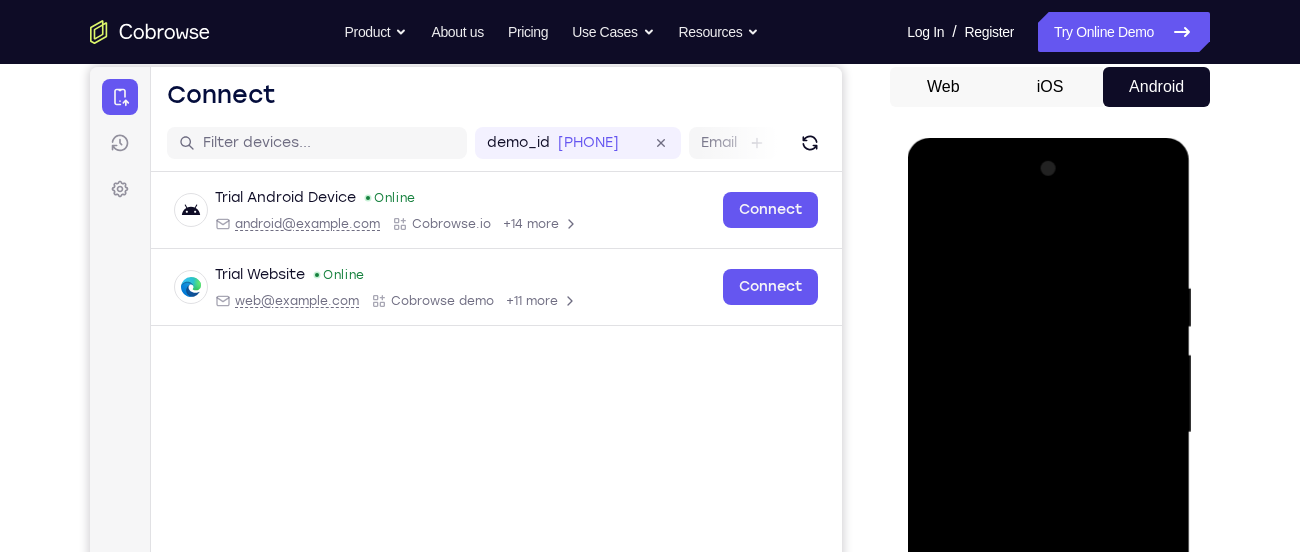 click at bounding box center (1048, 433) 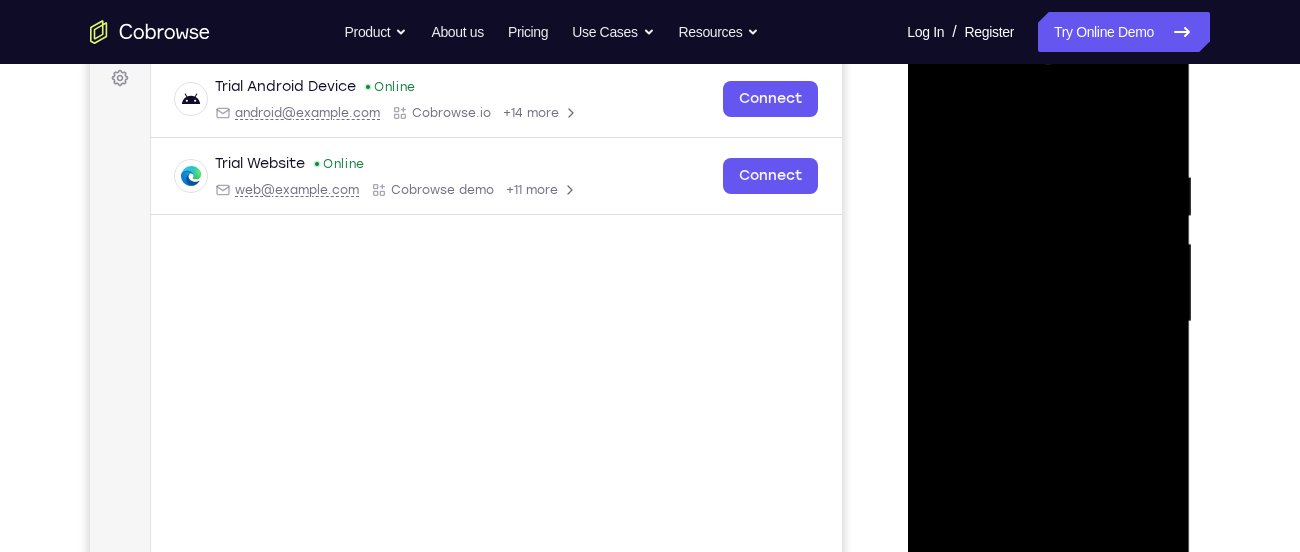 scroll, scrollTop: 313, scrollLeft: 0, axis: vertical 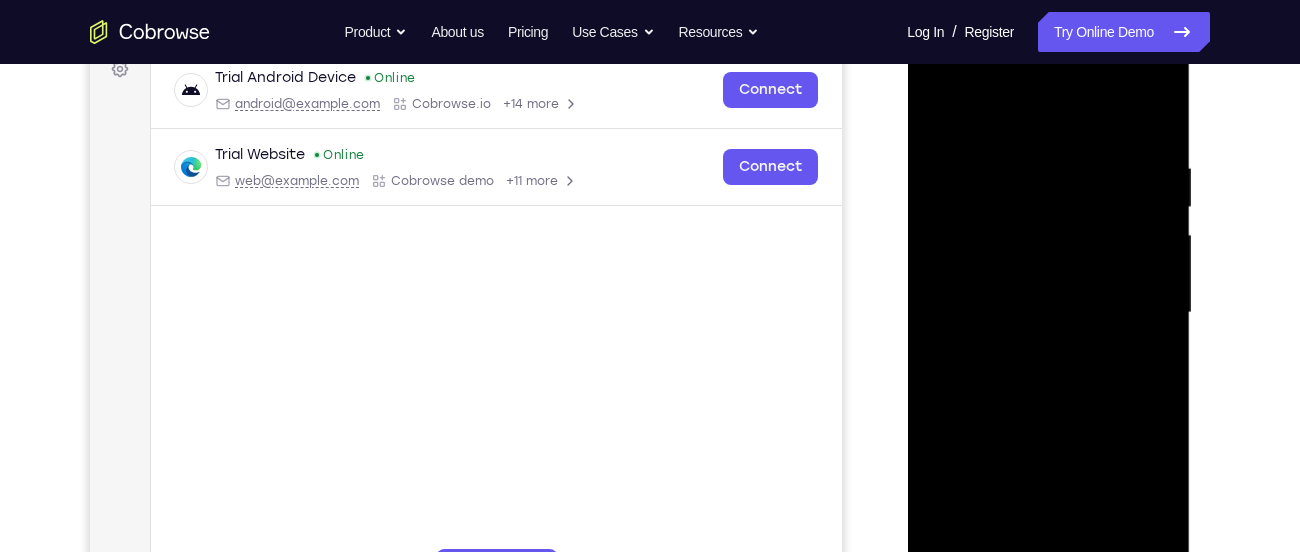 click at bounding box center [1048, 313] 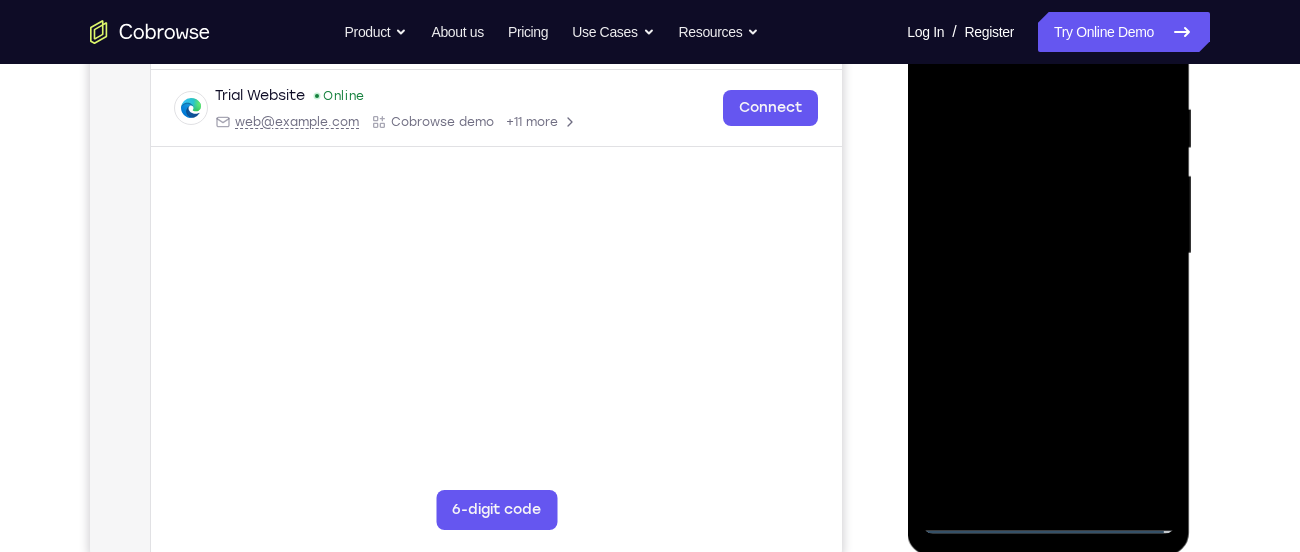scroll, scrollTop: 364, scrollLeft: 0, axis: vertical 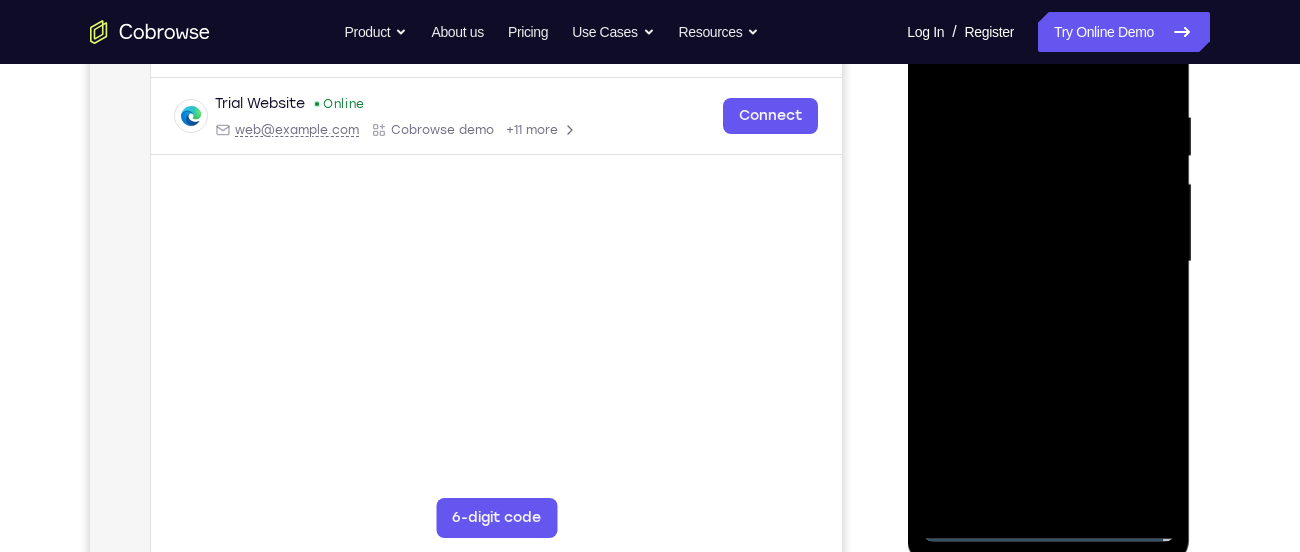 click at bounding box center (1048, 262) 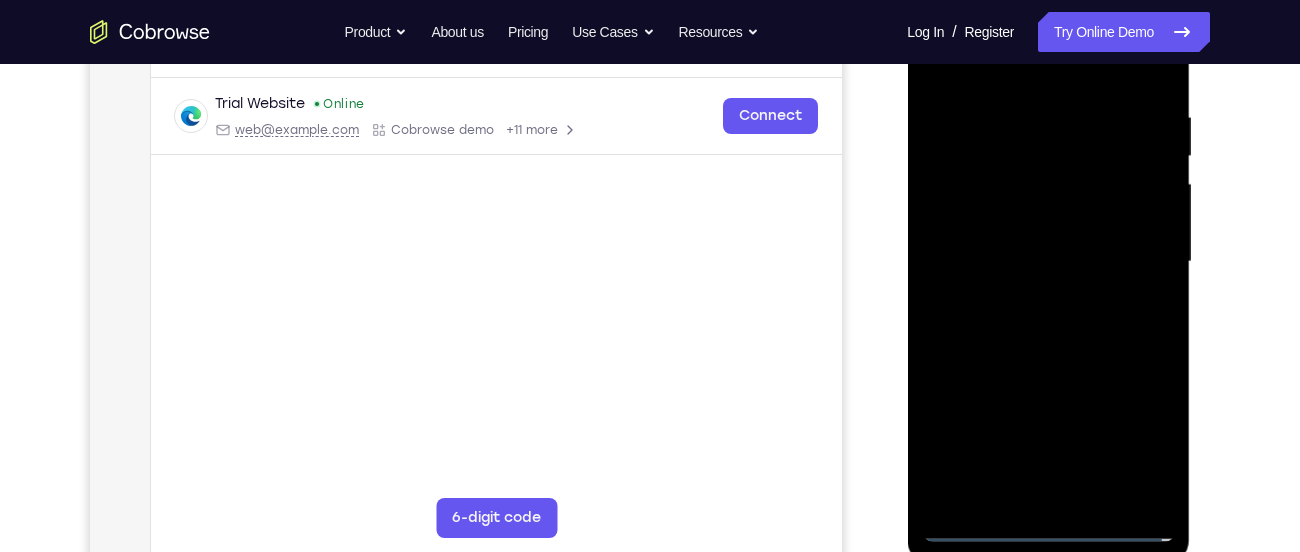 click at bounding box center (1048, 262) 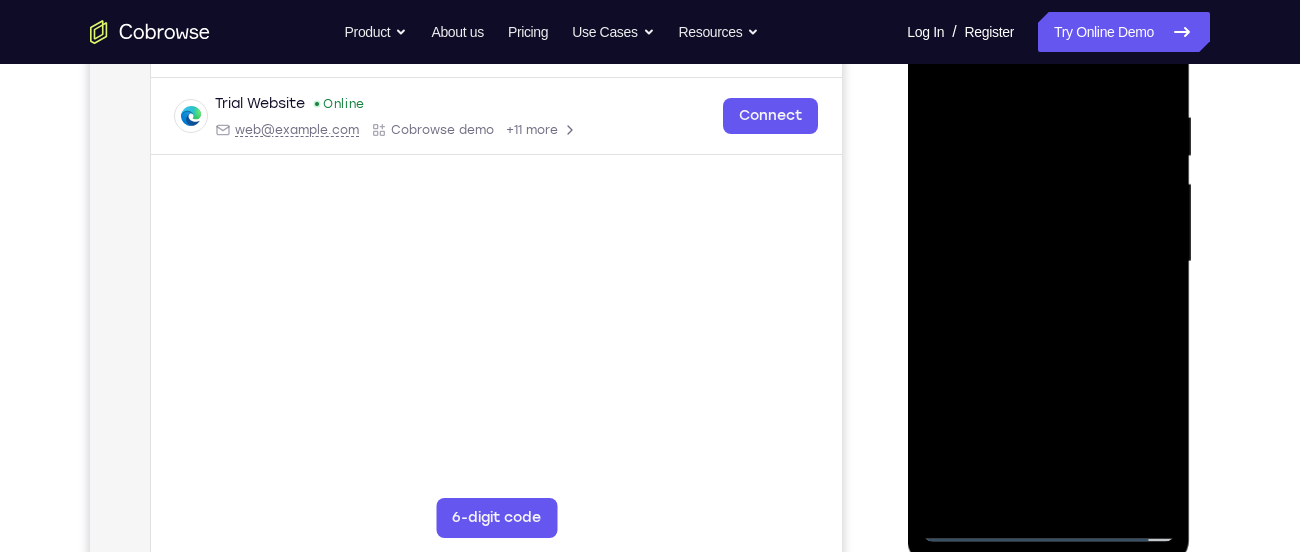 click at bounding box center (1048, 262) 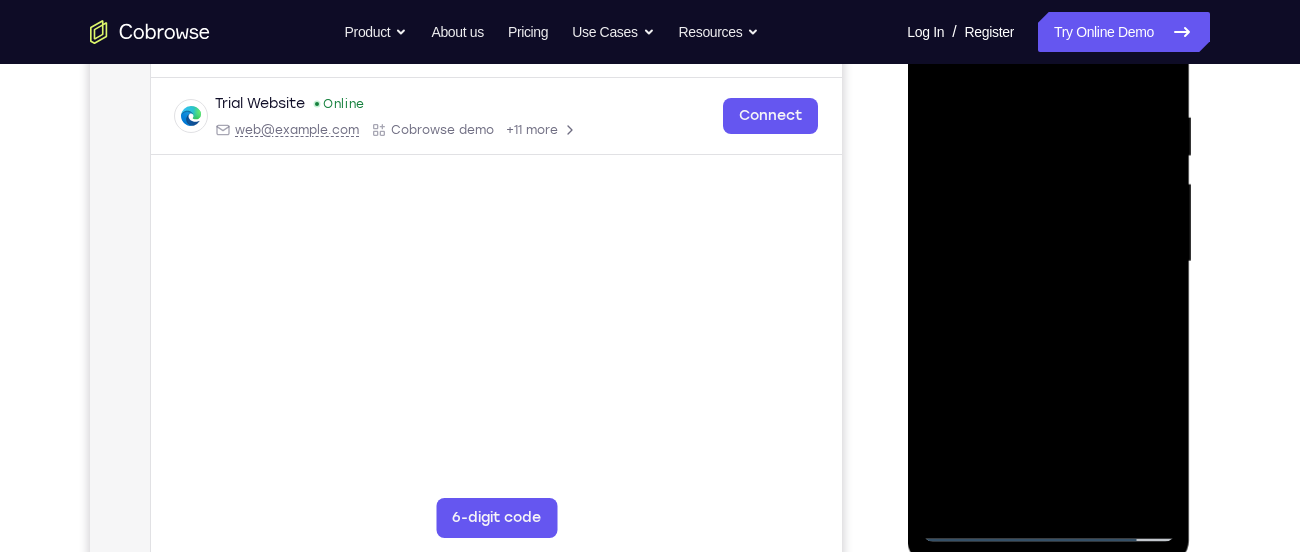 click at bounding box center [1048, 262] 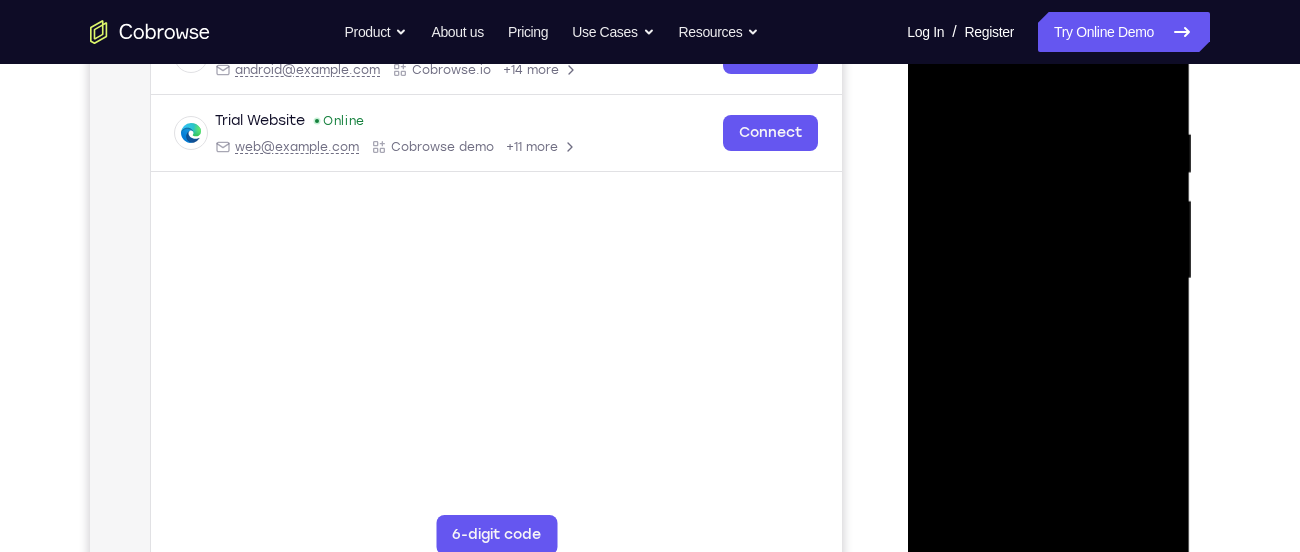 scroll, scrollTop: 381, scrollLeft: 0, axis: vertical 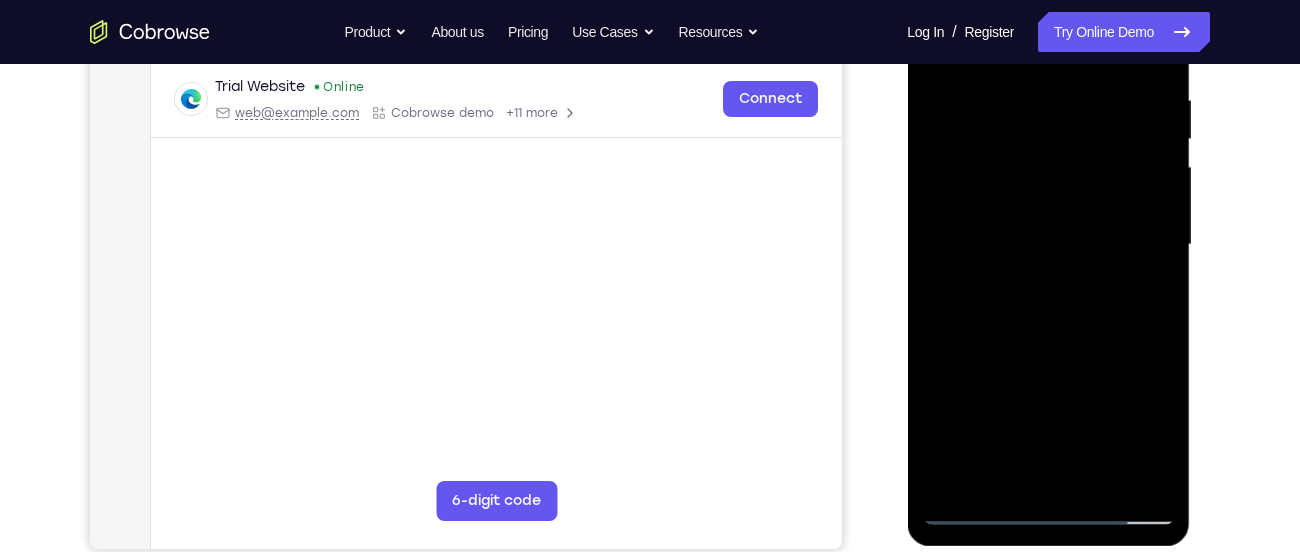 click at bounding box center (1048, 245) 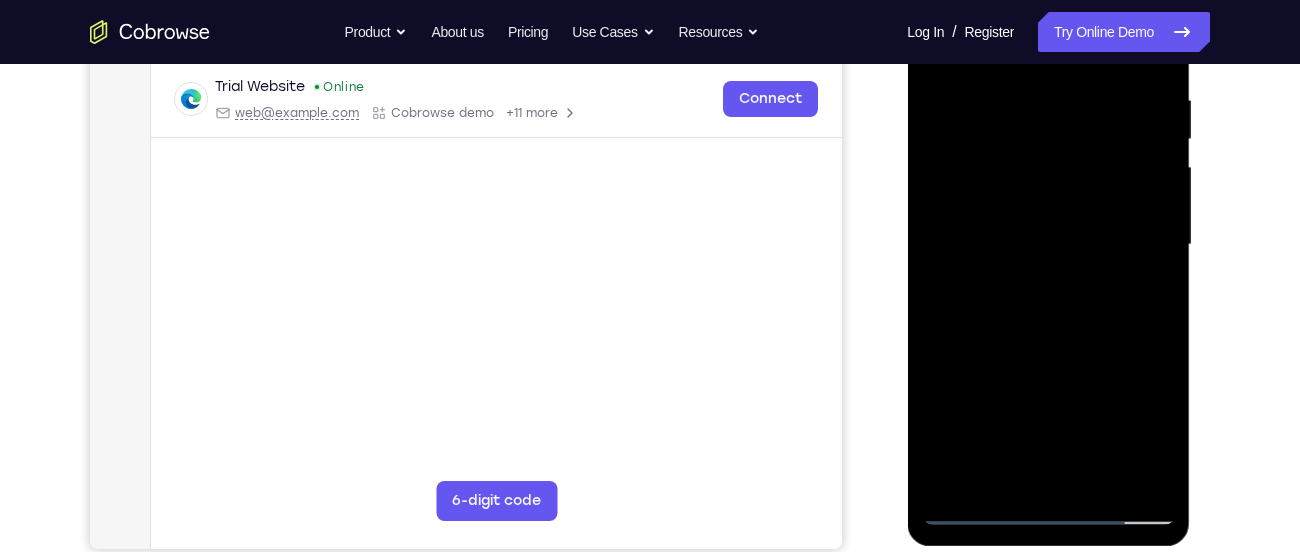 click at bounding box center [1048, 245] 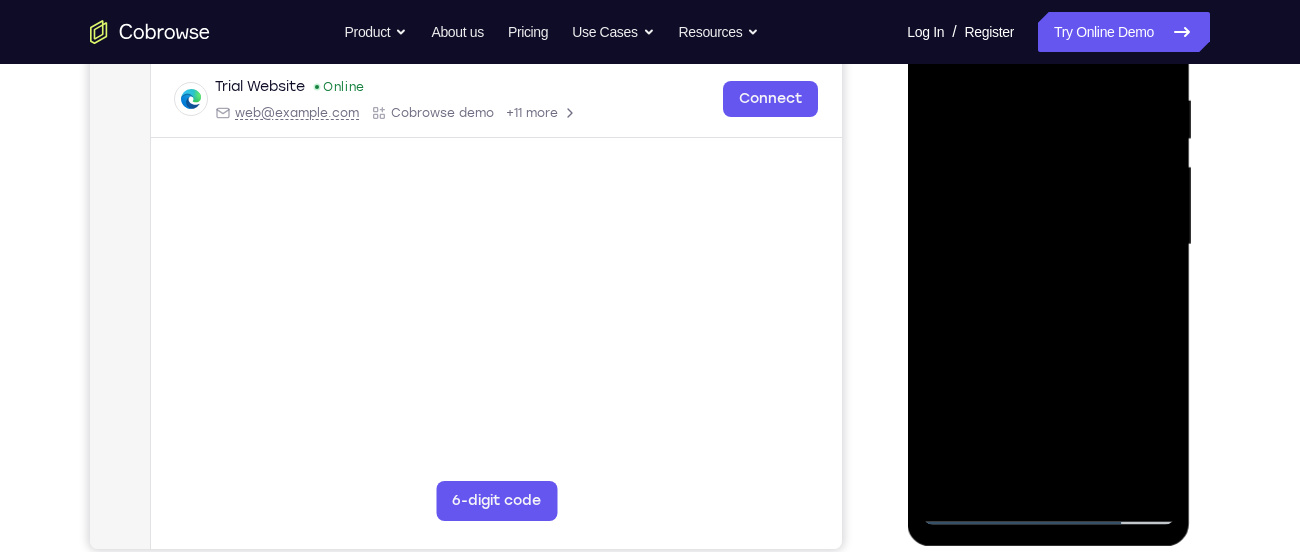 drag, startPoint x: 1089, startPoint y: 345, endPoint x: 1069, endPoint y: 234, distance: 112.78741 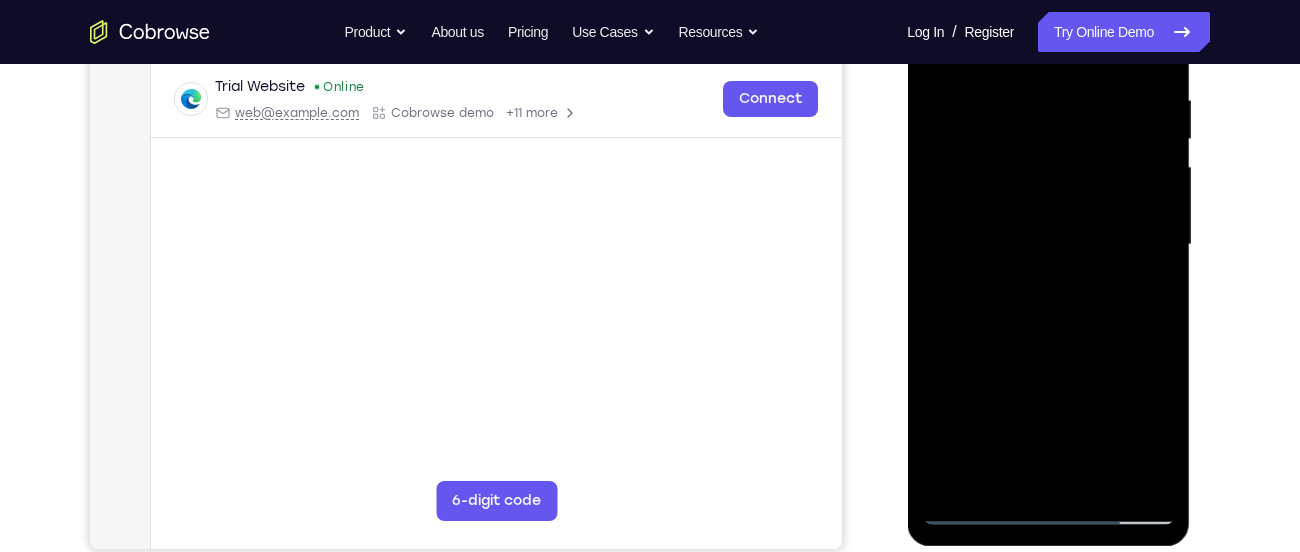 click at bounding box center [1048, 245] 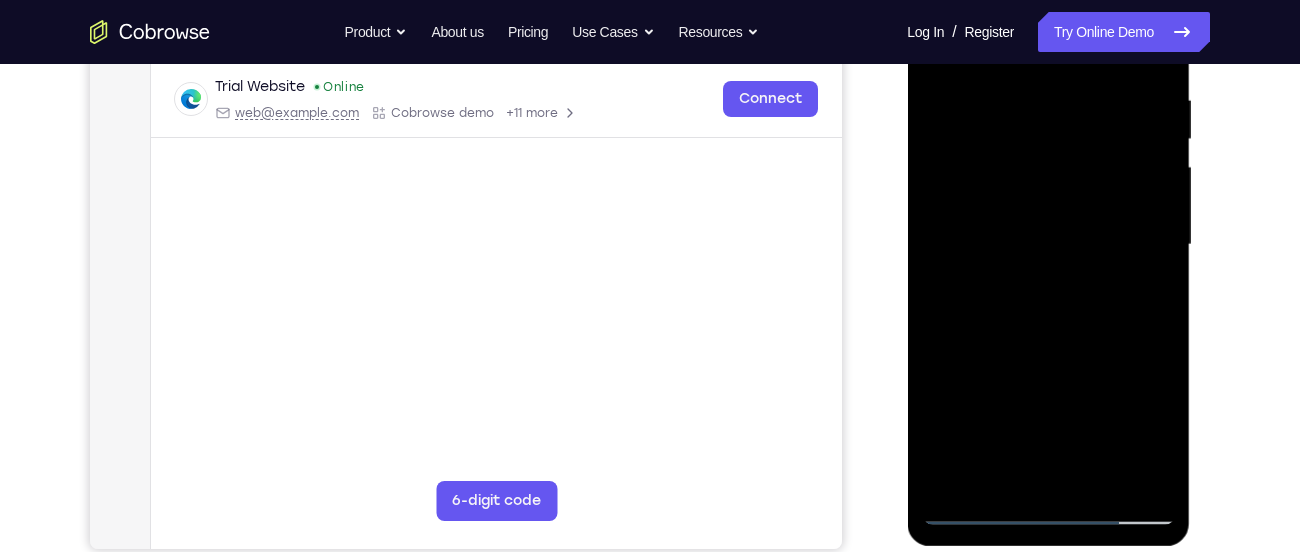 click at bounding box center [1048, 245] 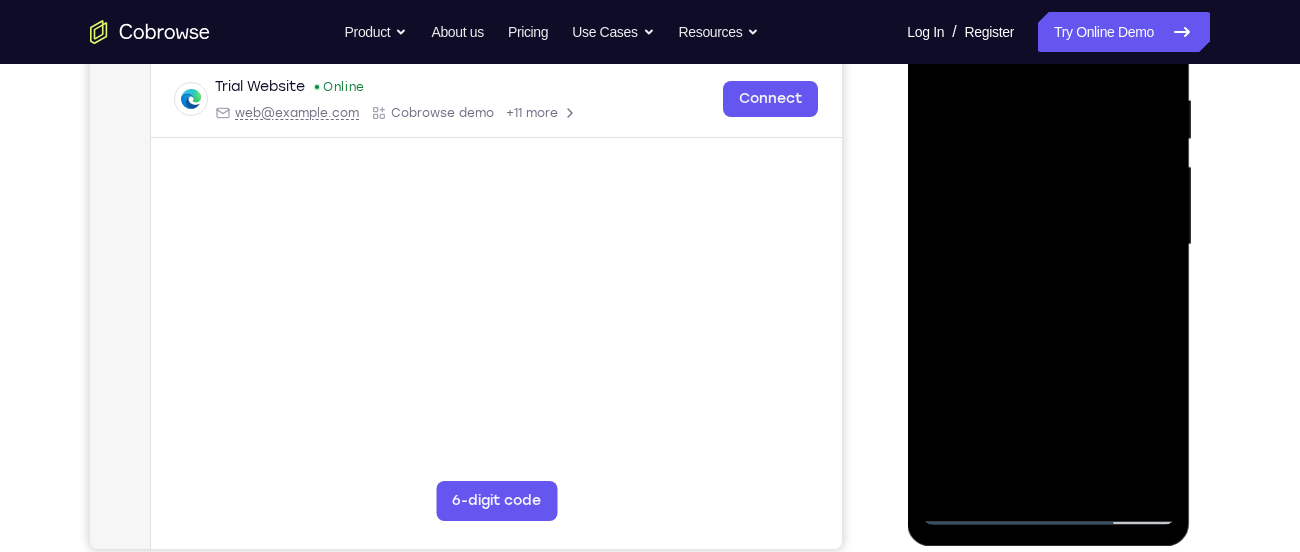 click at bounding box center (1048, 245) 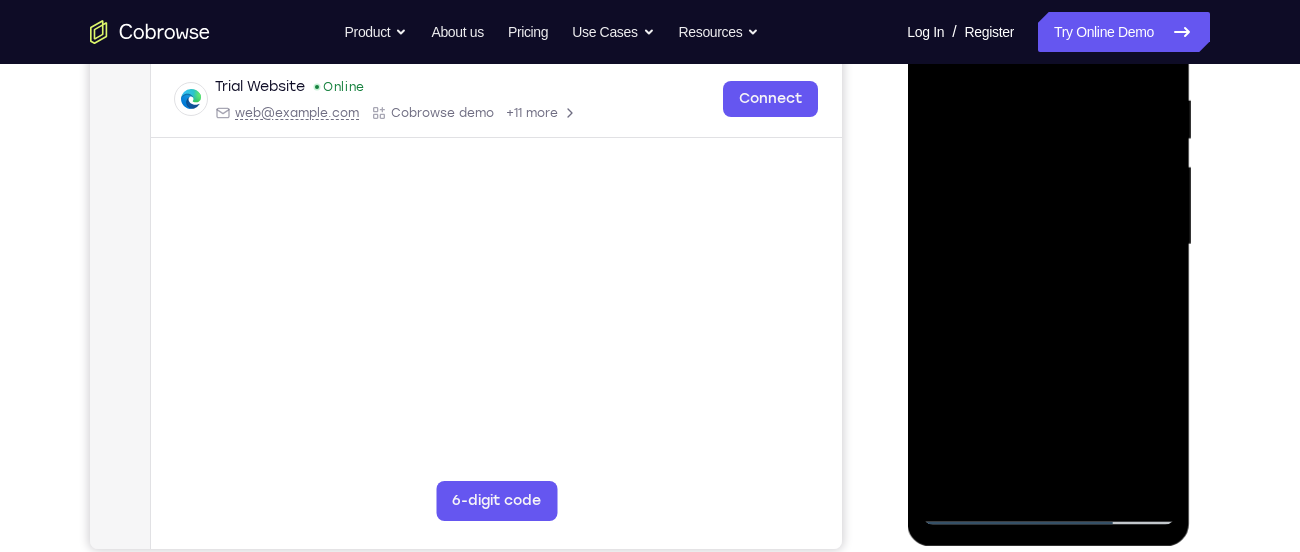 drag, startPoint x: 1023, startPoint y: 163, endPoint x: 1062, endPoint y: 310, distance: 152.0855 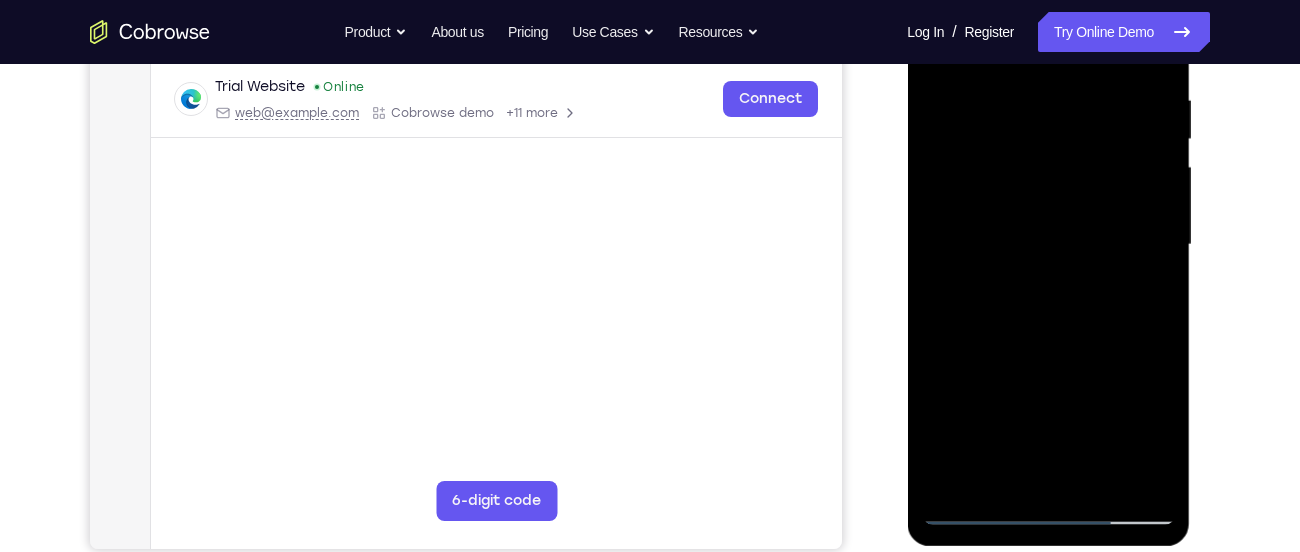 click at bounding box center (1048, 245) 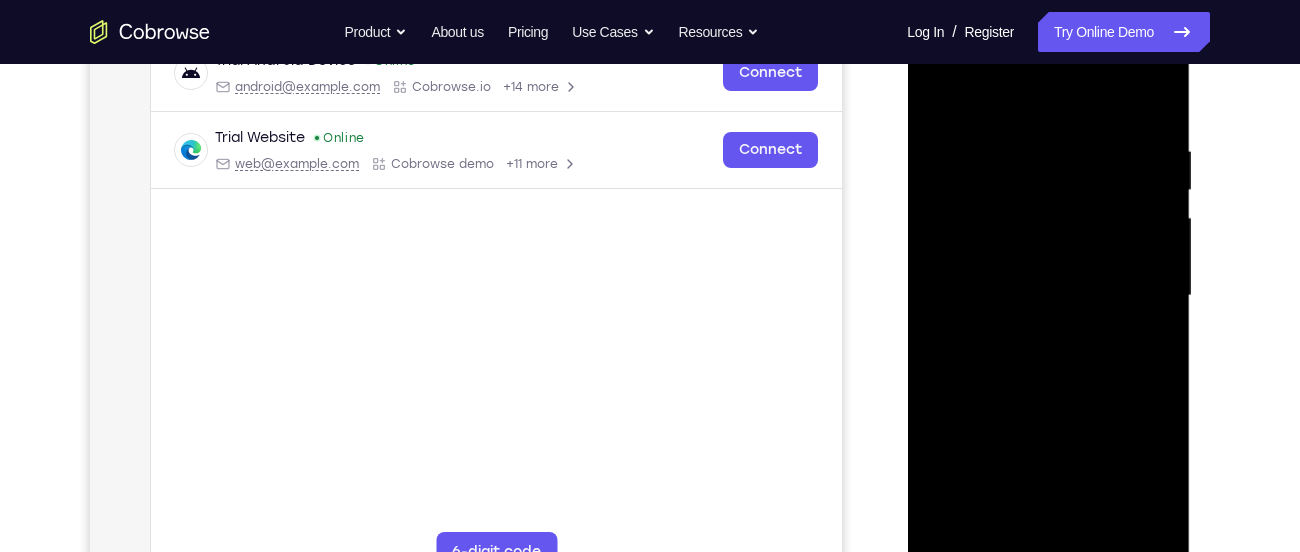 scroll, scrollTop: 321, scrollLeft: 0, axis: vertical 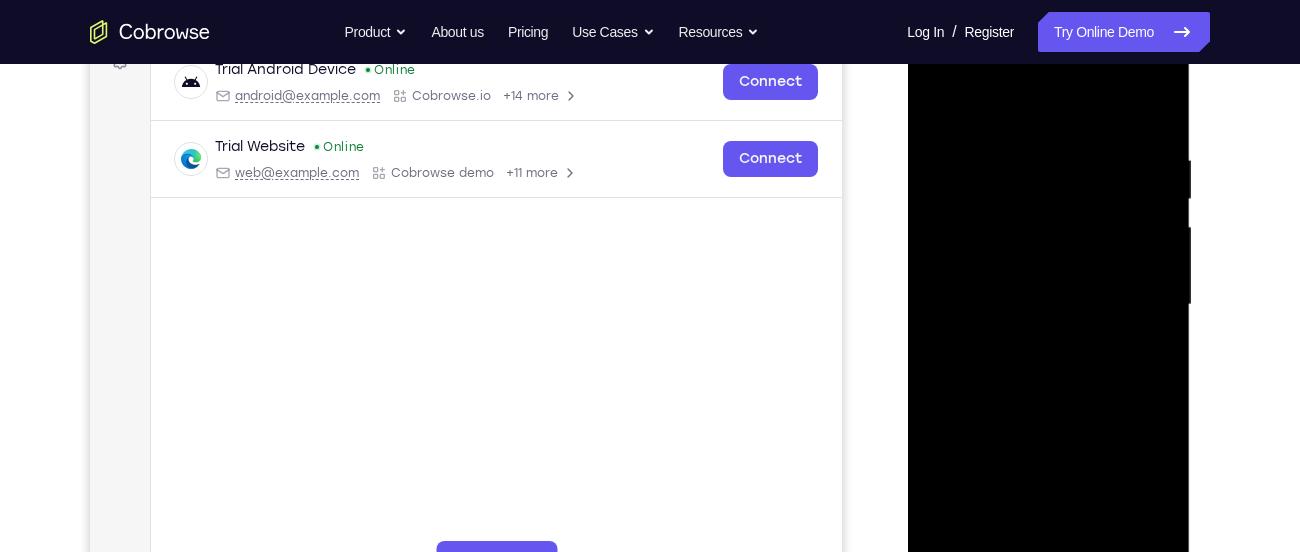 click at bounding box center (1048, 305) 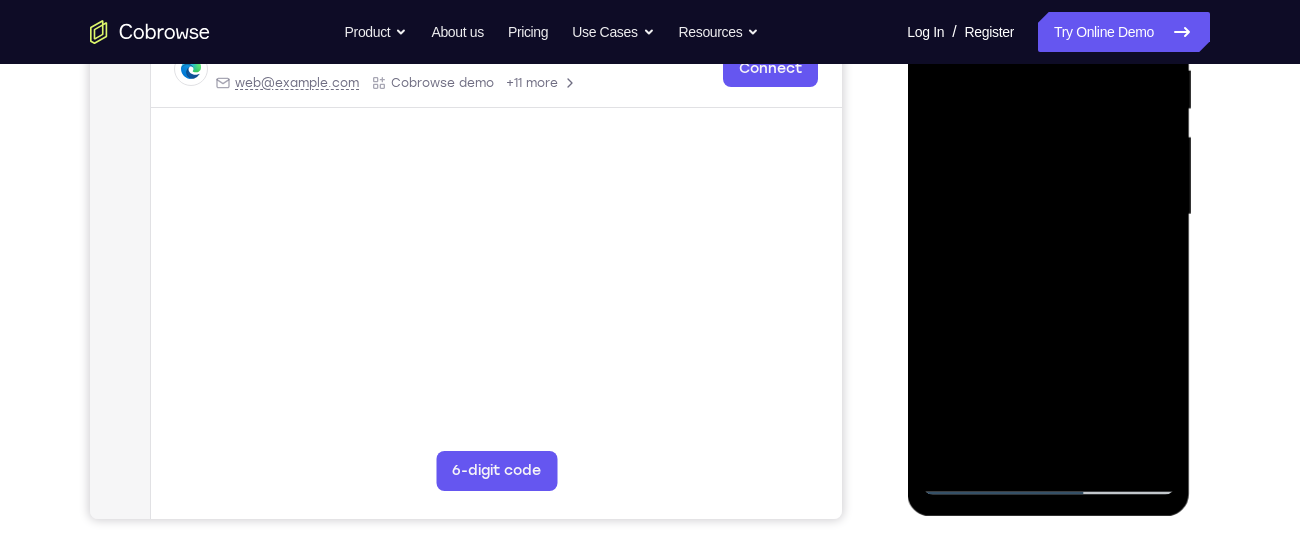 scroll, scrollTop: 398, scrollLeft: 0, axis: vertical 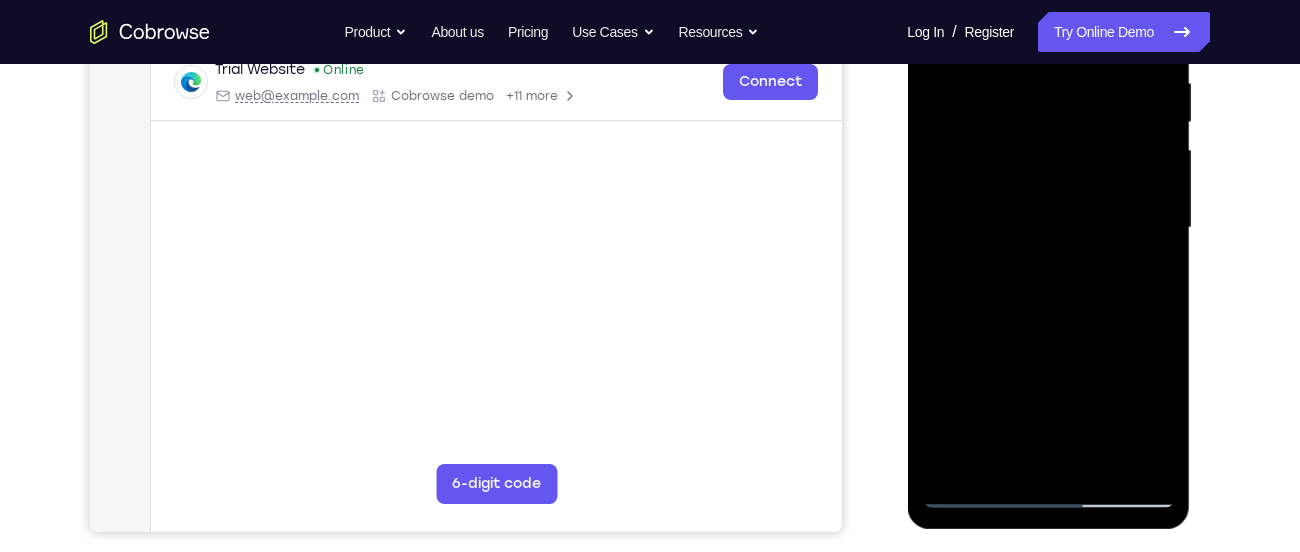 click at bounding box center (1048, 228) 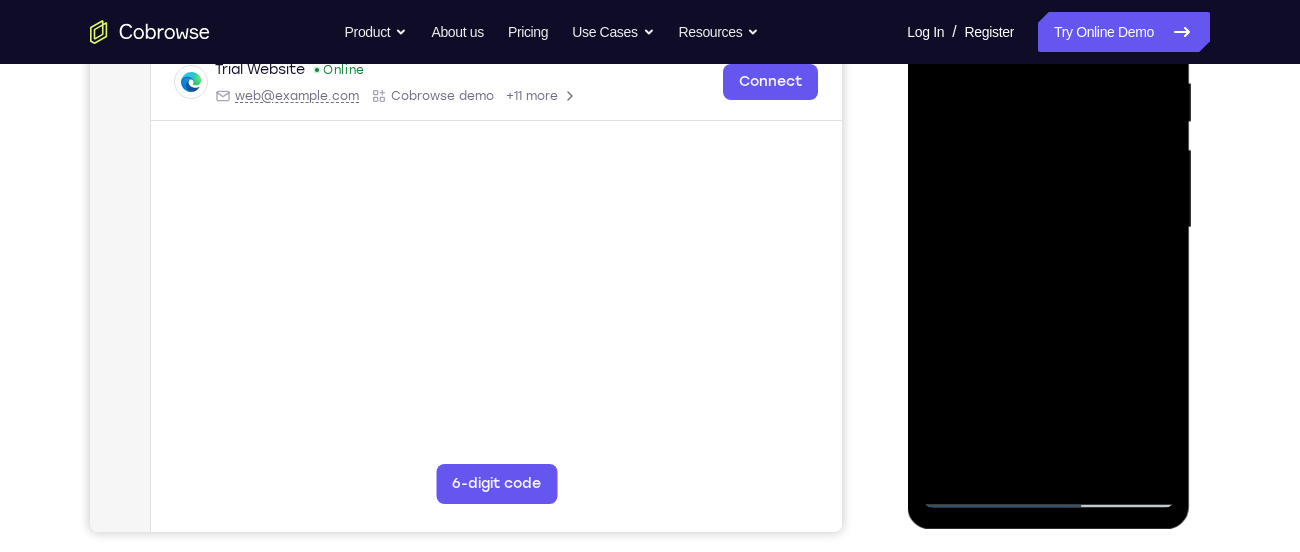 click at bounding box center [1048, 228] 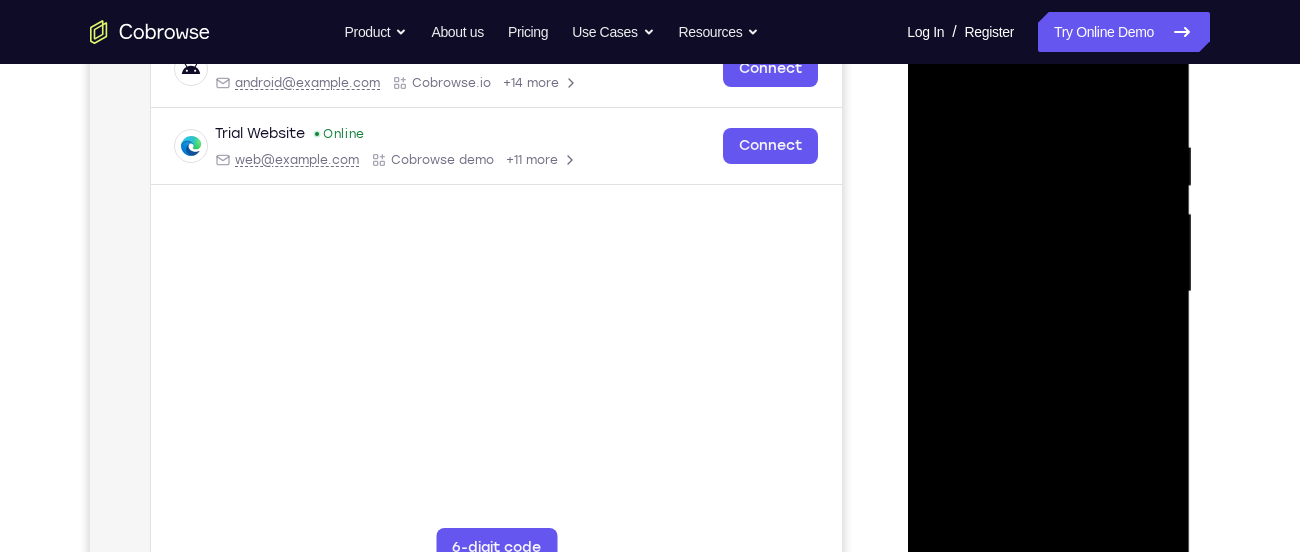 scroll, scrollTop: 351, scrollLeft: 0, axis: vertical 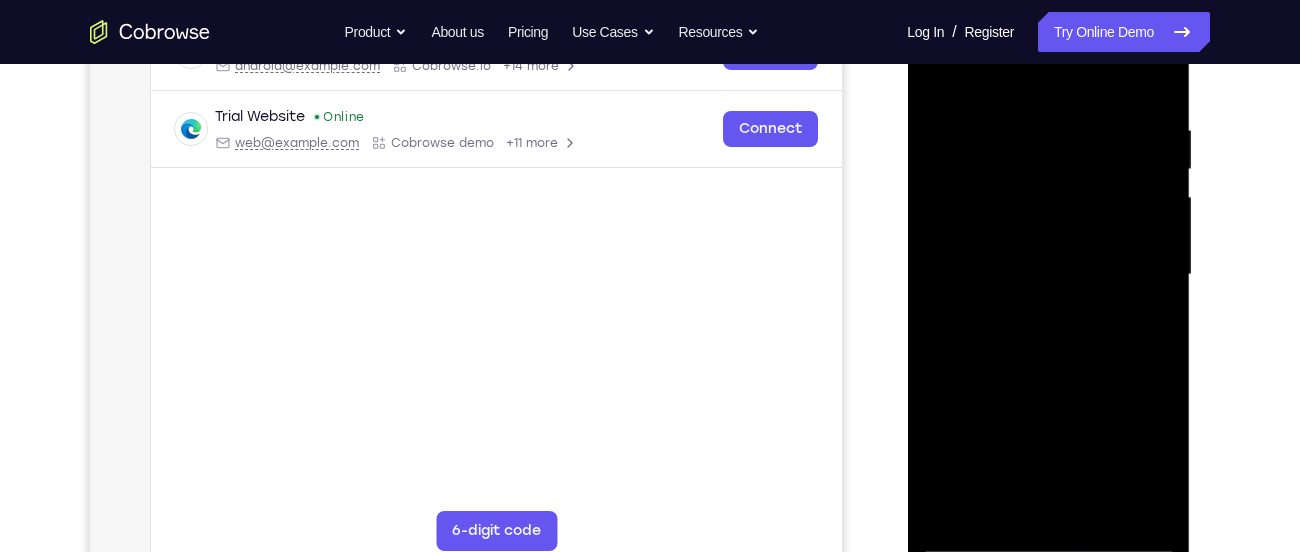 click at bounding box center (1048, 275) 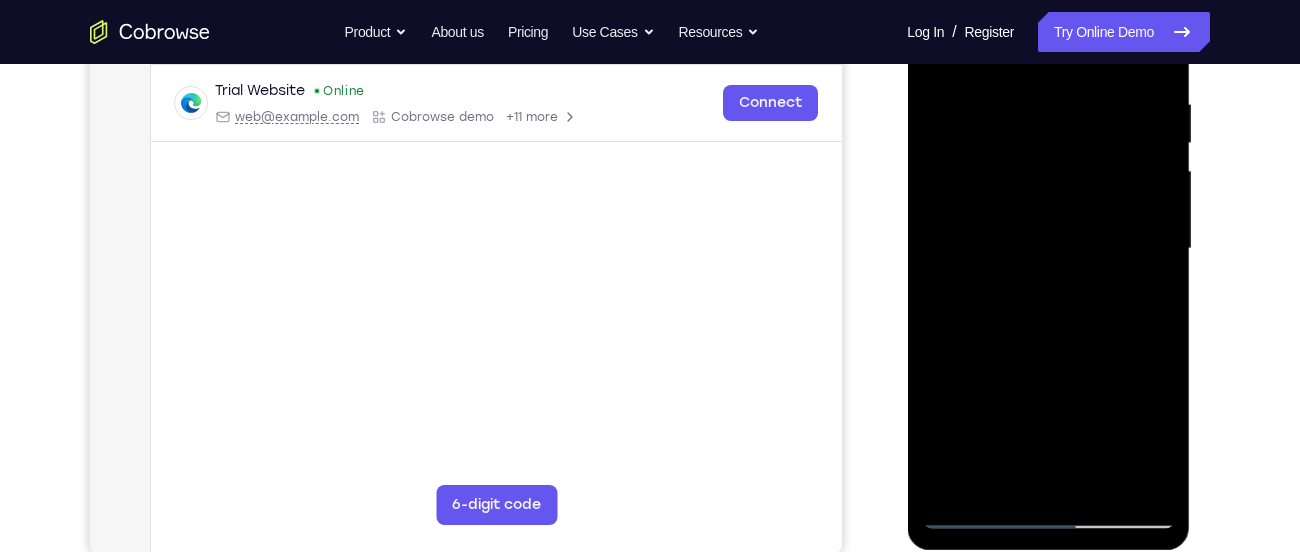 scroll, scrollTop: 394, scrollLeft: 0, axis: vertical 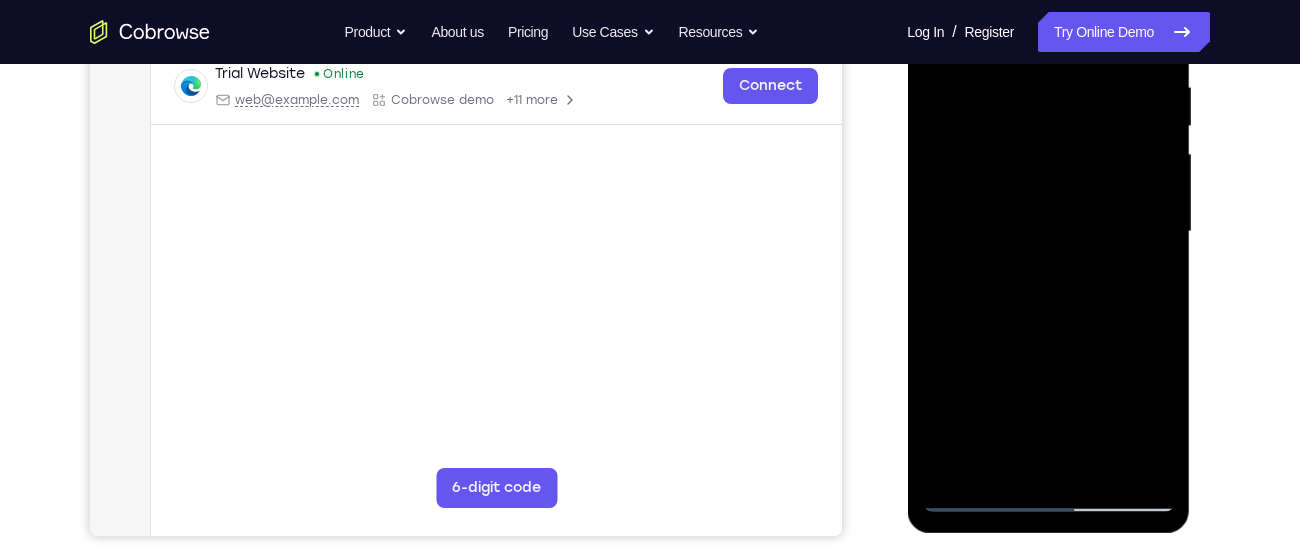 click at bounding box center [1048, 232] 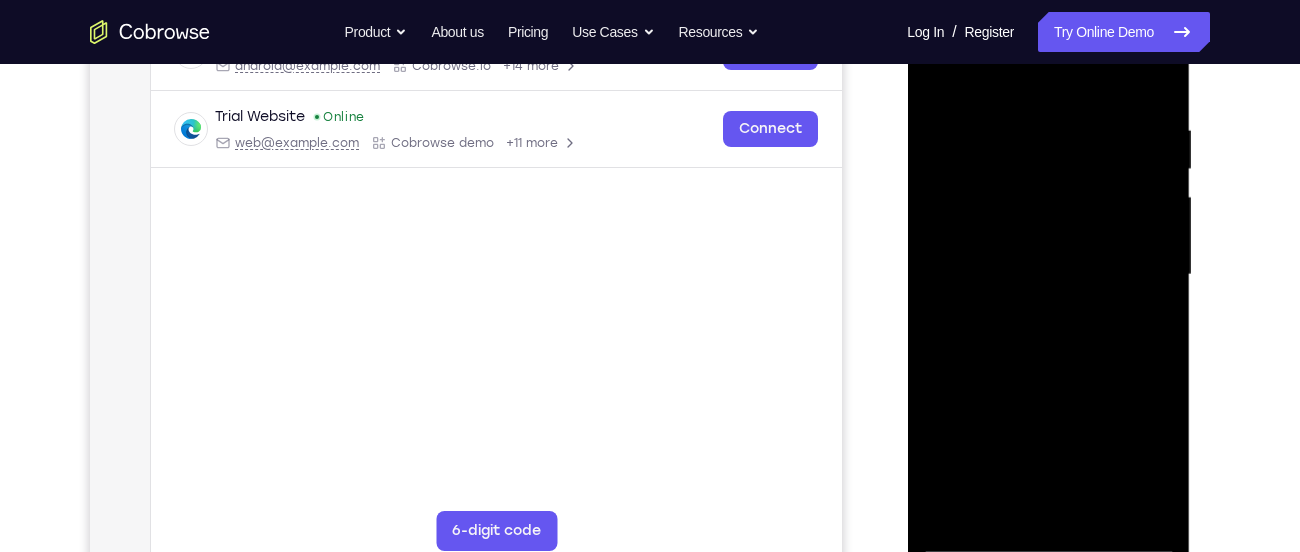 scroll, scrollTop: 342, scrollLeft: 0, axis: vertical 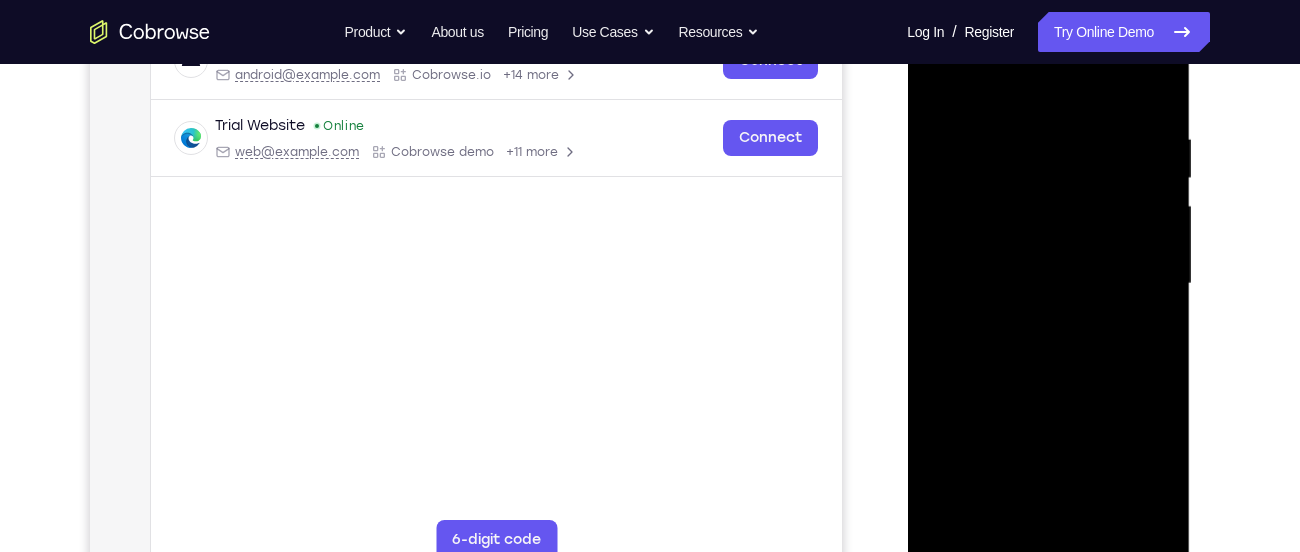 click at bounding box center (1048, 284) 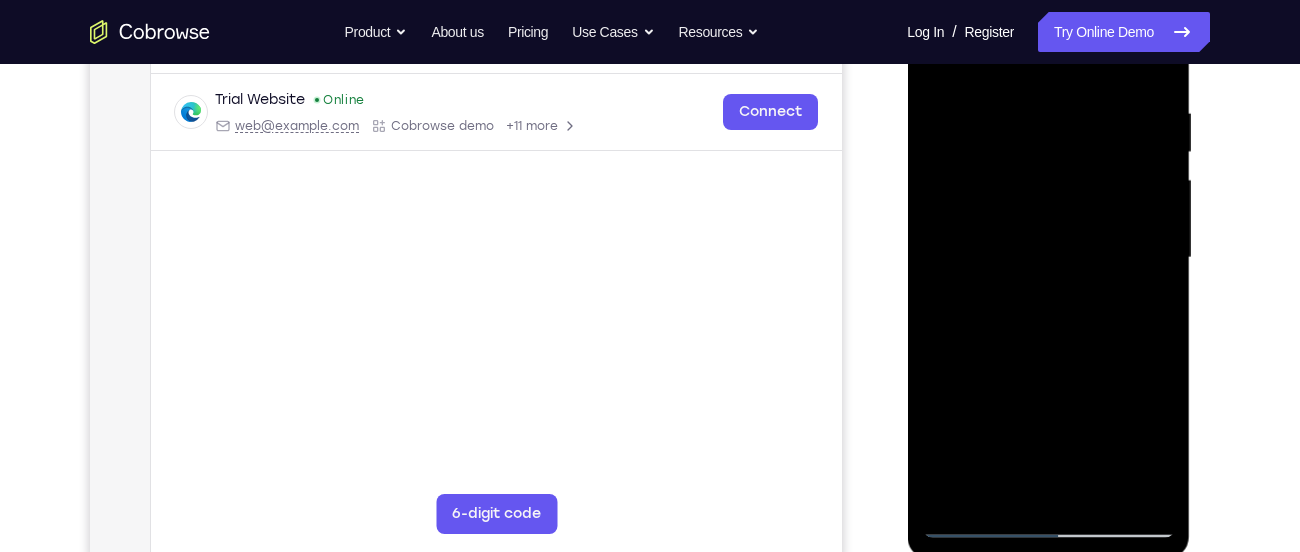 scroll, scrollTop: 372, scrollLeft: 0, axis: vertical 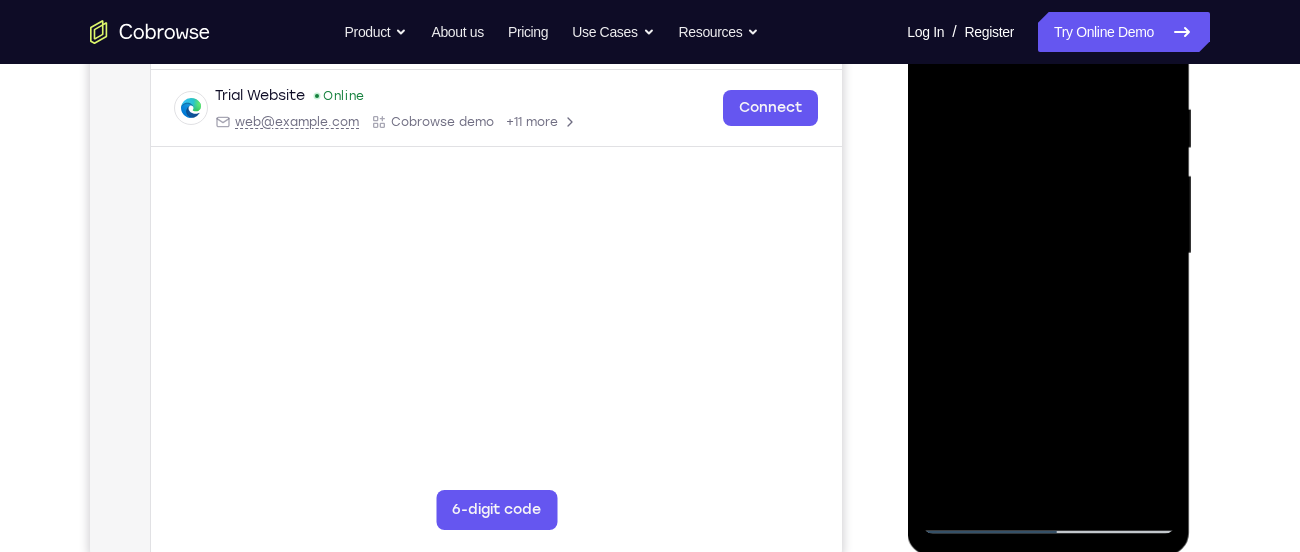 click at bounding box center [1048, 254] 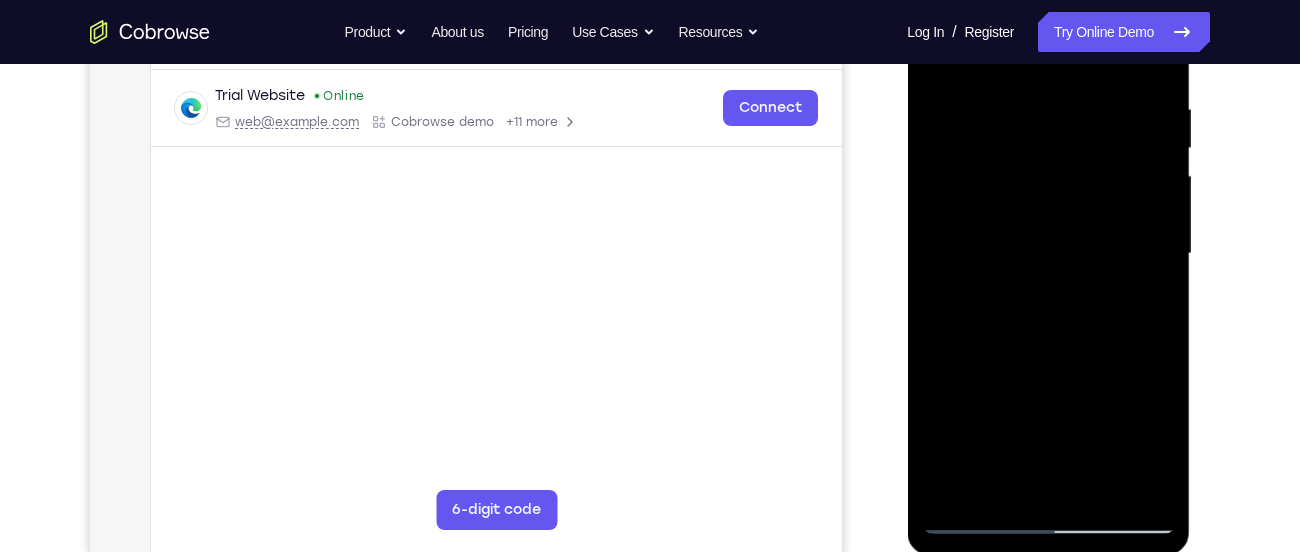 click at bounding box center (1048, 254) 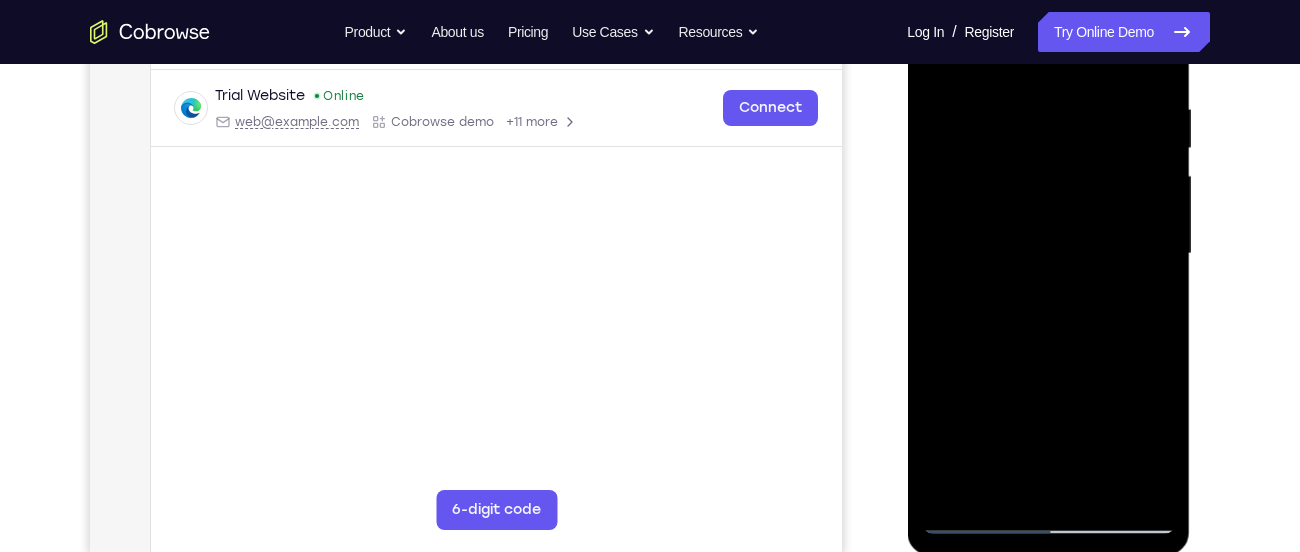 drag, startPoint x: 1063, startPoint y: 357, endPoint x: 998, endPoint y: 238, distance: 135.59499 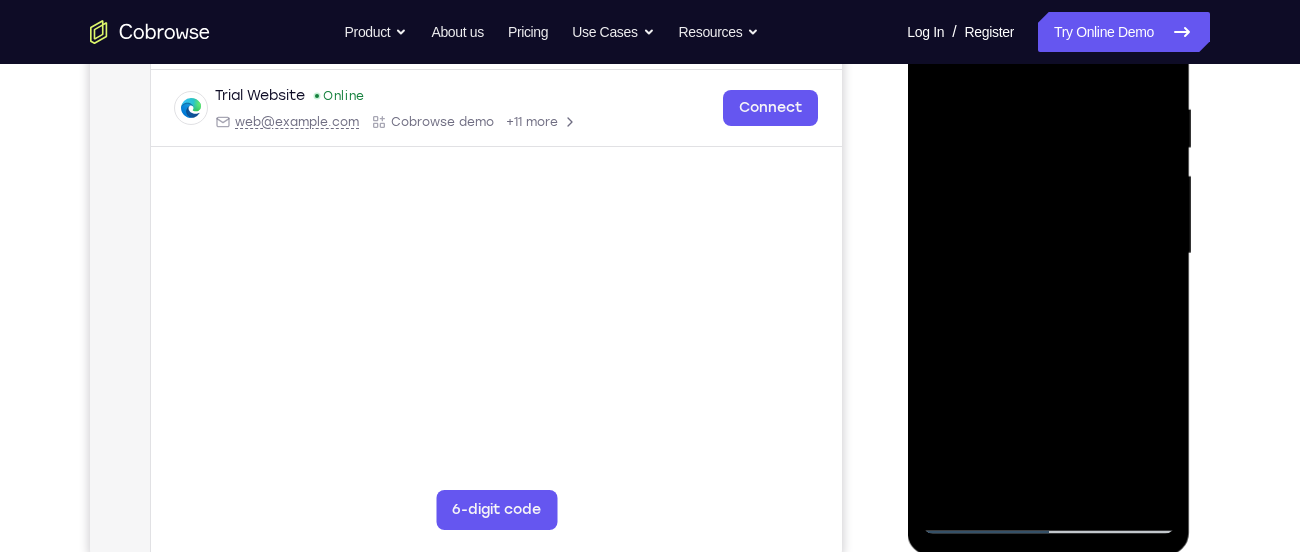 drag, startPoint x: 1113, startPoint y: 345, endPoint x: 1066, endPoint y: 274, distance: 85.146935 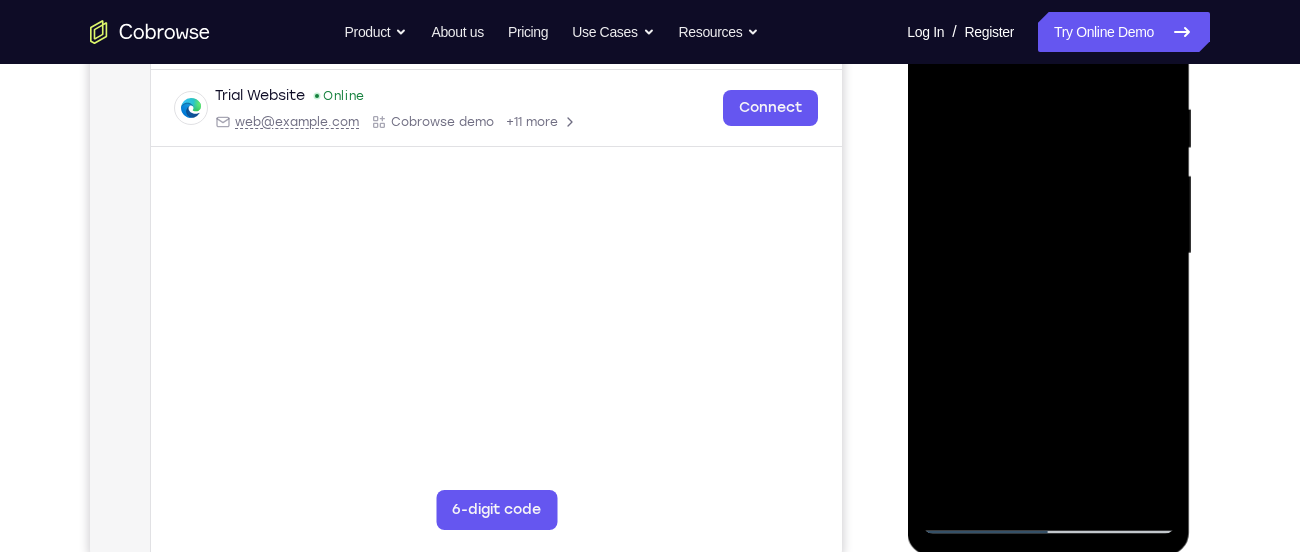 click at bounding box center (1048, 254) 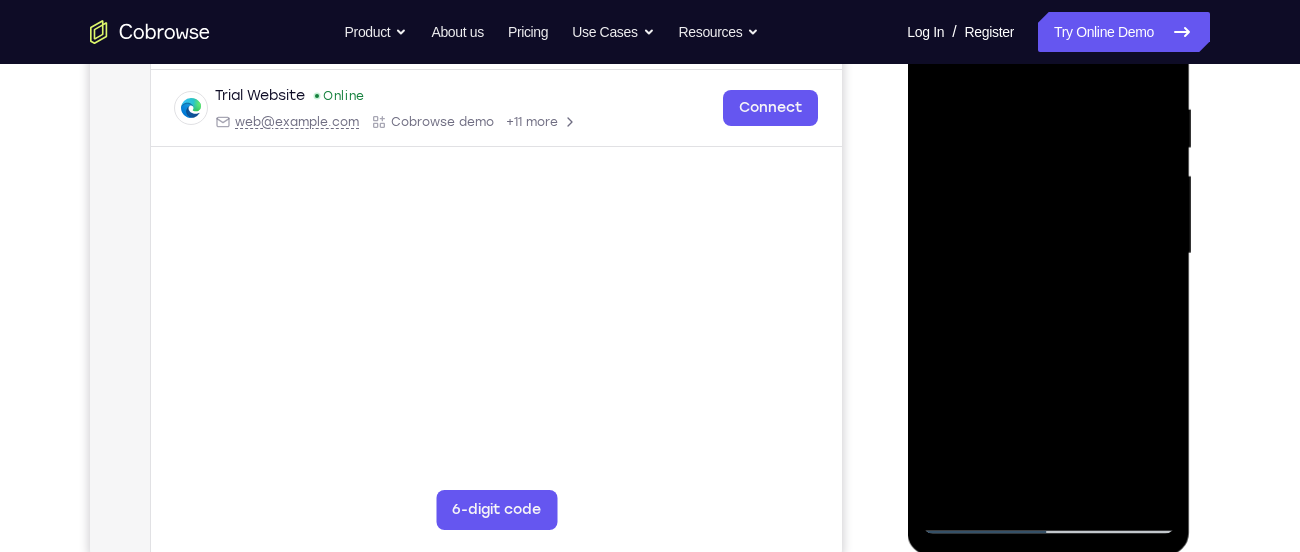 click at bounding box center (1048, 254) 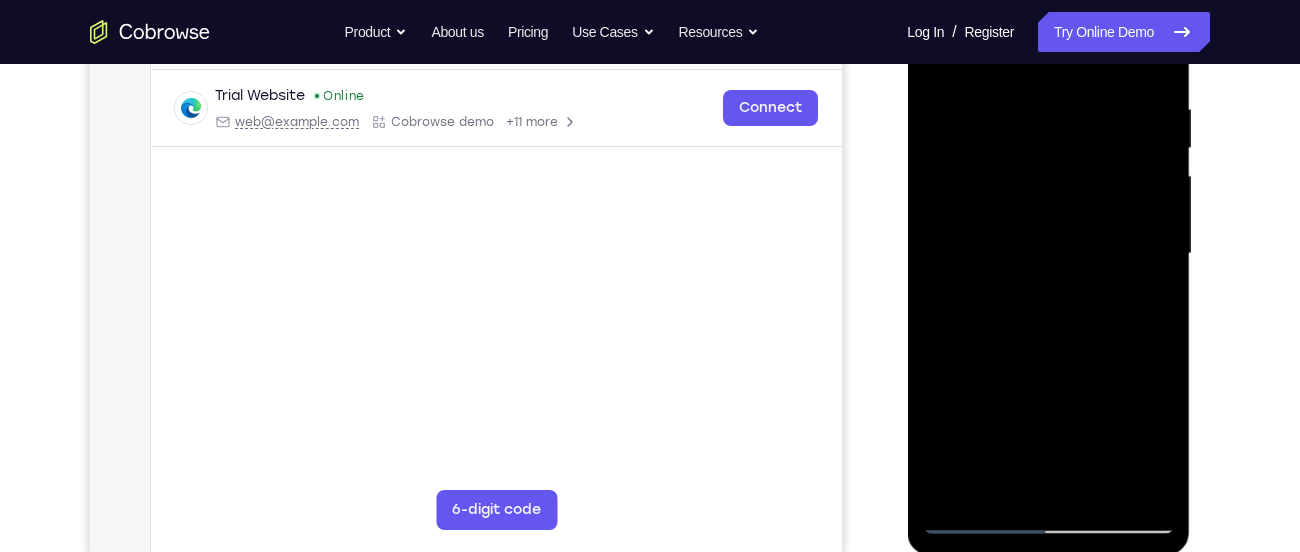 click at bounding box center [1048, 254] 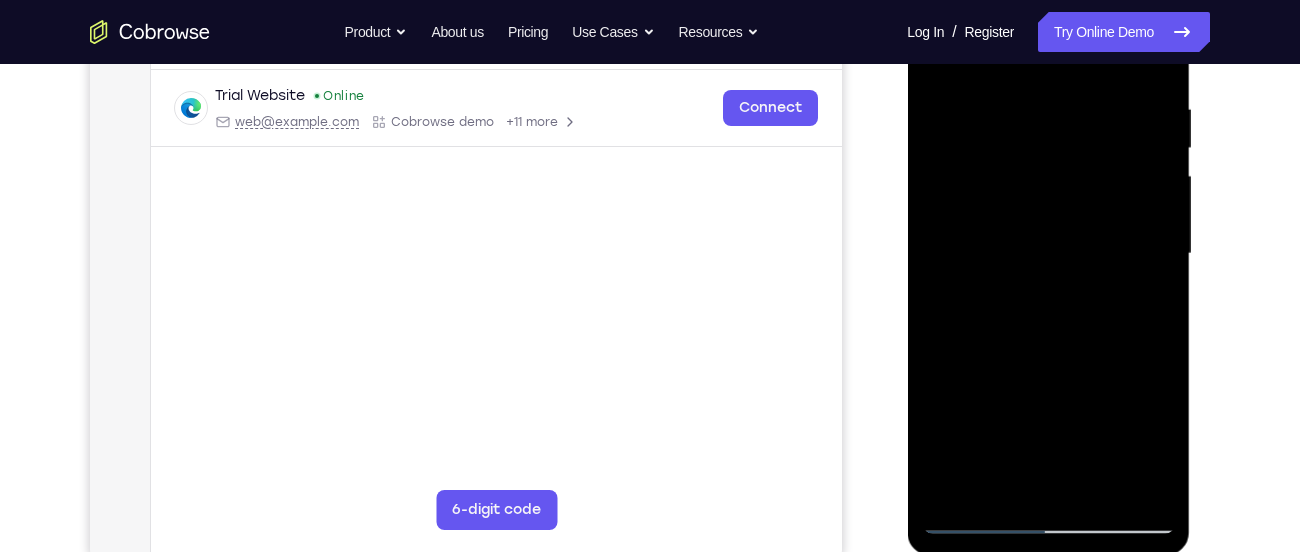 click at bounding box center (1048, 254) 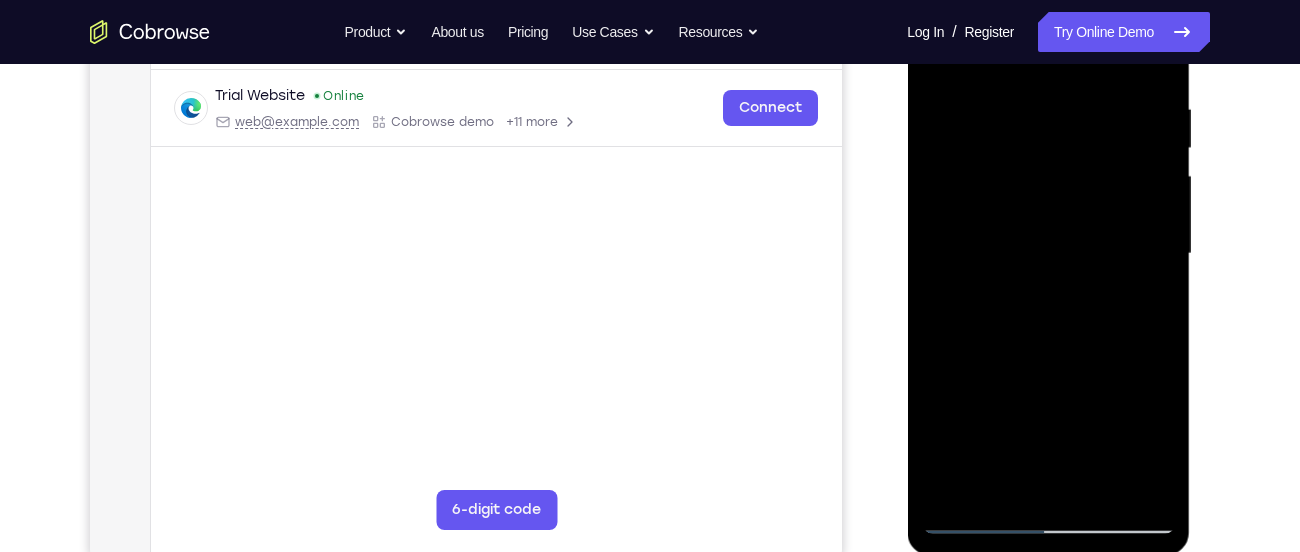 click at bounding box center [1048, 254] 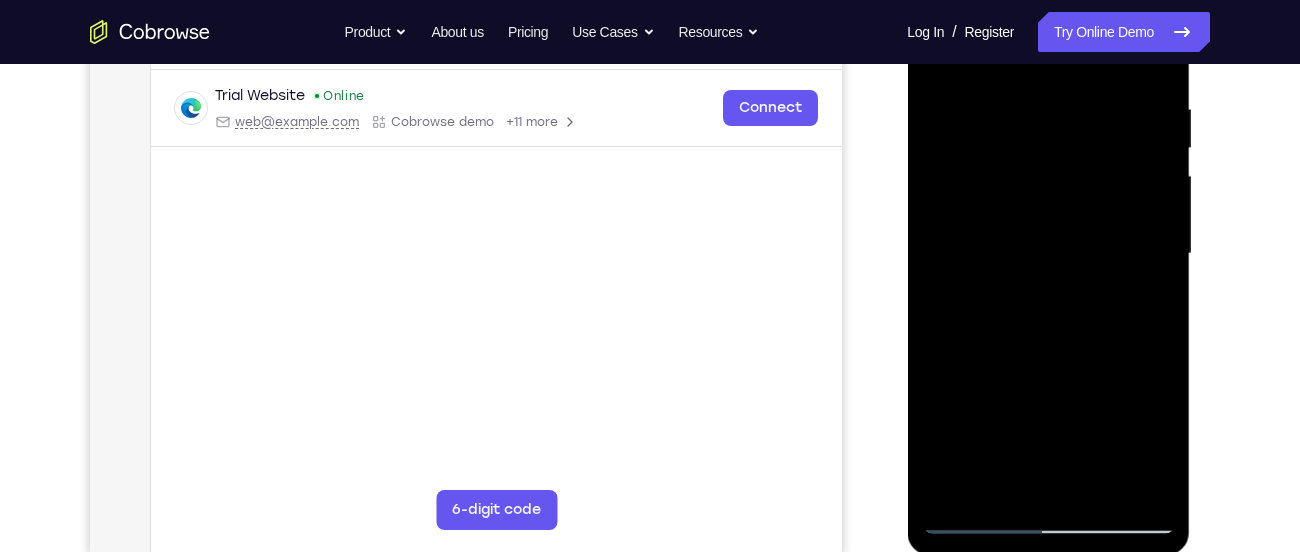 drag, startPoint x: 1097, startPoint y: 284, endPoint x: 1053, endPoint y: 202, distance: 93.05912 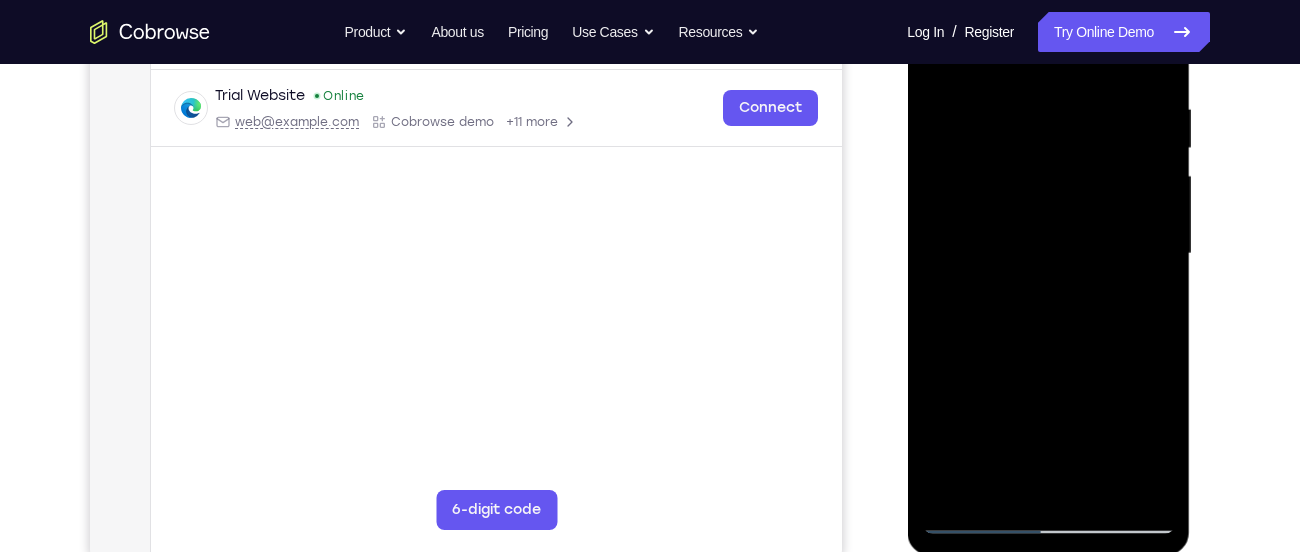drag, startPoint x: 1087, startPoint y: 371, endPoint x: 1051, endPoint y: 198, distance: 176.70596 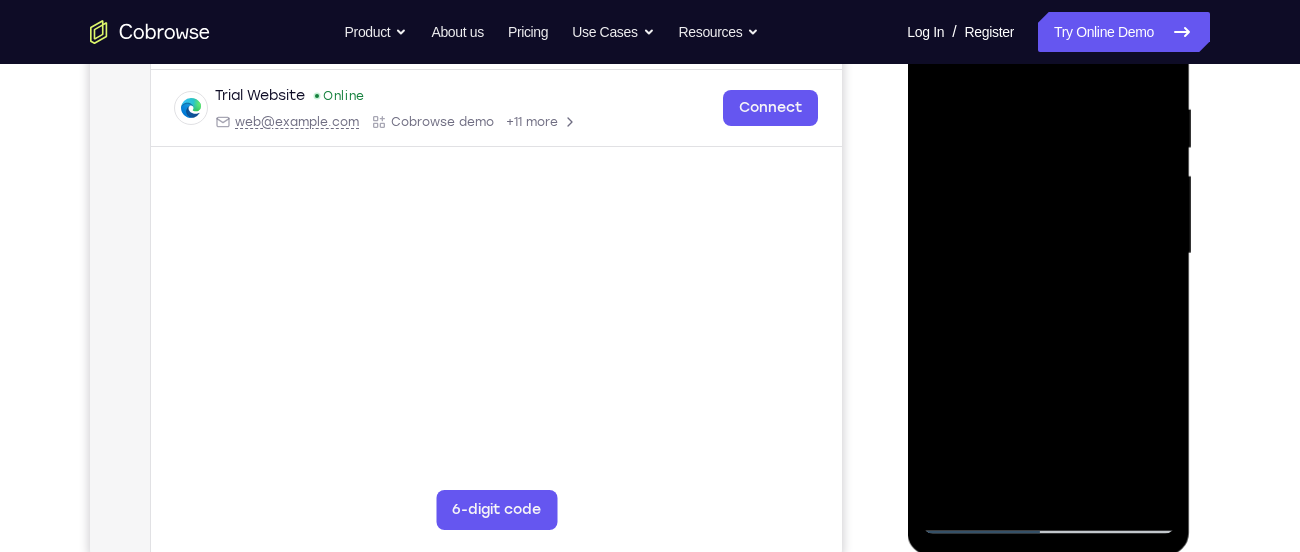 drag, startPoint x: 1051, startPoint y: 198, endPoint x: 1109, endPoint y: 422, distance: 231.38712 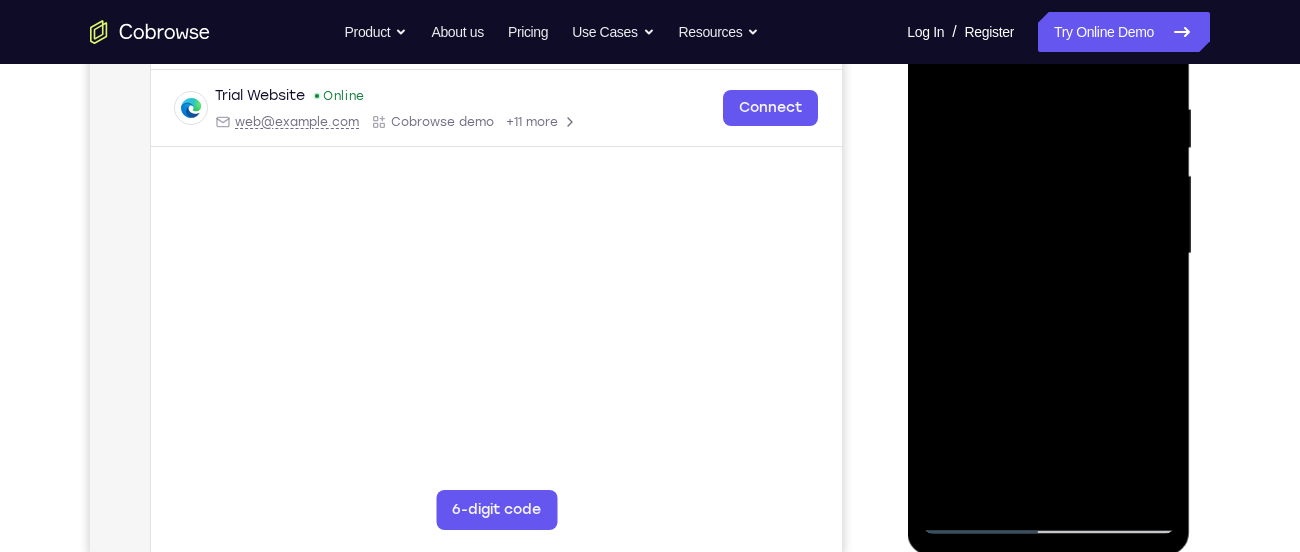 drag, startPoint x: 1083, startPoint y: 191, endPoint x: 1102, endPoint y: 278, distance: 89.050545 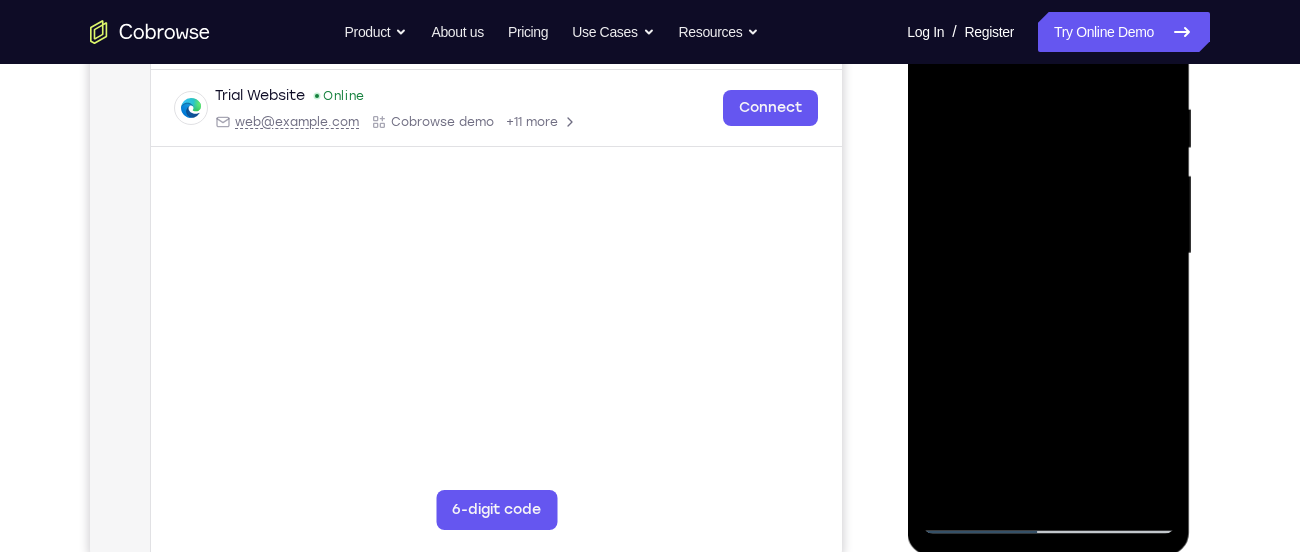 drag, startPoint x: 1103, startPoint y: 304, endPoint x: 1106, endPoint y: 328, distance: 24.186773 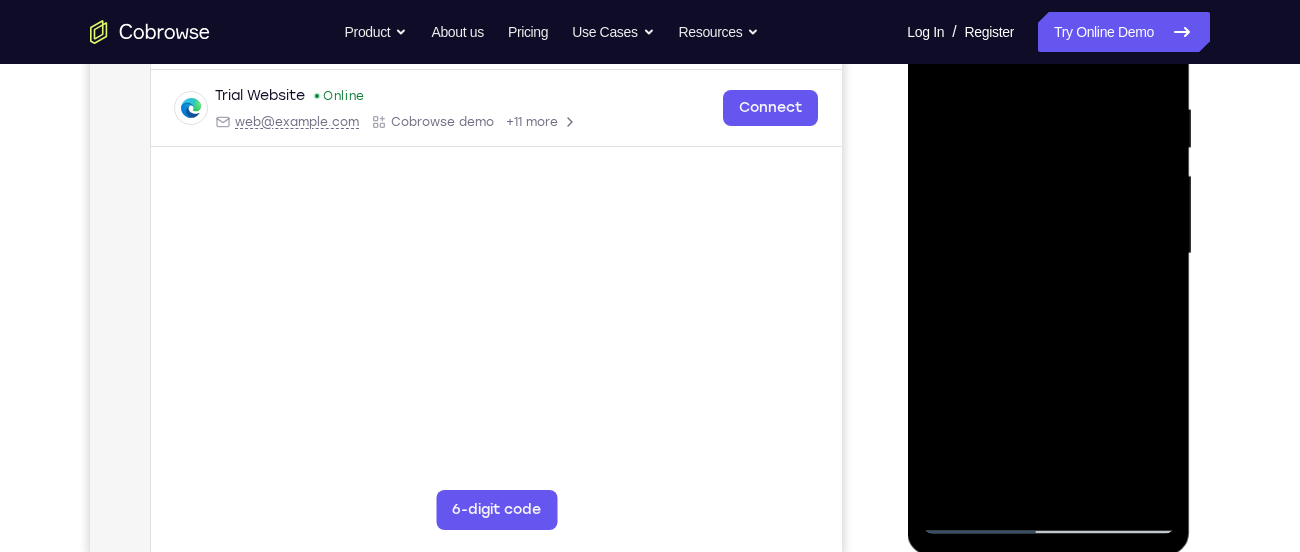 drag, startPoint x: 1088, startPoint y: 274, endPoint x: 1027, endPoint y: 98, distance: 186.2713 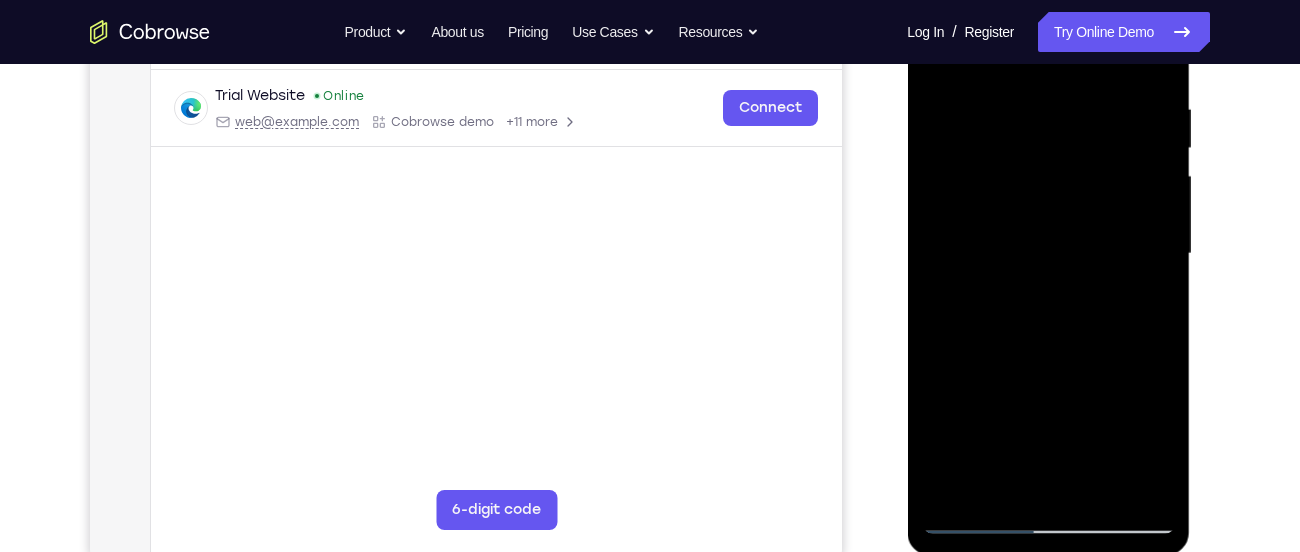 drag, startPoint x: 1083, startPoint y: 322, endPoint x: 1130, endPoint y: 496, distance: 180.23596 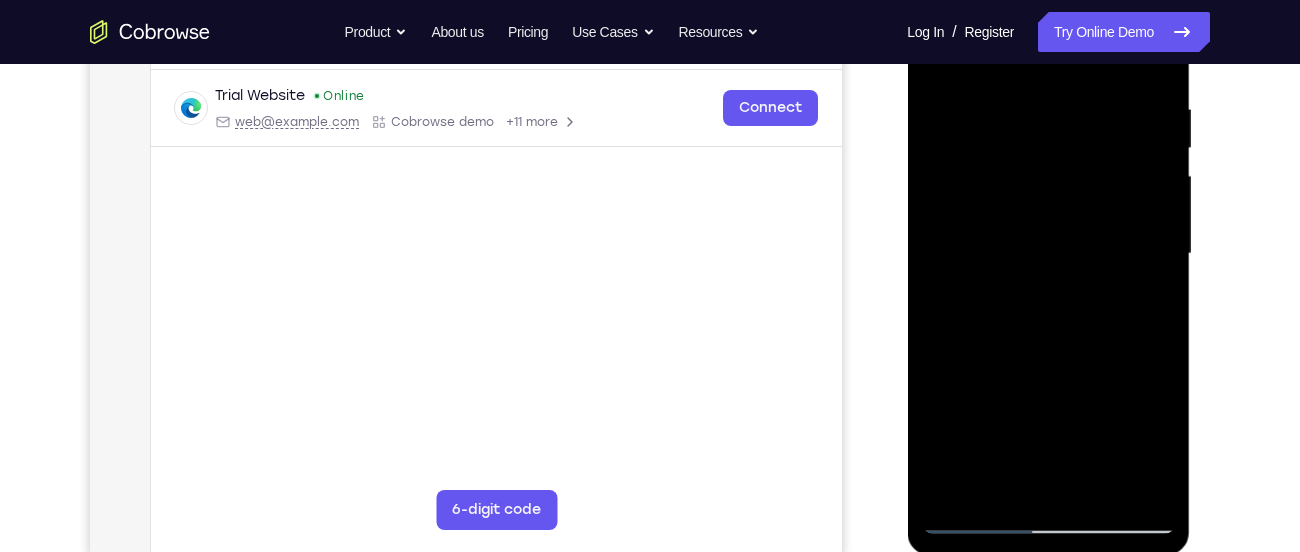 drag, startPoint x: 1086, startPoint y: 303, endPoint x: 1031, endPoint y: 131, distance: 180.57962 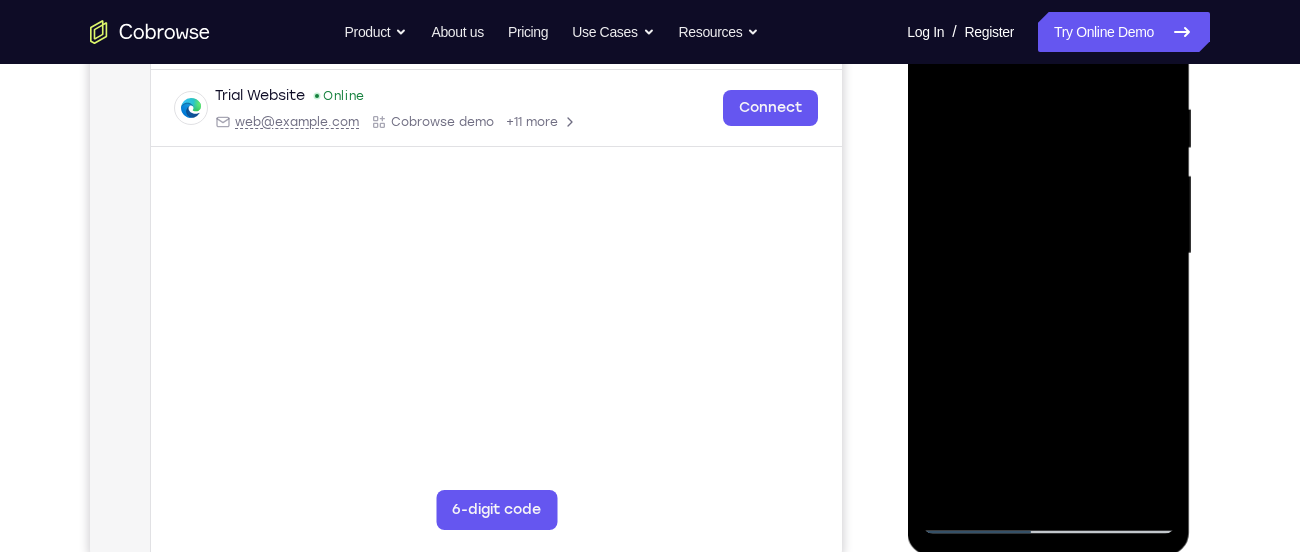 drag, startPoint x: 1079, startPoint y: 313, endPoint x: 1027, endPoint y: 201, distance: 123.482796 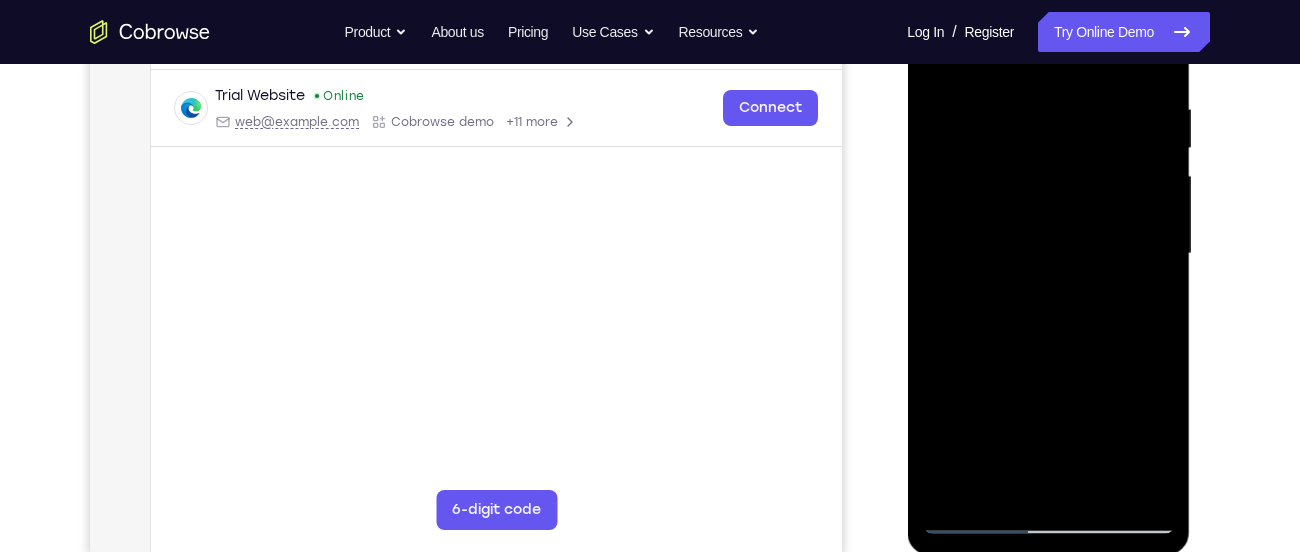 click at bounding box center (1048, 254) 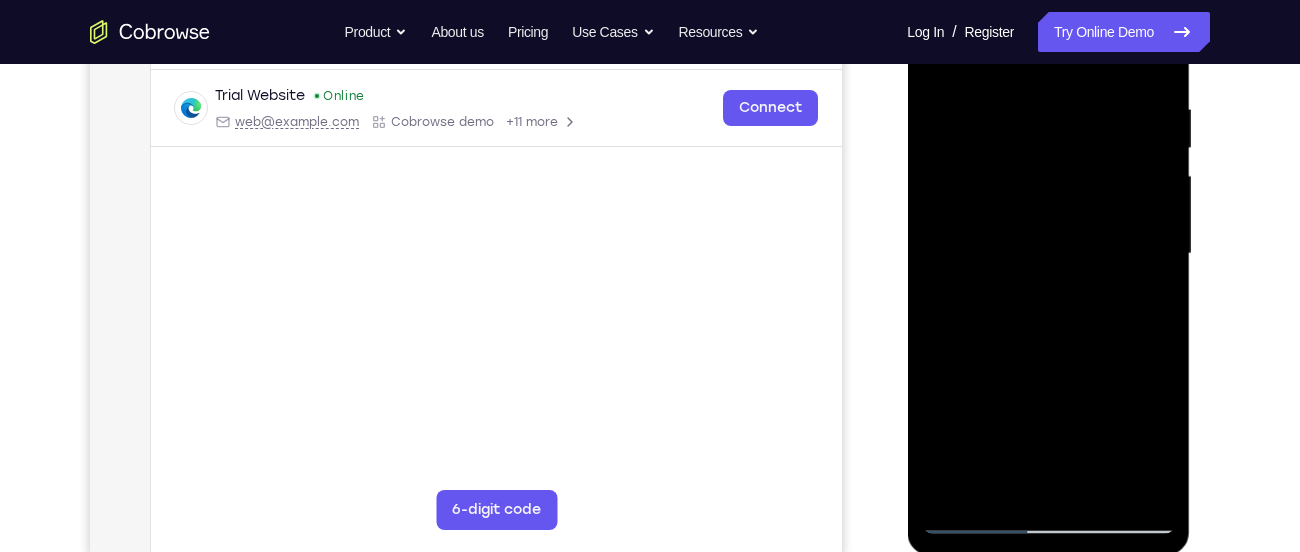 click at bounding box center (1048, 254) 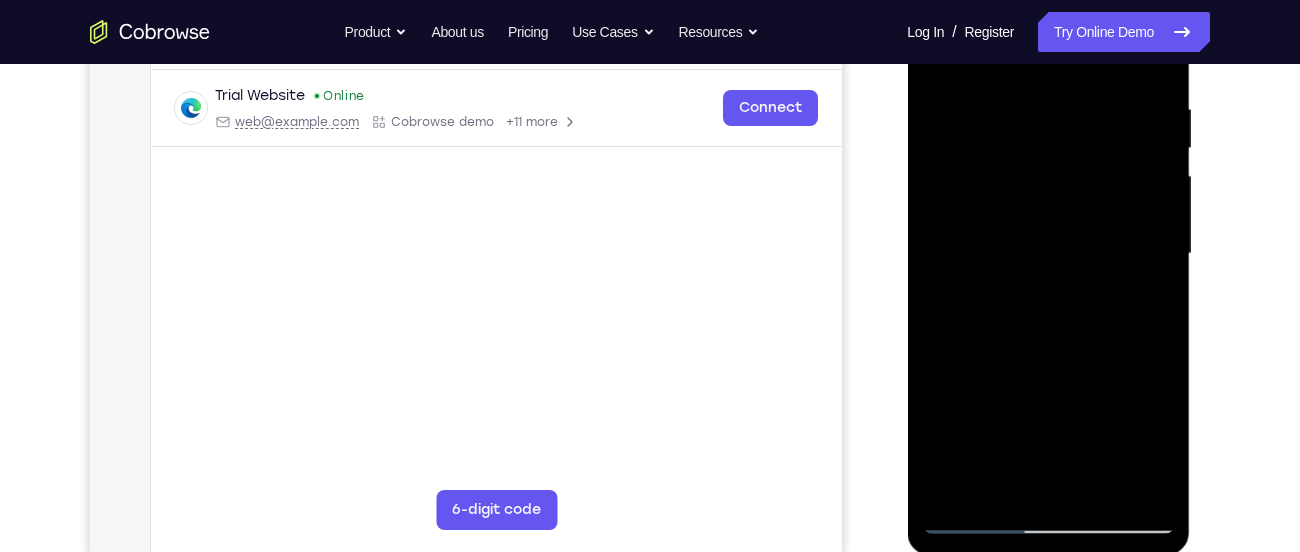 drag, startPoint x: 1067, startPoint y: 294, endPoint x: 1058, endPoint y: 276, distance: 20.12461 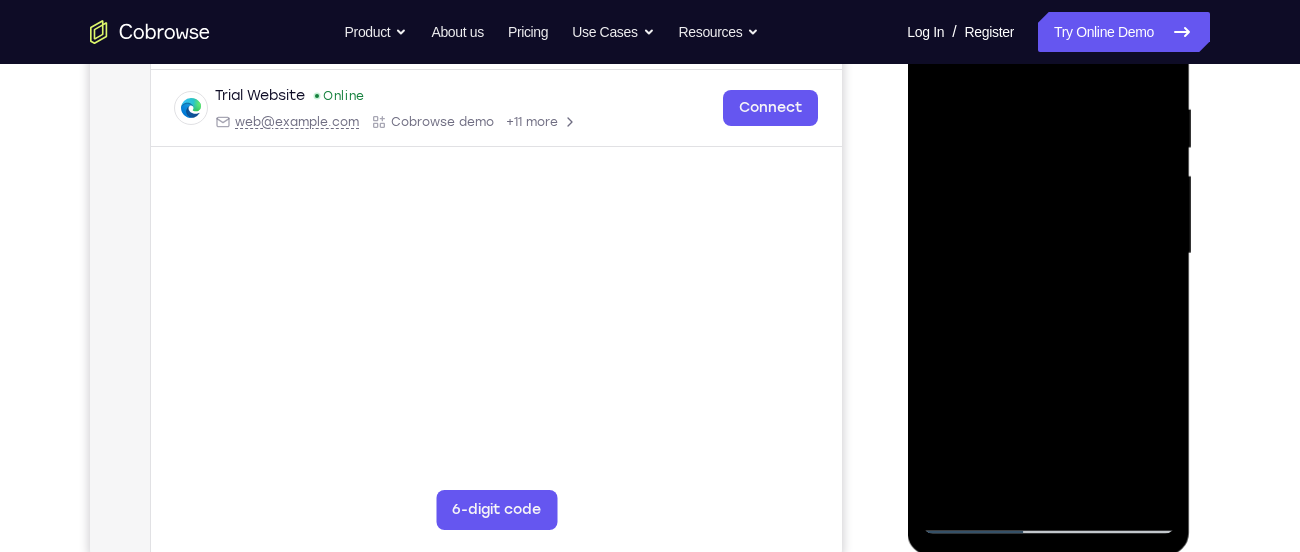 click at bounding box center (1048, 254) 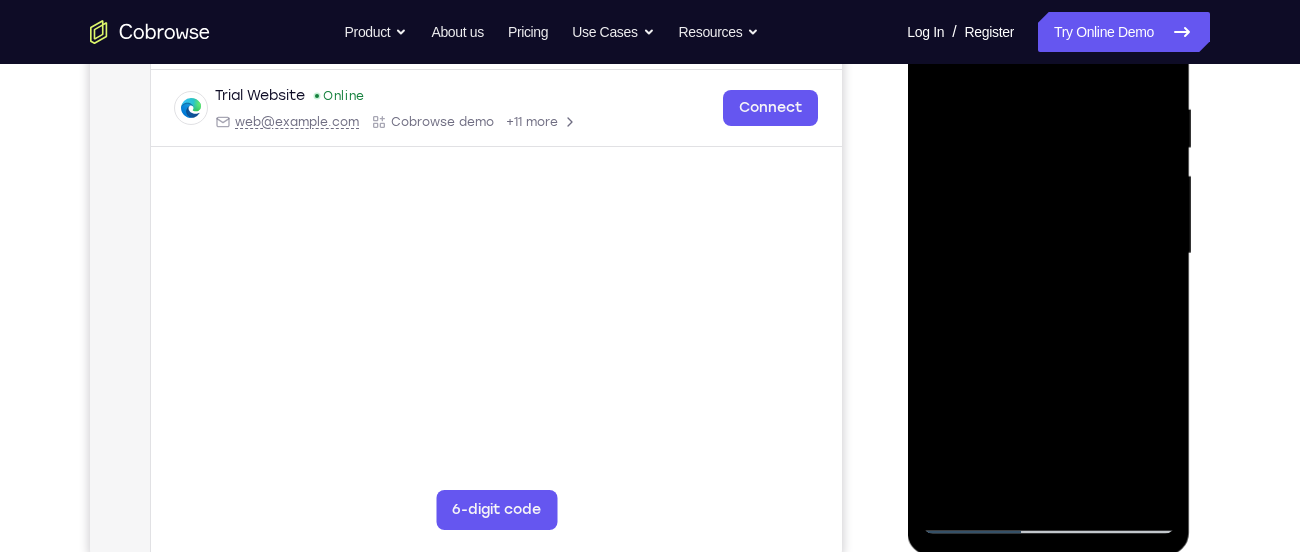 click at bounding box center (1048, 254) 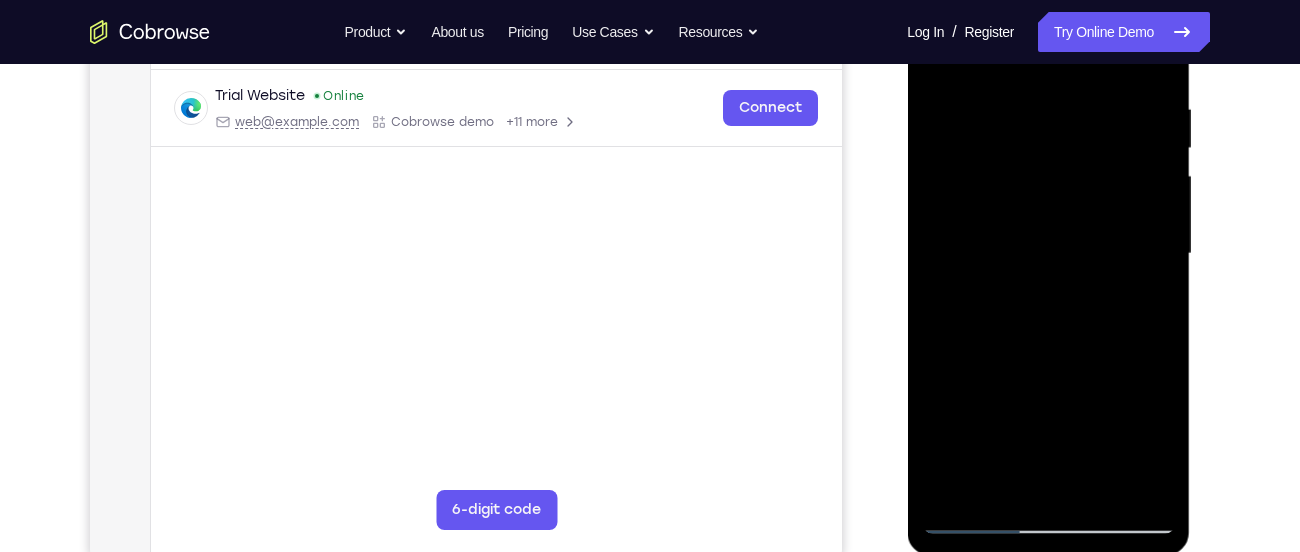 click at bounding box center [1048, 254] 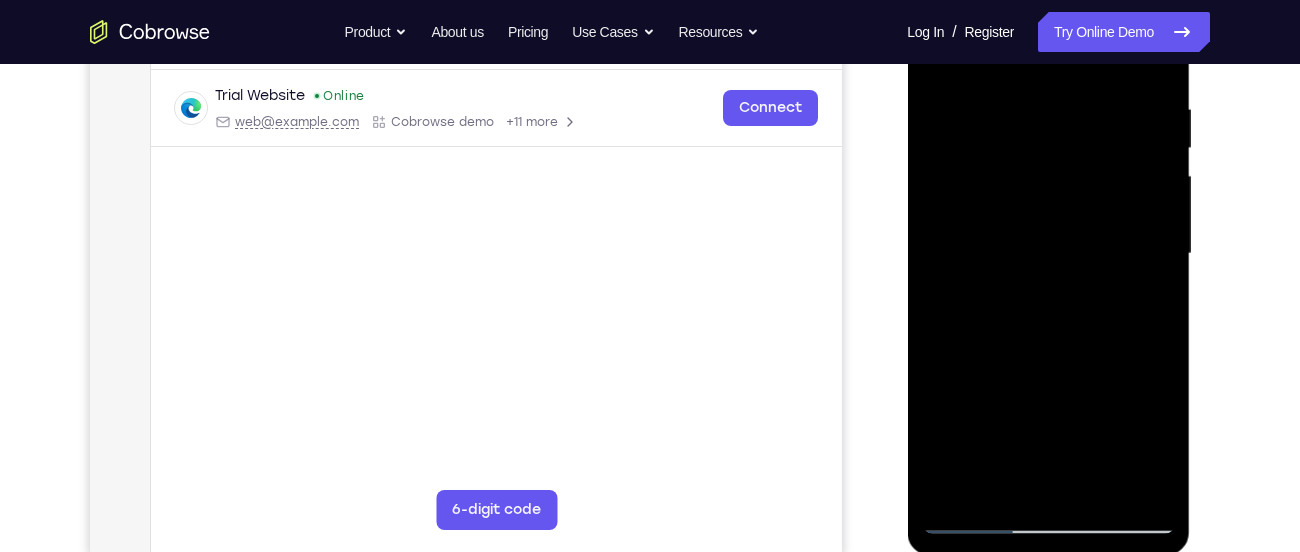 click at bounding box center [1048, 254] 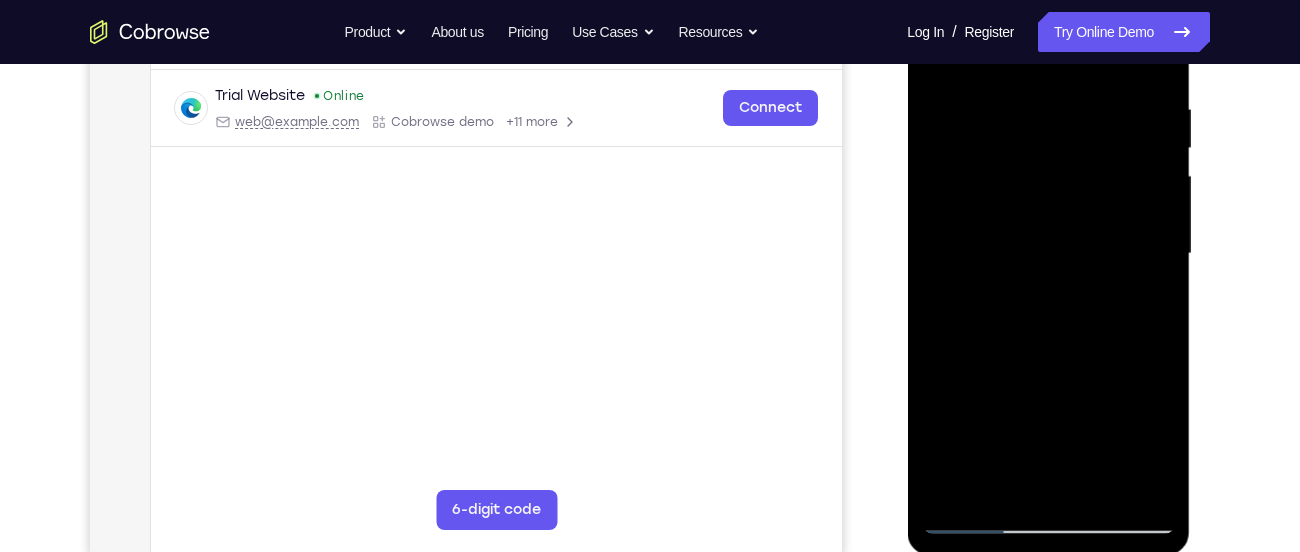 click at bounding box center [1048, 254] 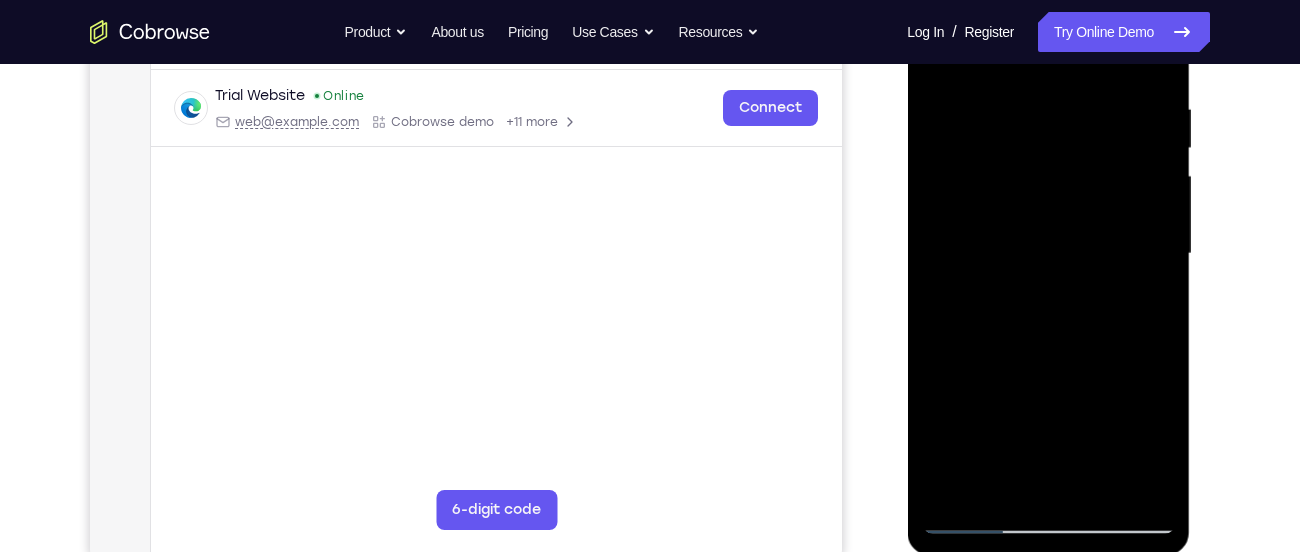 click at bounding box center [1048, 254] 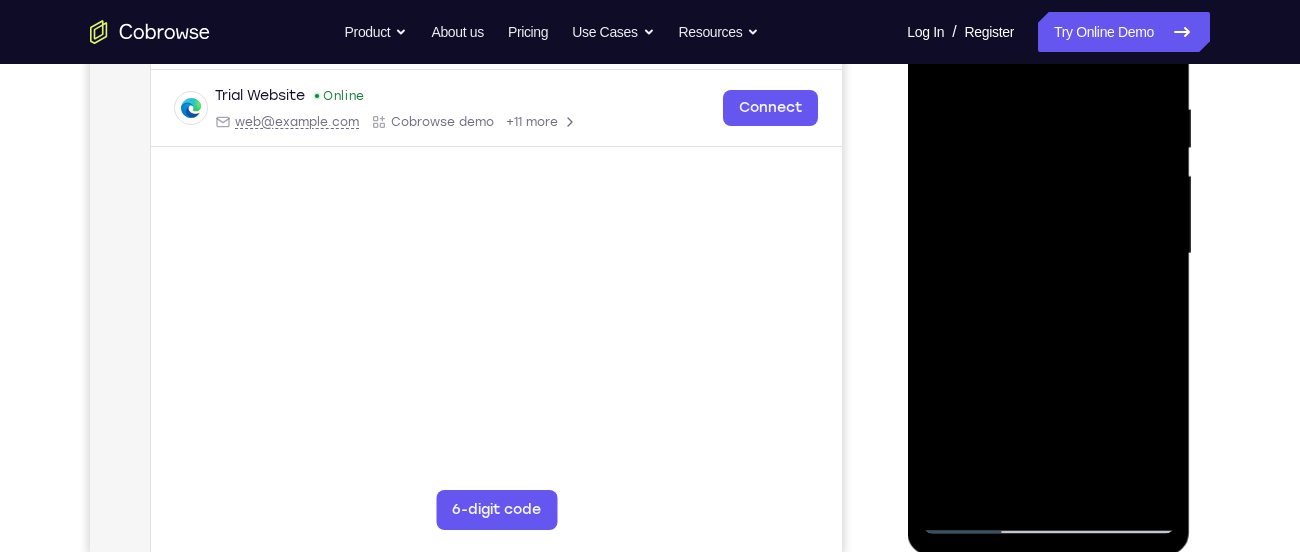 click at bounding box center [1048, 254] 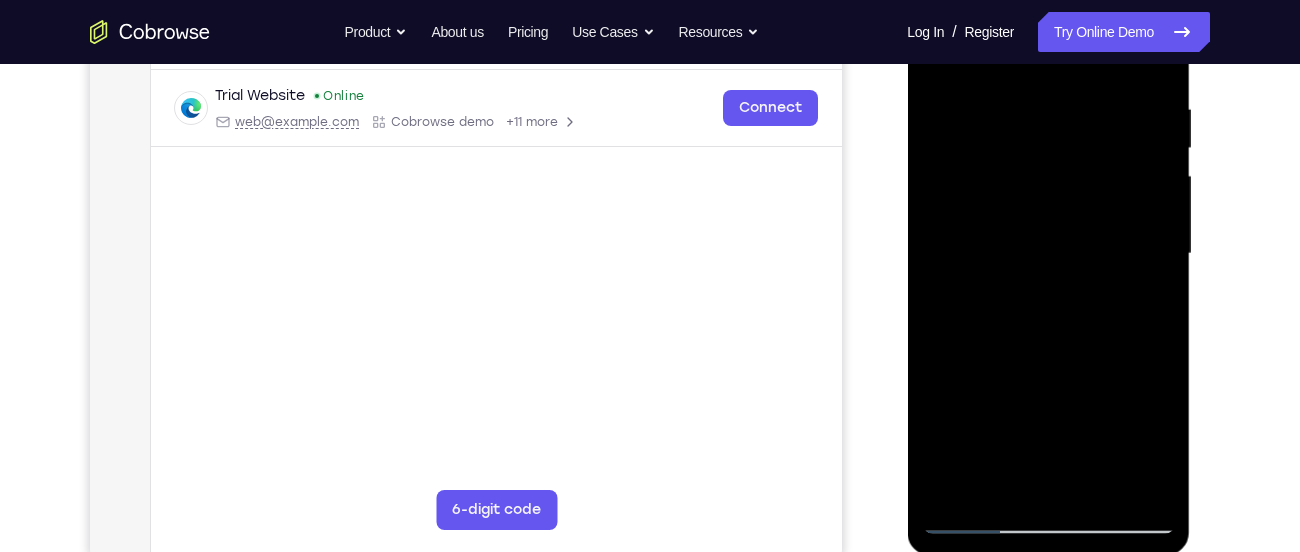 click at bounding box center [1048, 254] 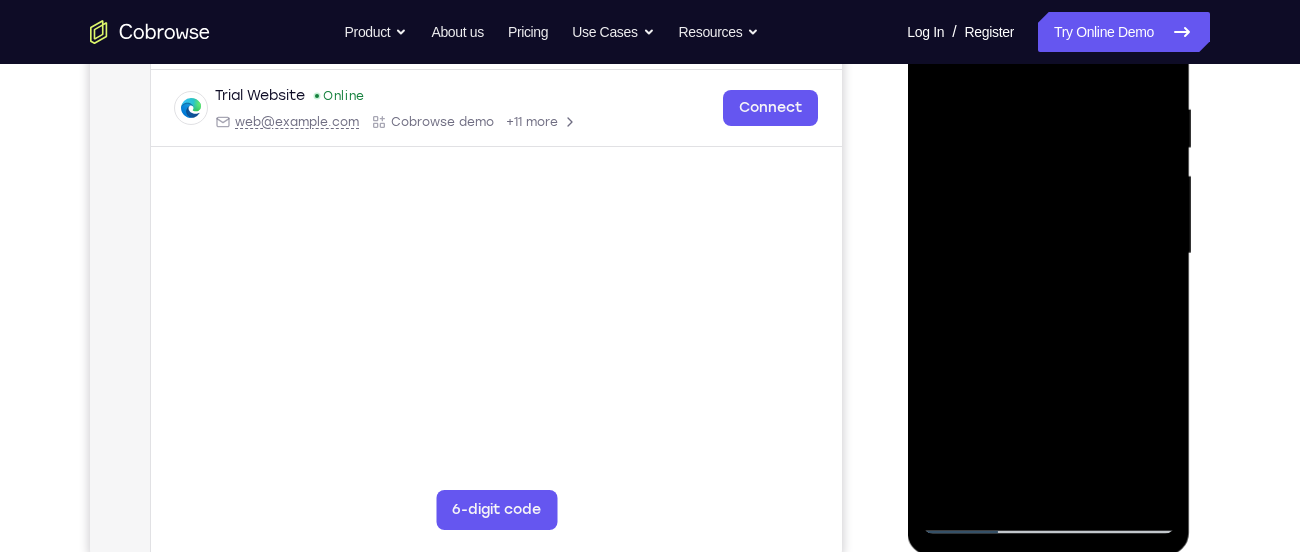 drag, startPoint x: 1074, startPoint y: 362, endPoint x: 1039, endPoint y: 199, distance: 166.71533 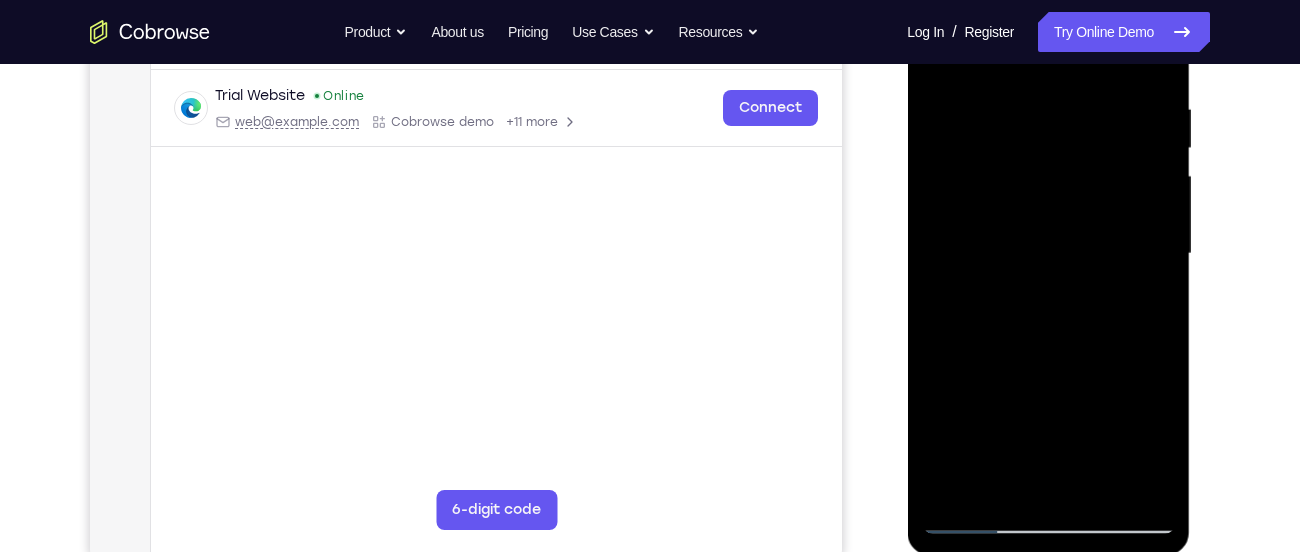 drag, startPoint x: 1056, startPoint y: 288, endPoint x: 1051, endPoint y: 267, distance: 21.587032 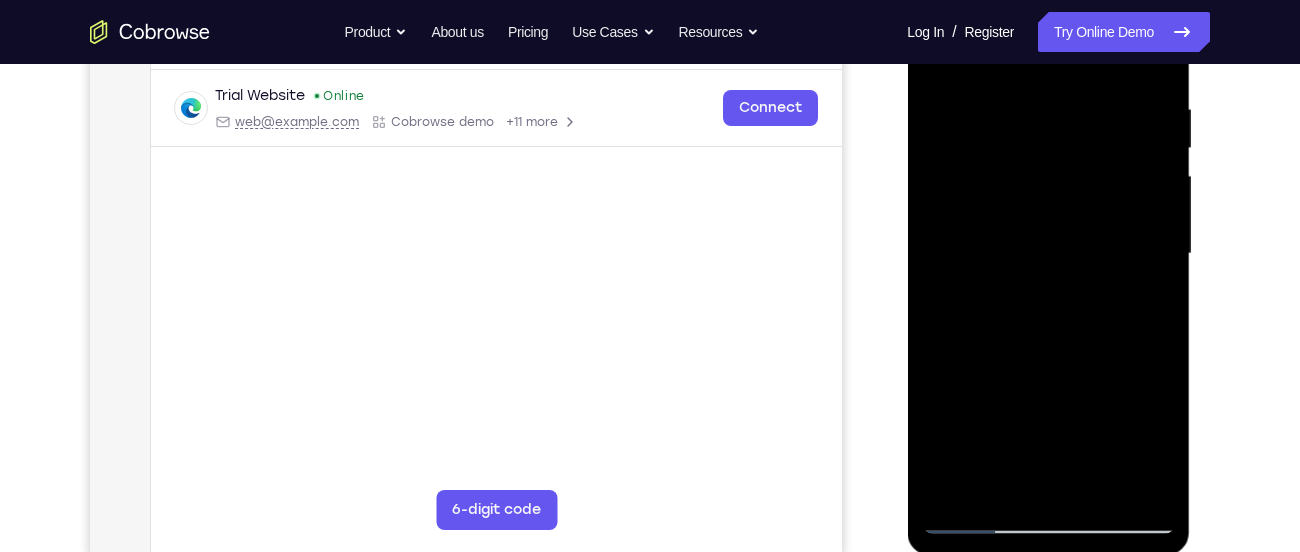 drag, startPoint x: 1063, startPoint y: 328, endPoint x: 1045, endPoint y: 260, distance: 70.34202 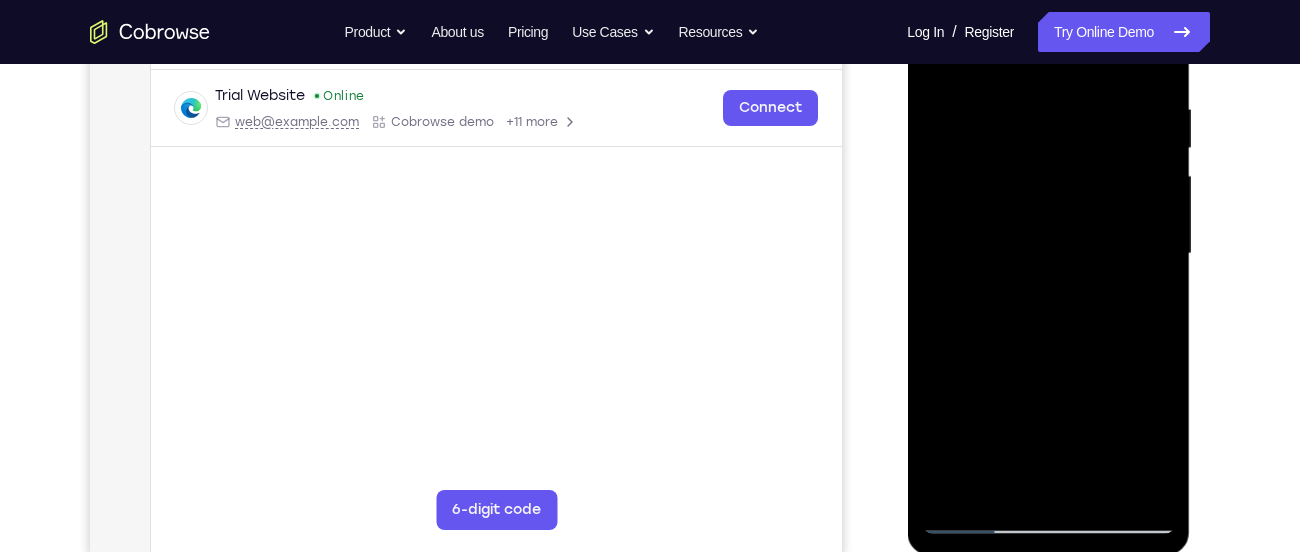 drag, startPoint x: 1058, startPoint y: 343, endPoint x: 1012, endPoint y: 145, distance: 203.27321 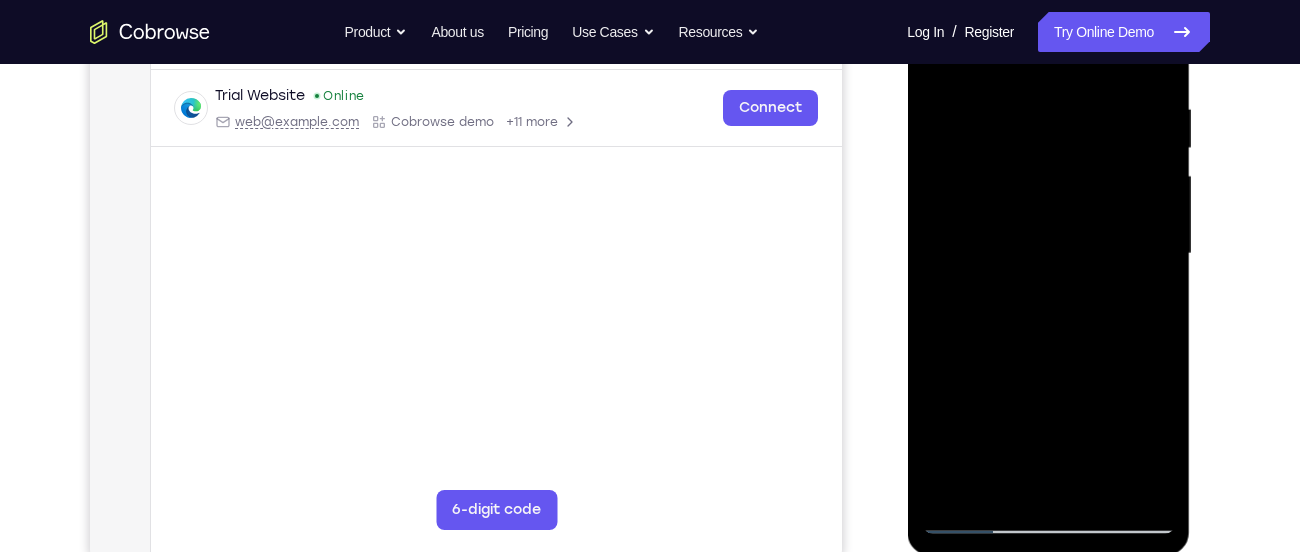 click at bounding box center [1048, 254] 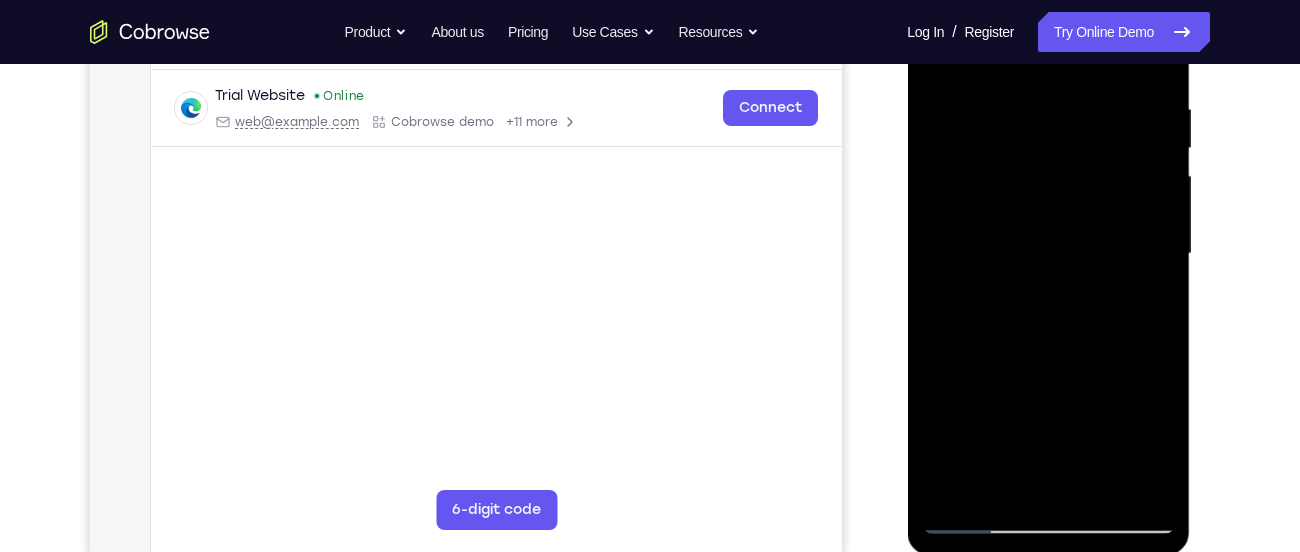 click at bounding box center [1048, 254] 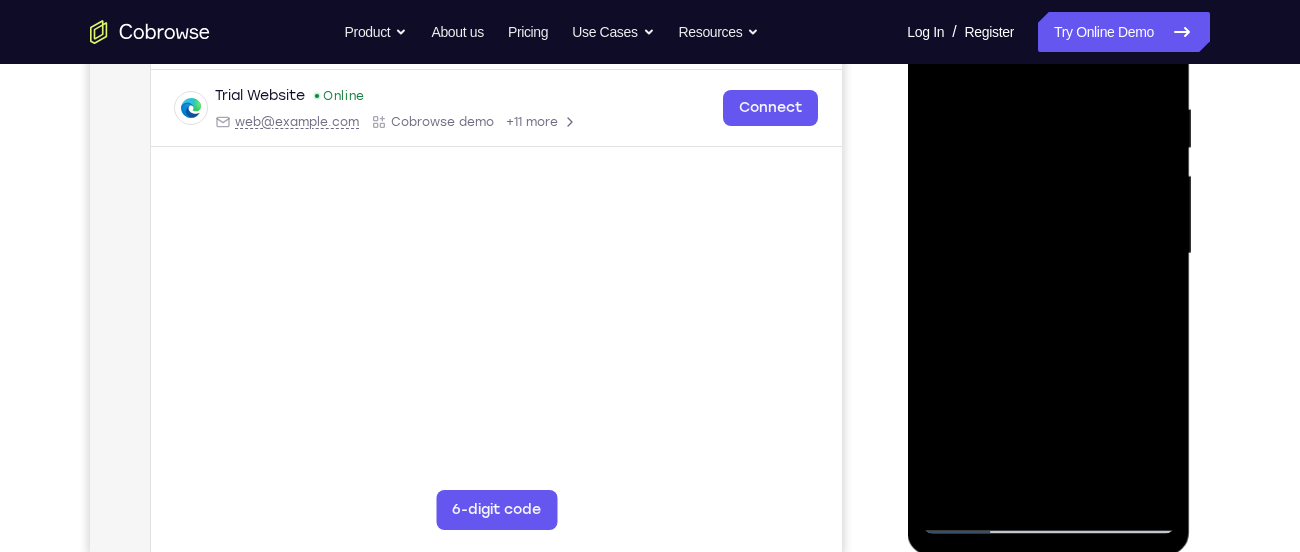 click at bounding box center (1048, 254) 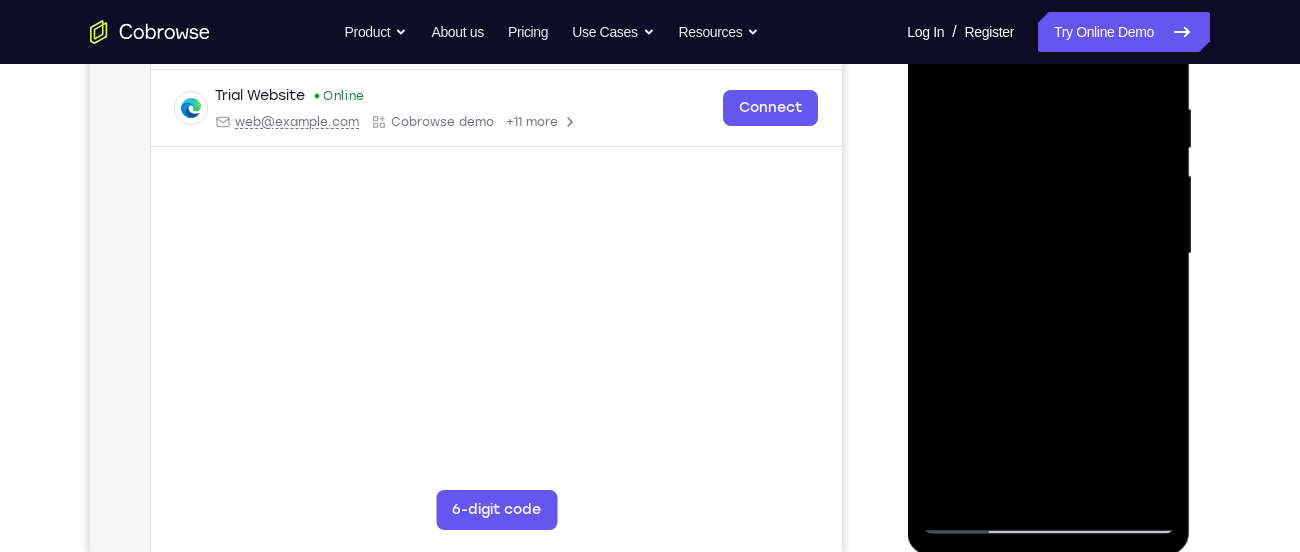 click at bounding box center [1048, 254] 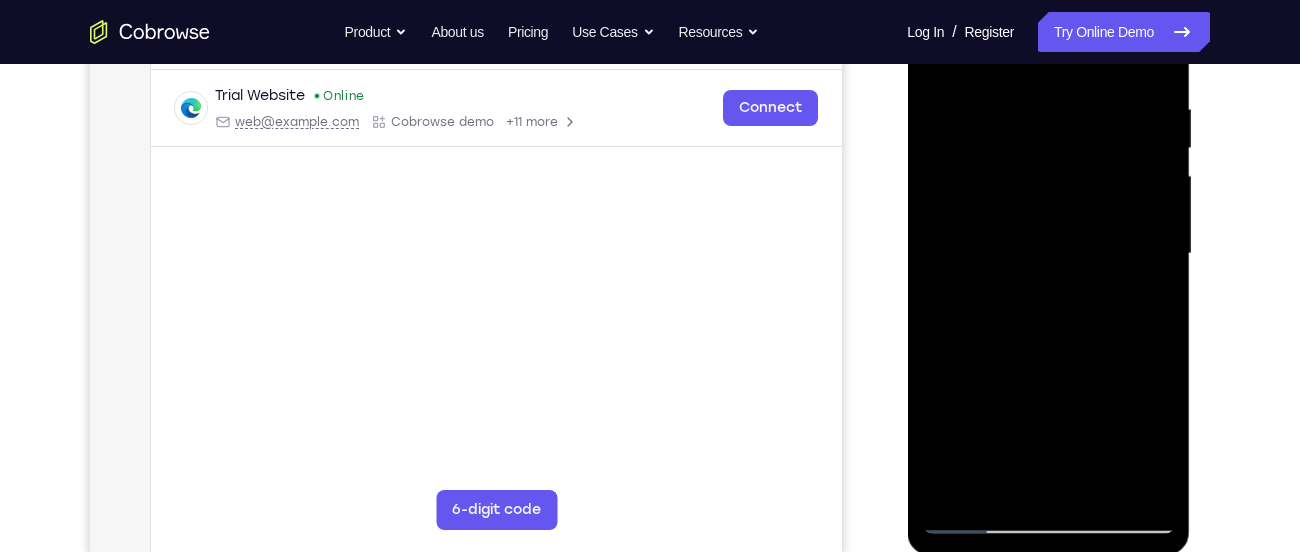 drag, startPoint x: 1091, startPoint y: 314, endPoint x: 1085, endPoint y: 281, distance: 33.54102 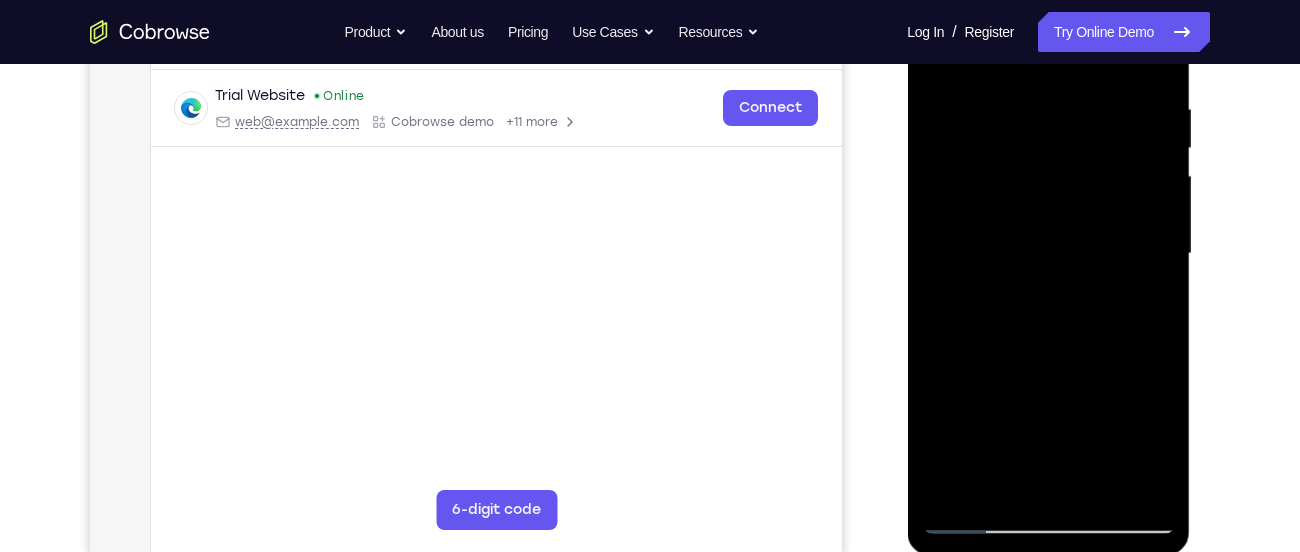 click at bounding box center [1048, 254] 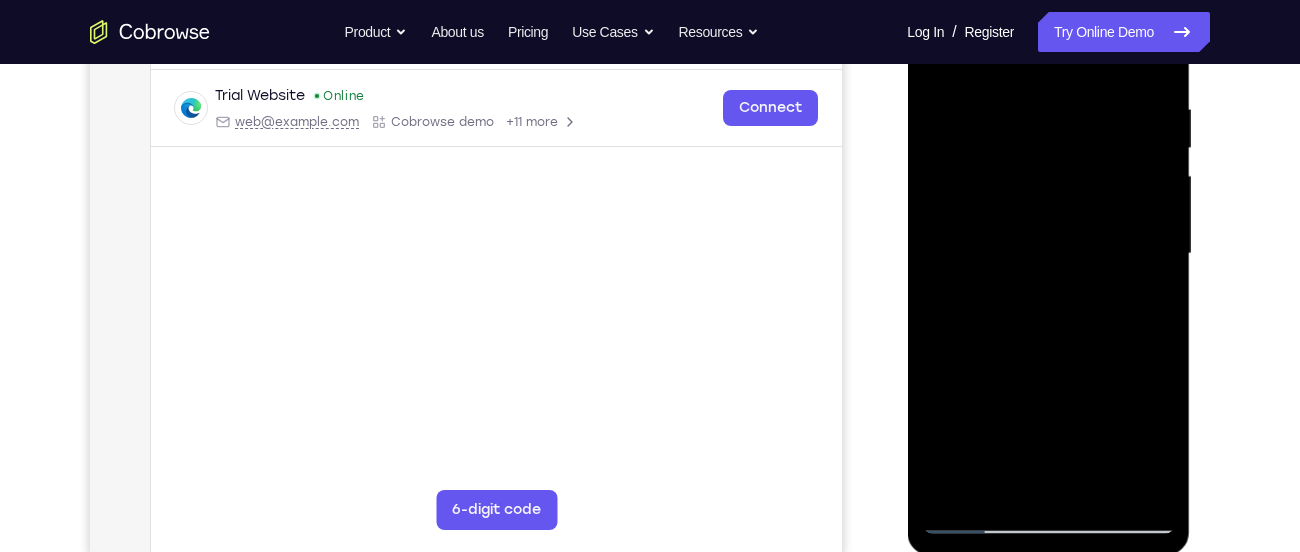 drag, startPoint x: 1053, startPoint y: 320, endPoint x: 1027, endPoint y: 188, distance: 134.53624 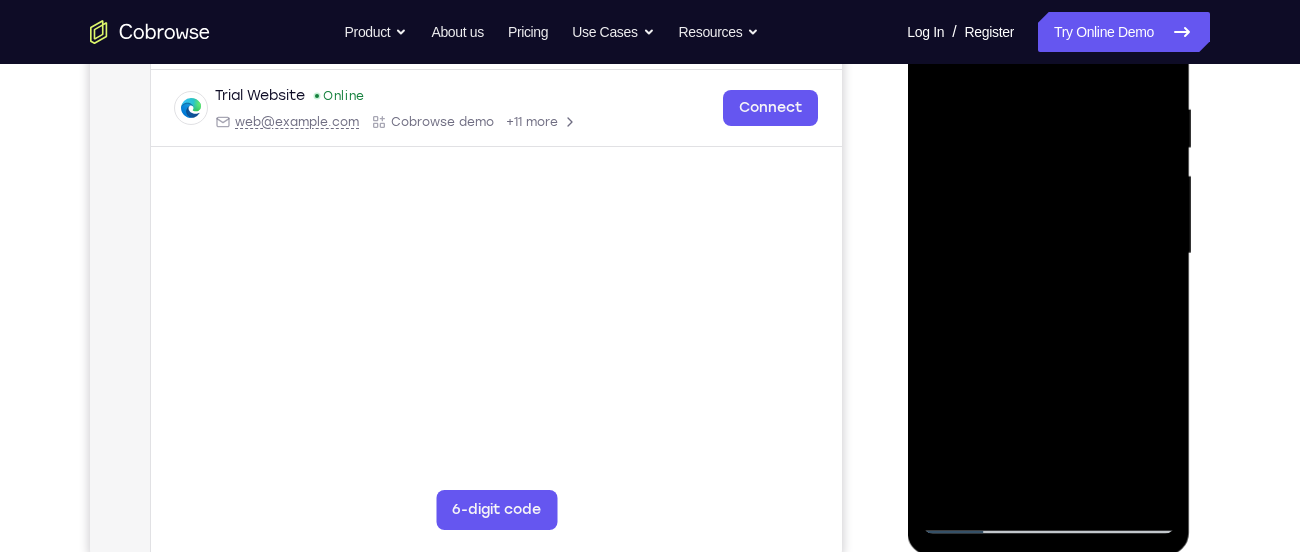drag, startPoint x: 1055, startPoint y: 280, endPoint x: 1030, endPoint y: 135, distance: 147.13939 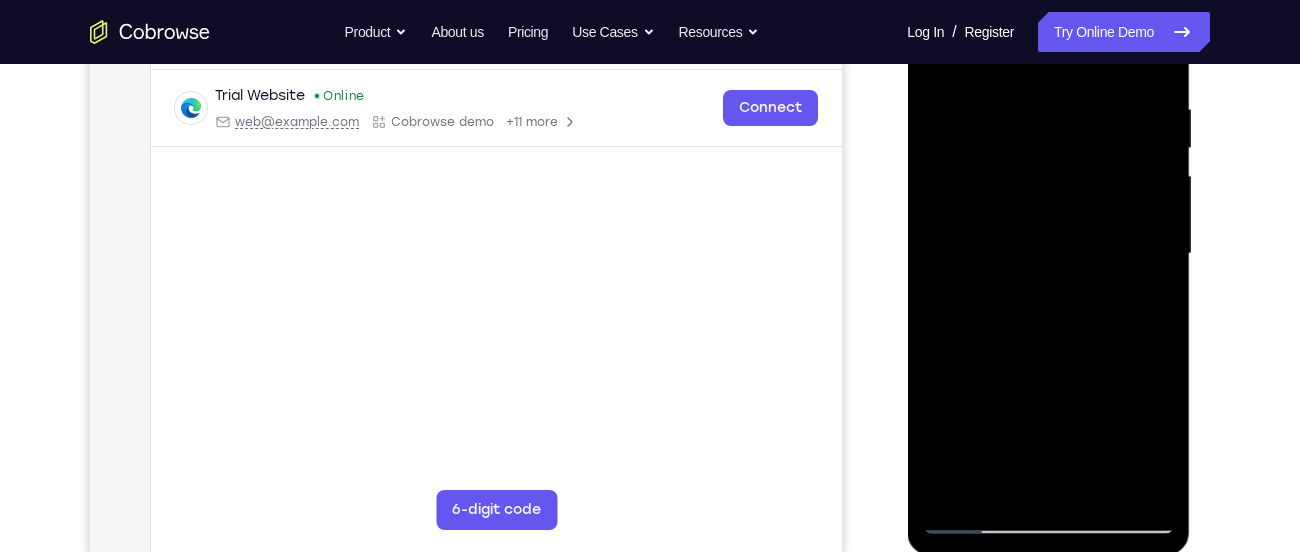 drag, startPoint x: 1056, startPoint y: 163, endPoint x: 1057, endPoint y: 318, distance: 155.00322 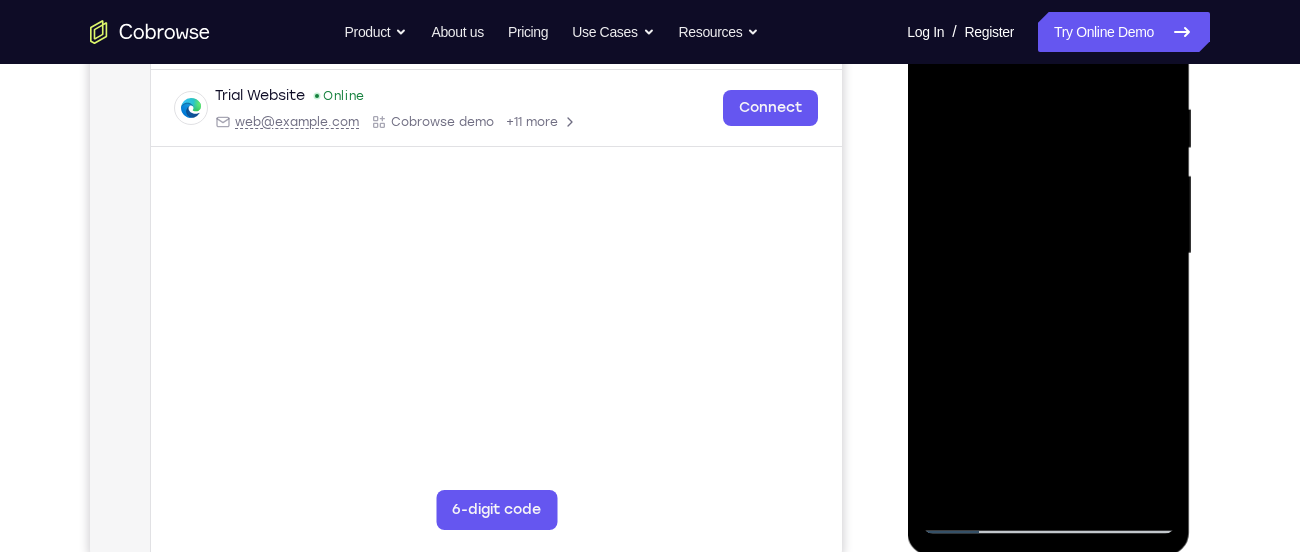 drag, startPoint x: 1063, startPoint y: 342, endPoint x: 1054, endPoint y: 273, distance: 69.58448 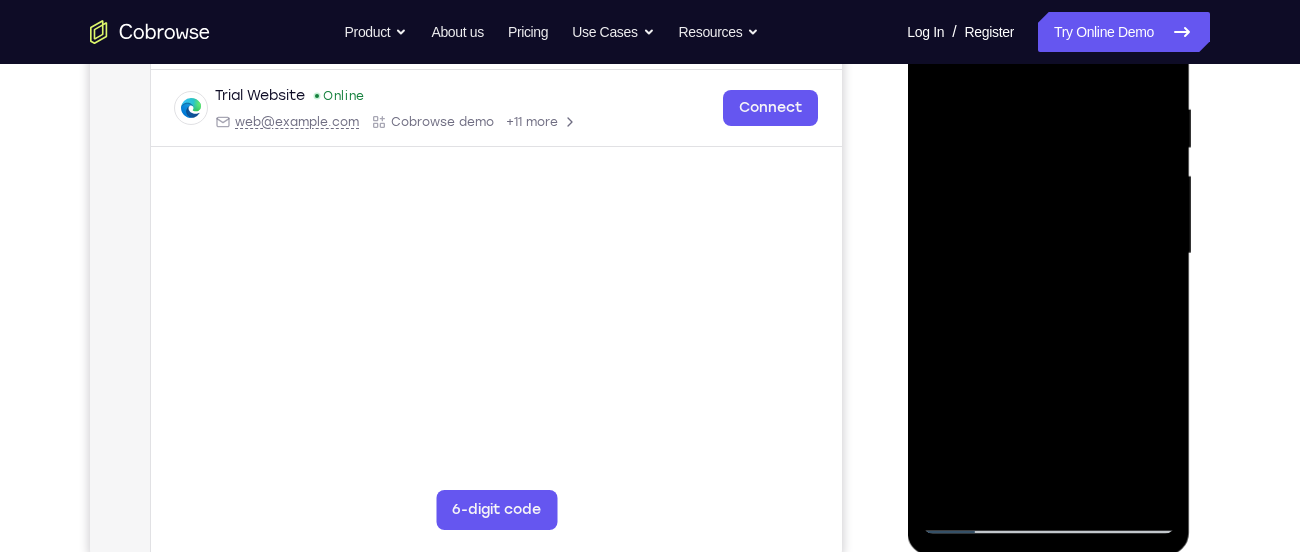 drag, startPoint x: 1064, startPoint y: 310, endPoint x: 1006, endPoint y: 102, distance: 215.93518 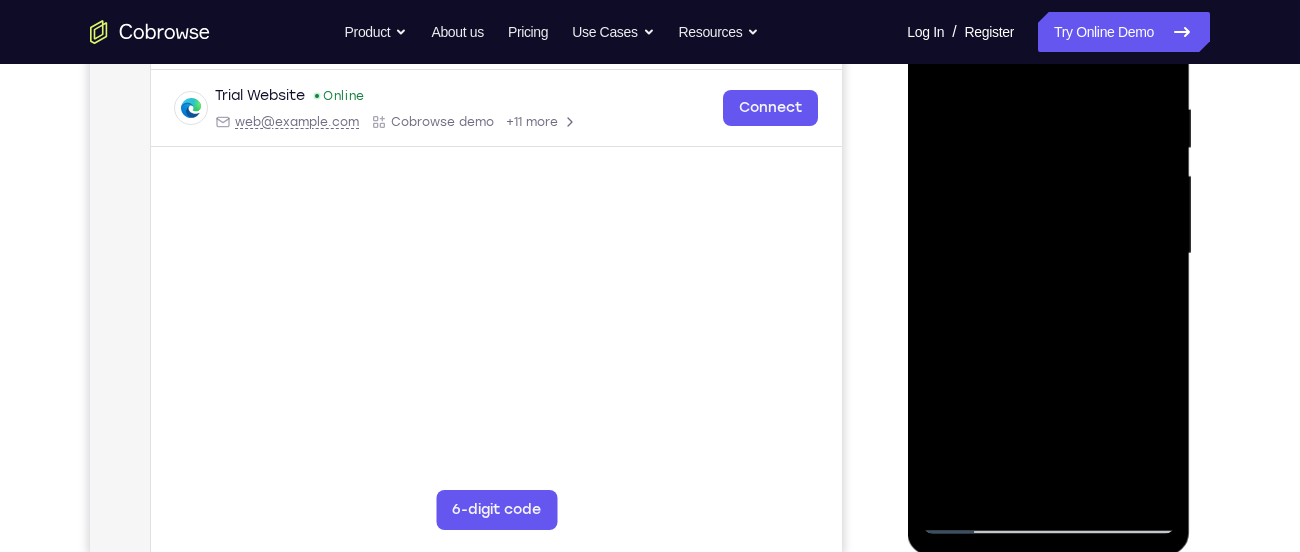 drag, startPoint x: 1068, startPoint y: 302, endPoint x: 1032, endPoint y: 158, distance: 148.43181 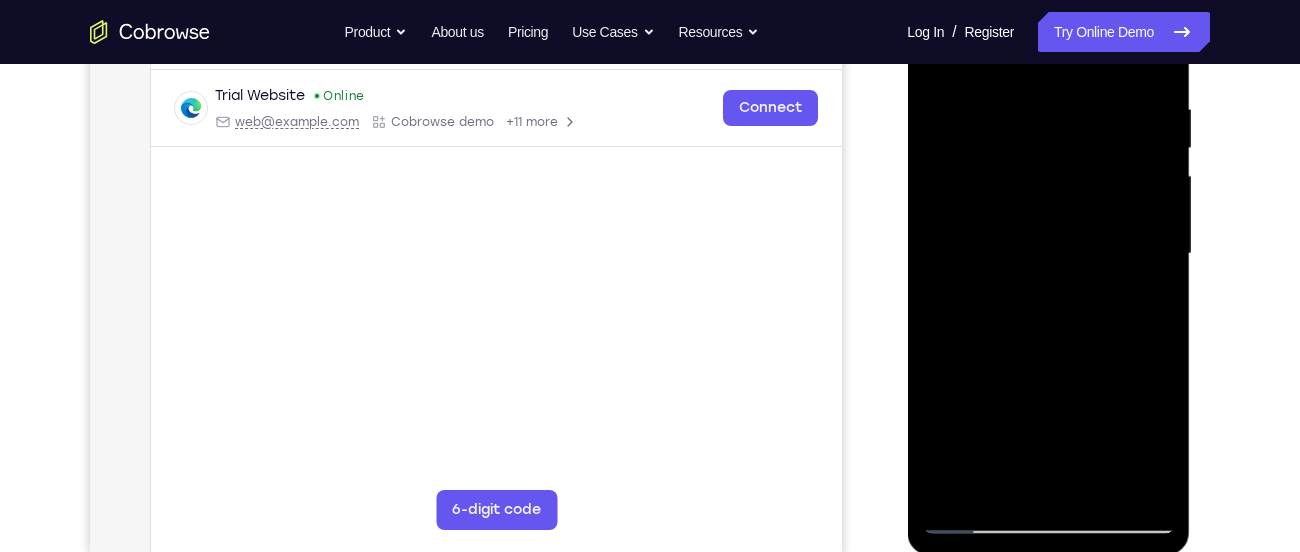 click at bounding box center (1048, 254) 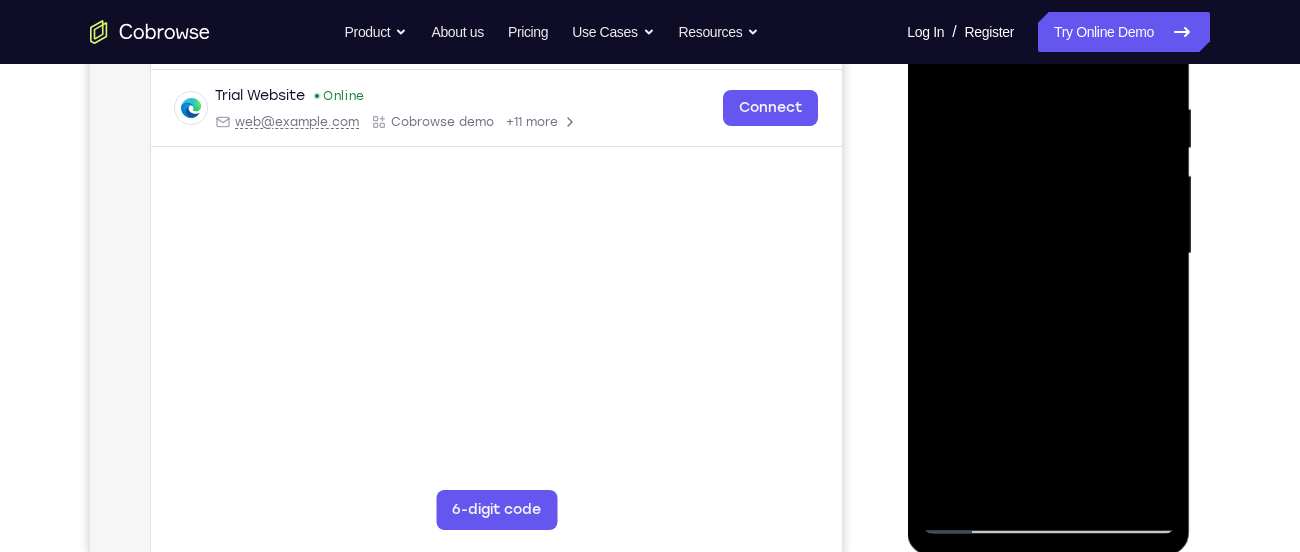 click at bounding box center (1048, 254) 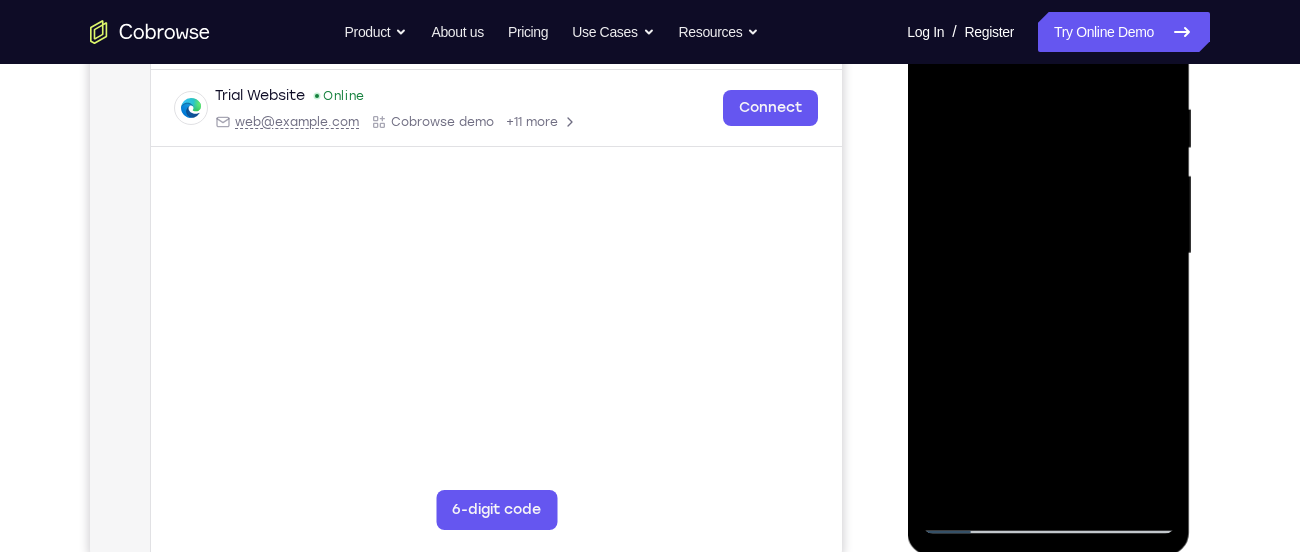 click at bounding box center (1048, 254) 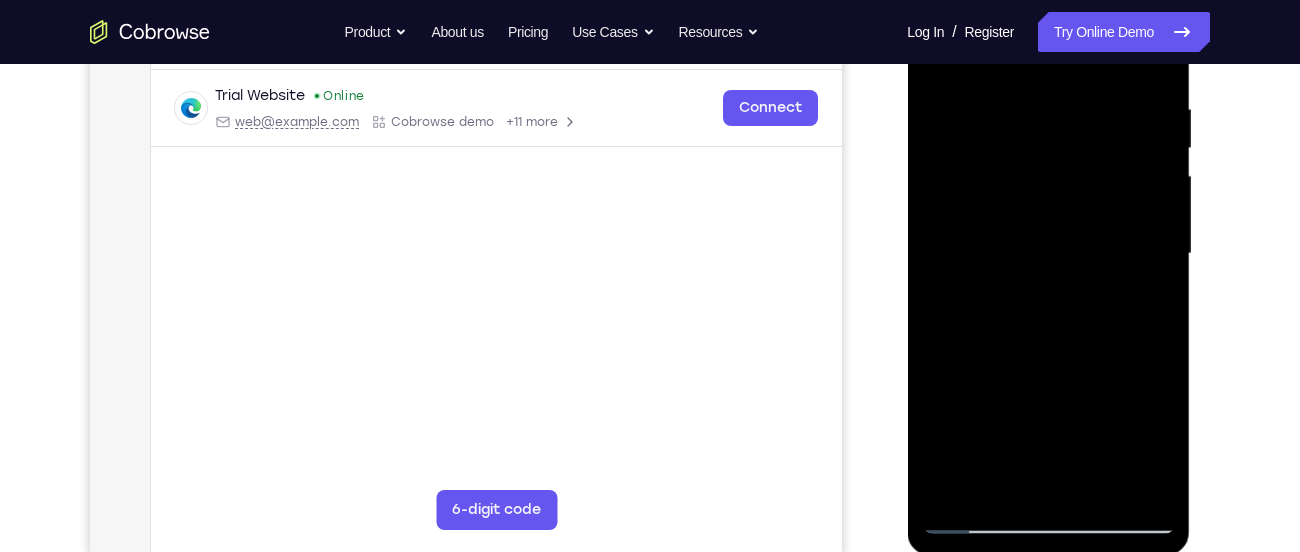 click at bounding box center [1048, 254] 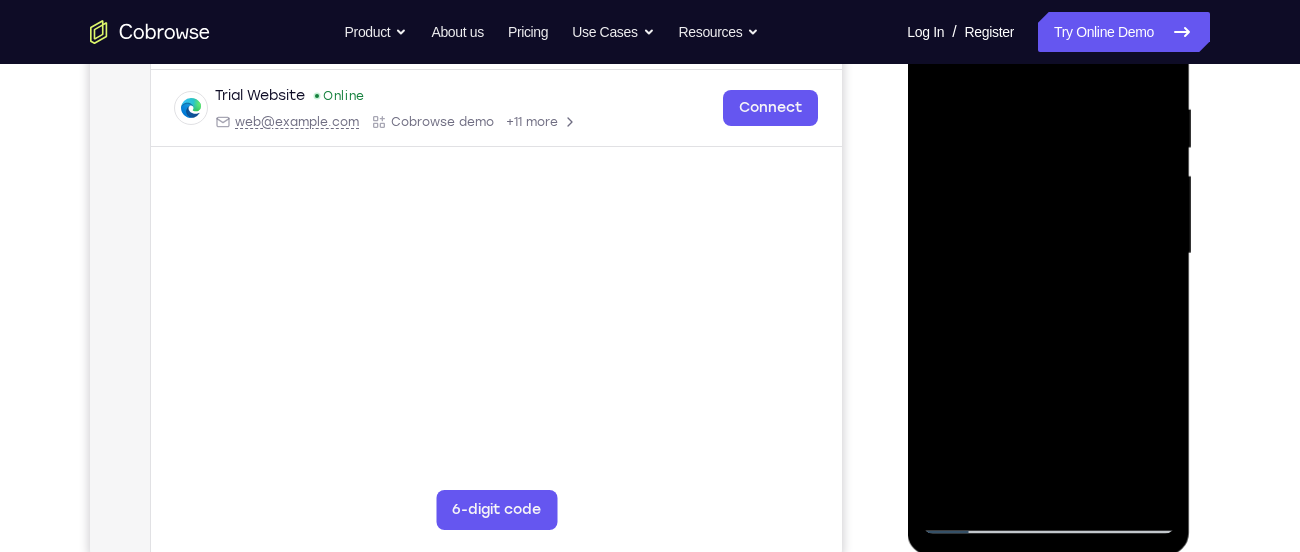 click at bounding box center [1048, 254] 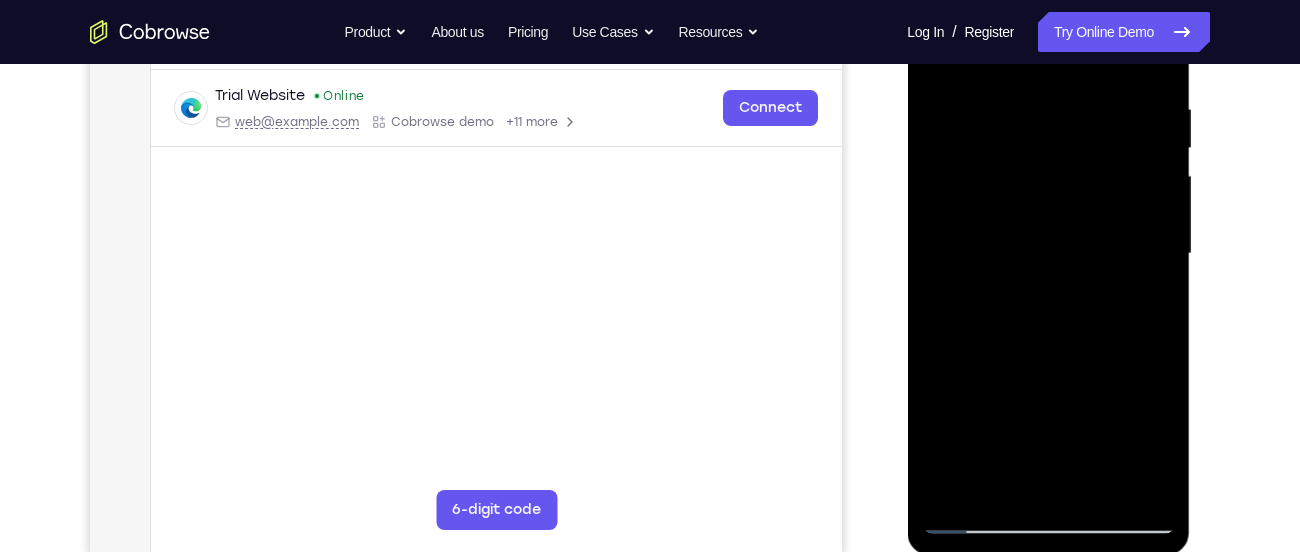 click at bounding box center (1048, 254) 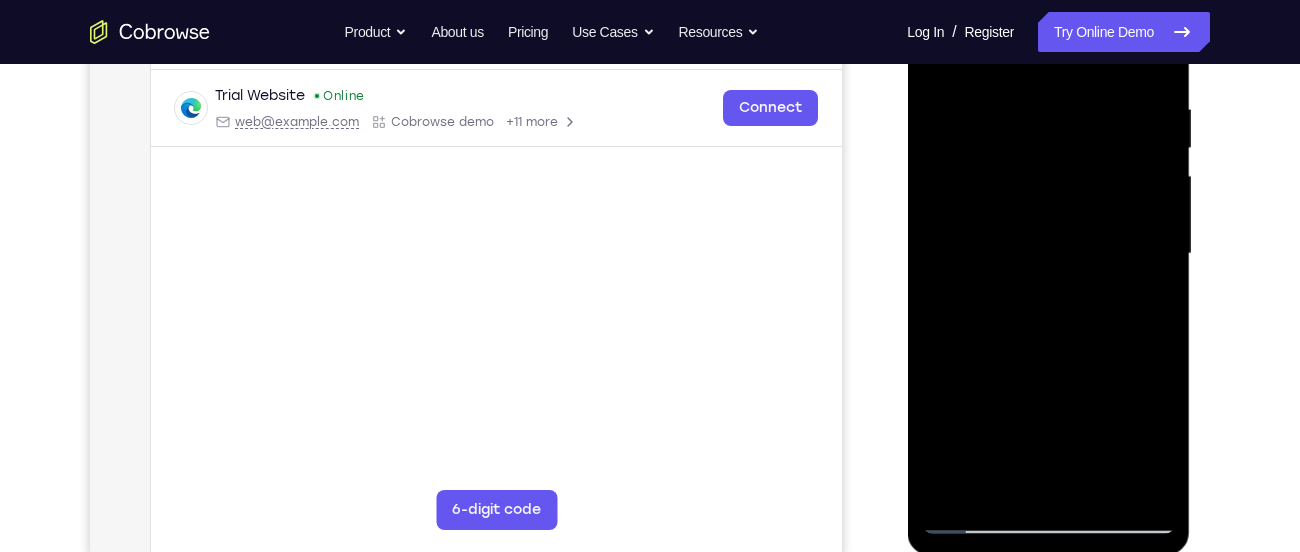 click at bounding box center [1048, 254] 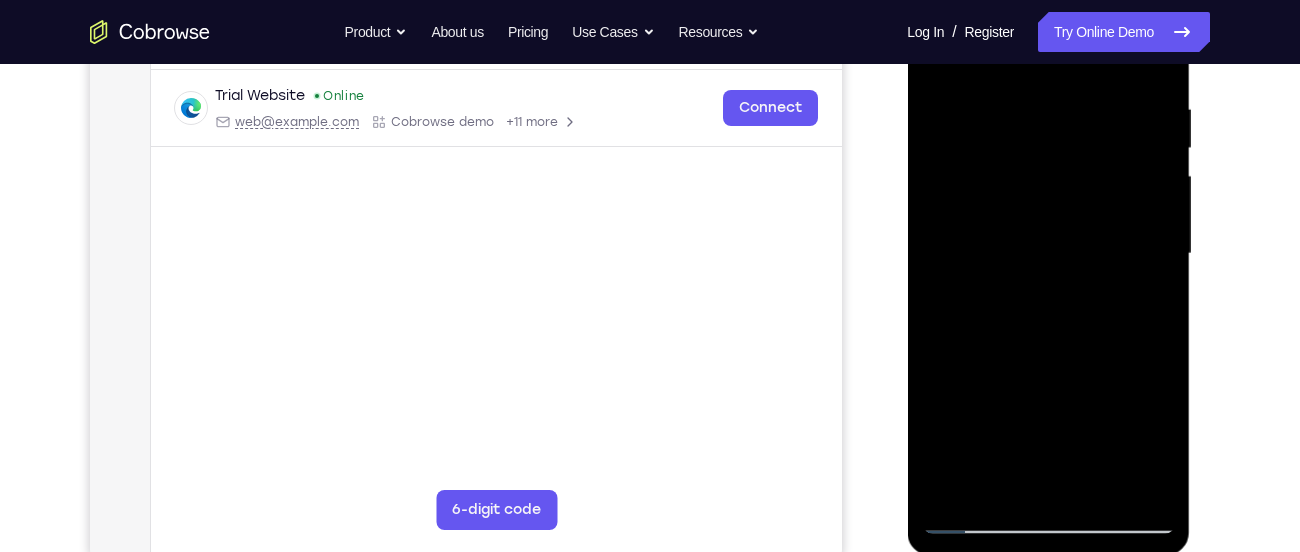 click at bounding box center (1048, 254) 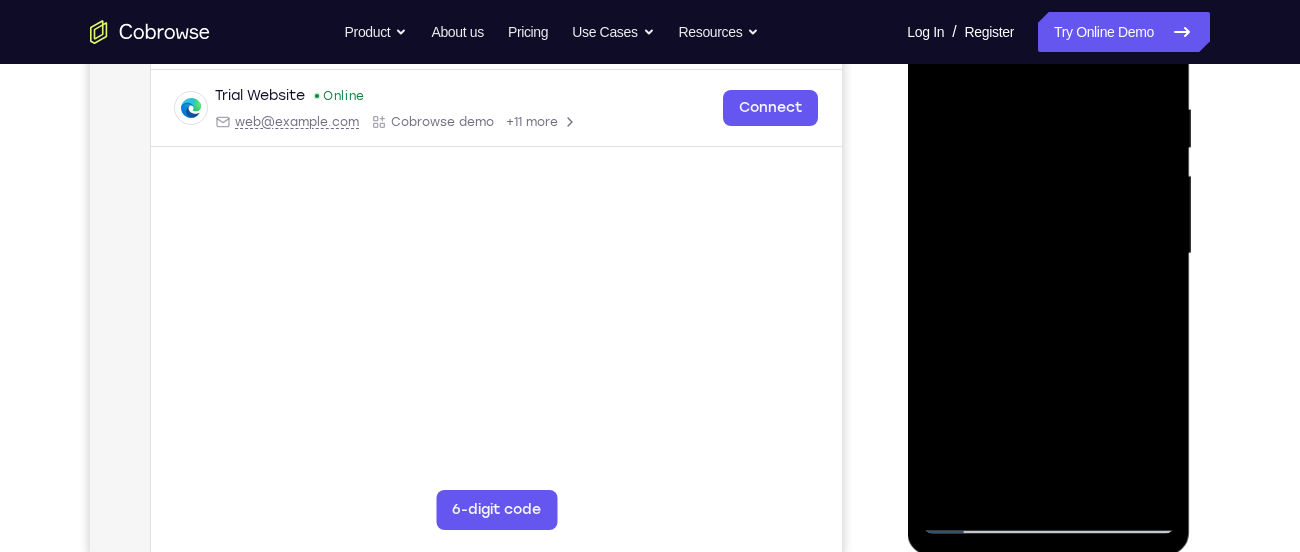 drag, startPoint x: 1105, startPoint y: 272, endPoint x: 1072, endPoint y: 154, distance: 122.52755 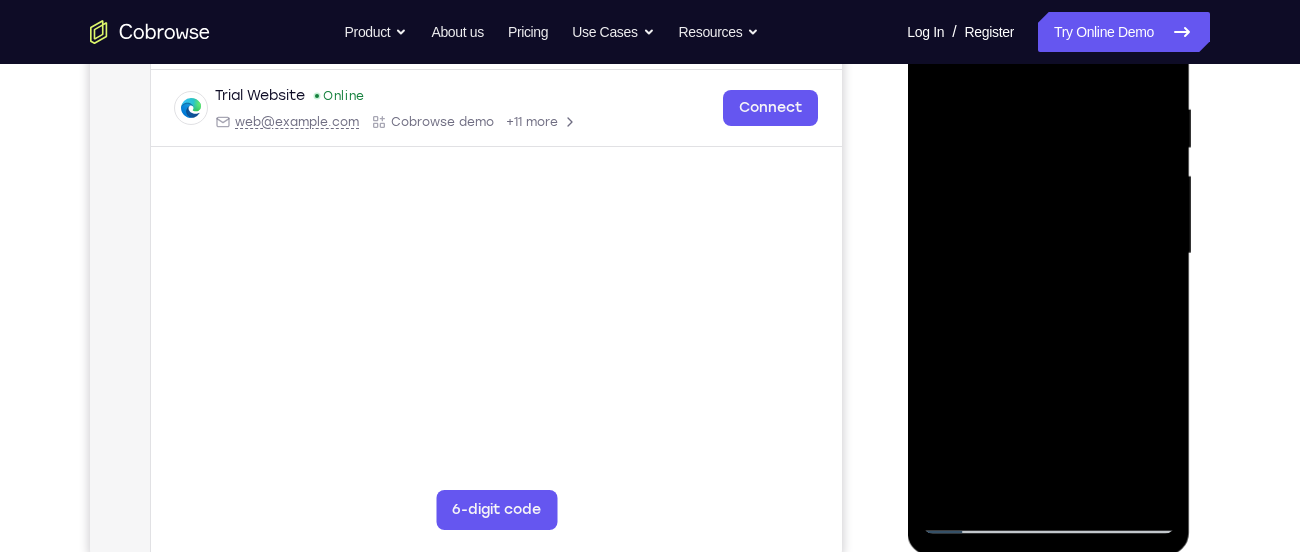 drag, startPoint x: 1055, startPoint y: 345, endPoint x: 989, endPoint y: 195, distance: 163.878 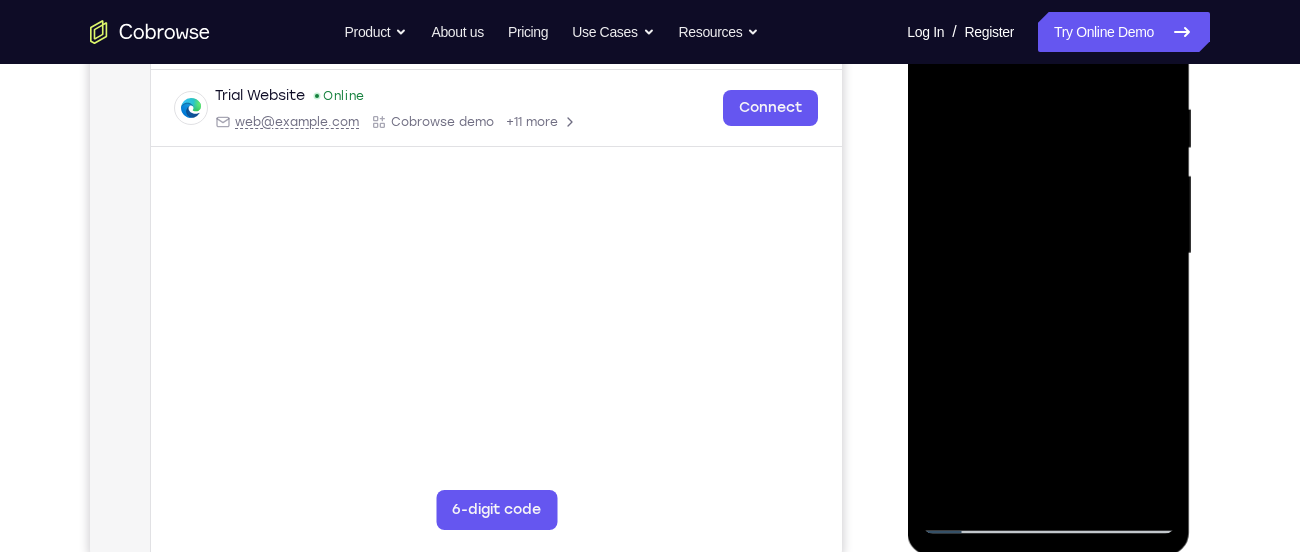 drag, startPoint x: 1037, startPoint y: 288, endPoint x: 1018, endPoint y: 199, distance: 91.00549 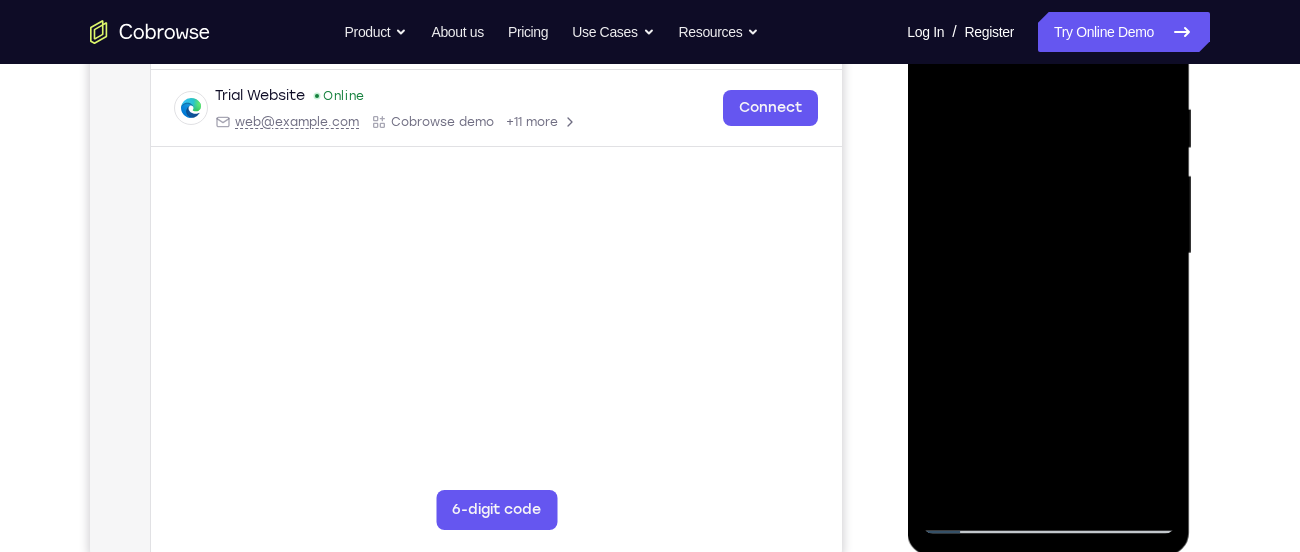 click at bounding box center [1048, 254] 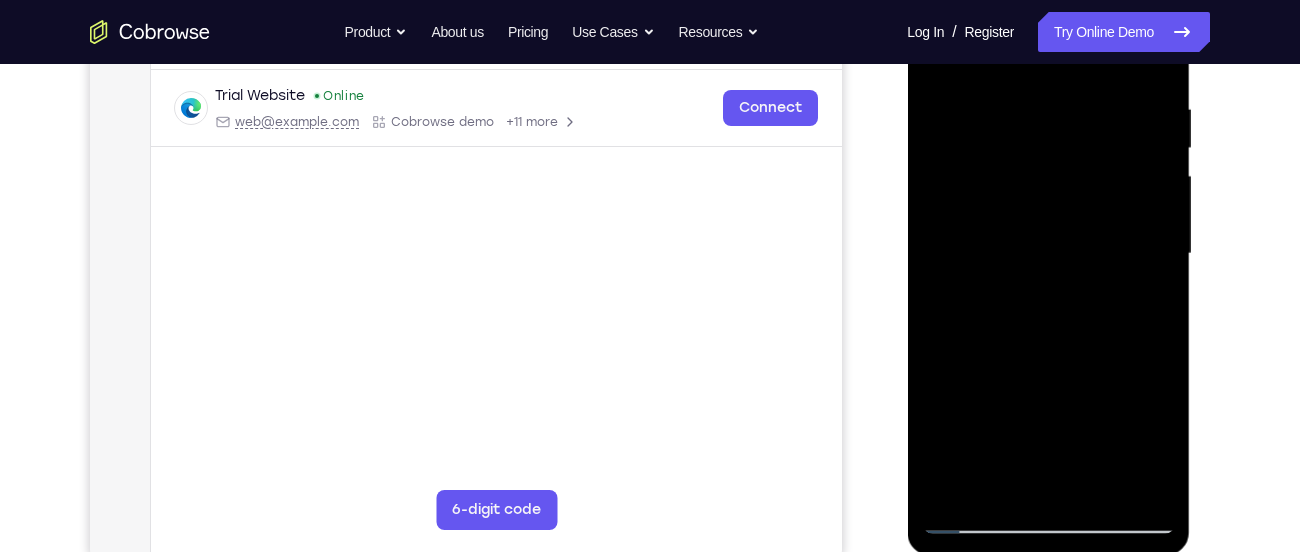 click at bounding box center [1048, 254] 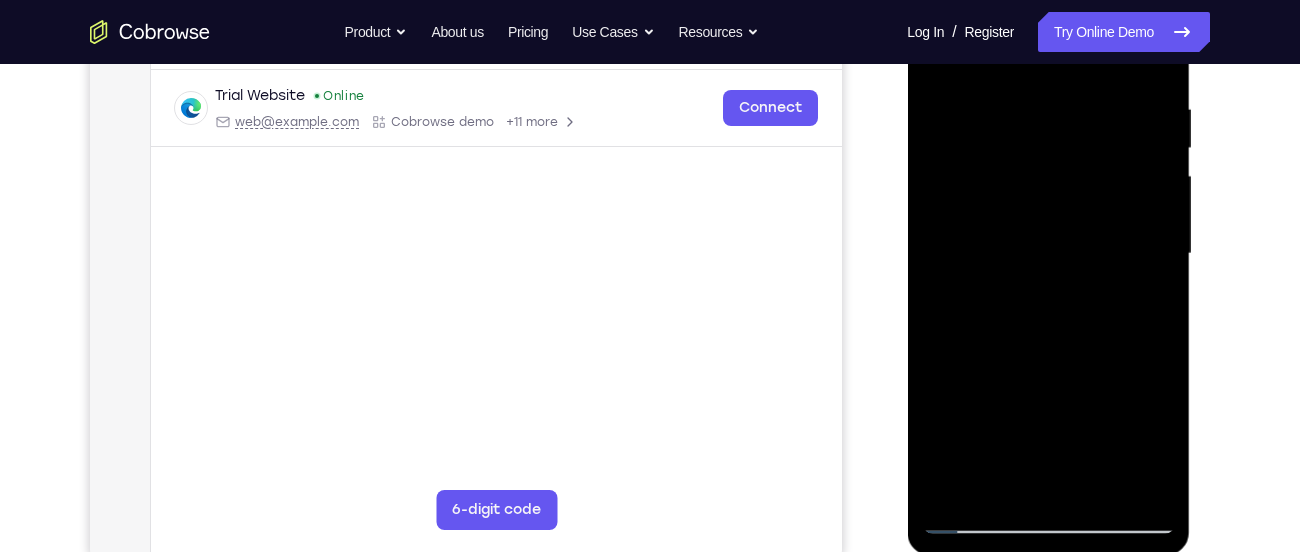click at bounding box center (1048, 254) 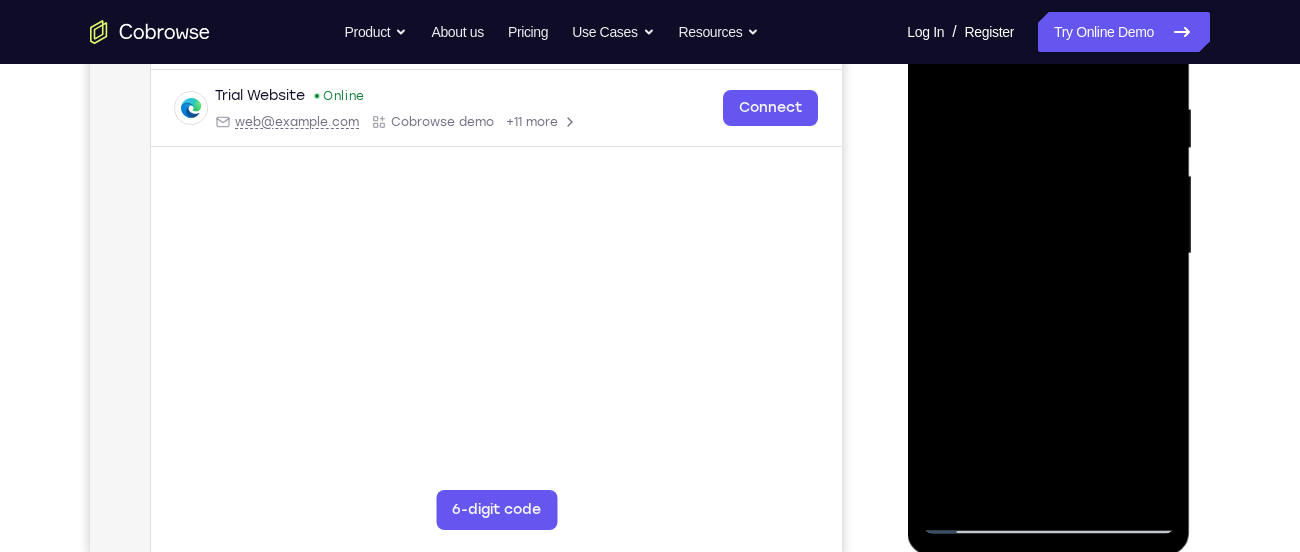 drag, startPoint x: 1079, startPoint y: 323, endPoint x: 1048, endPoint y: 182, distance: 144.36758 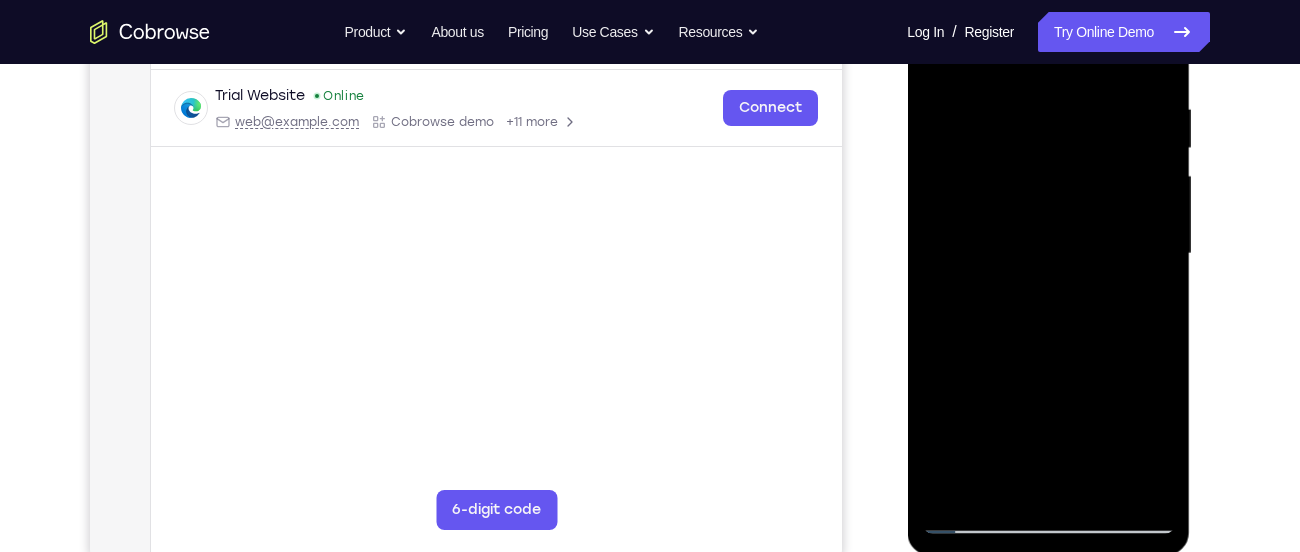 drag, startPoint x: 1061, startPoint y: 332, endPoint x: 1033, endPoint y: 162, distance: 172.29045 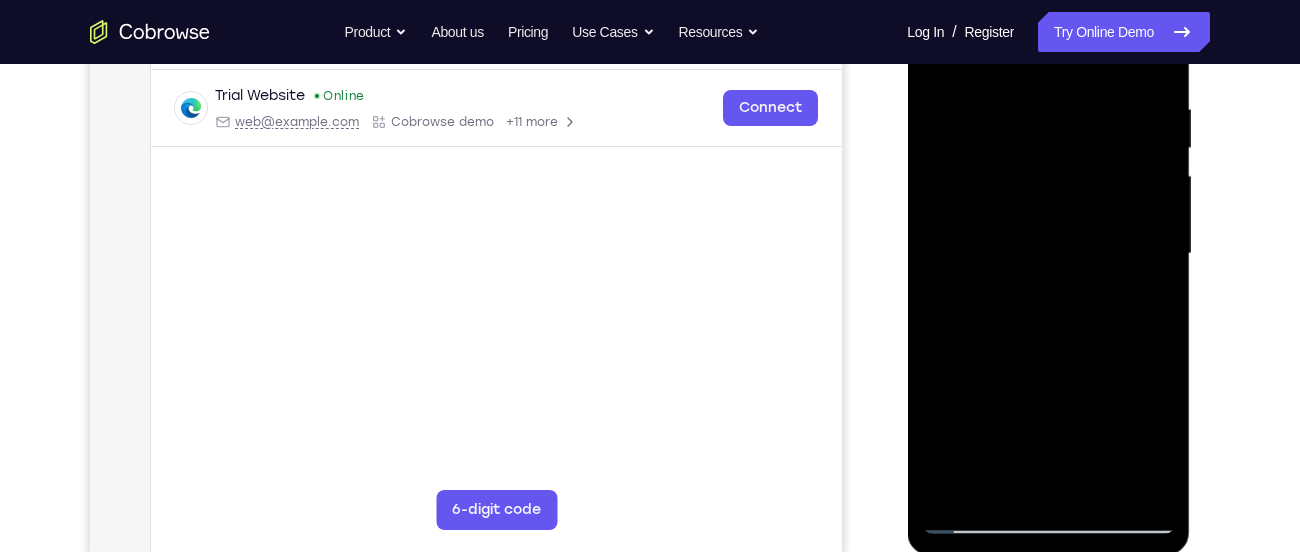 click at bounding box center [1048, 254] 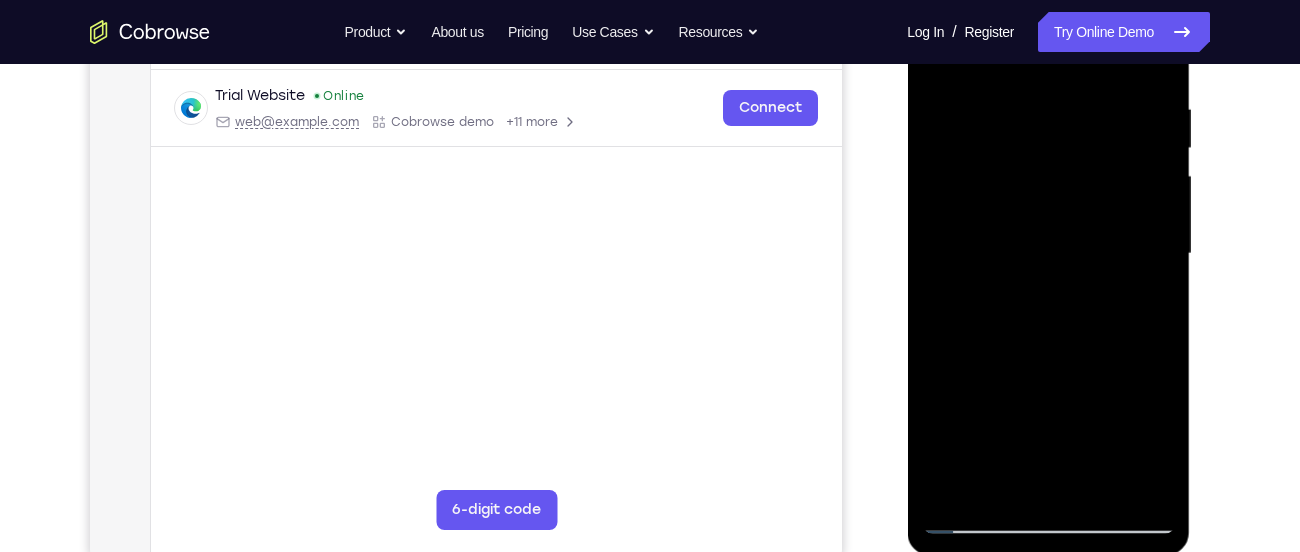 click at bounding box center [1048, 254] 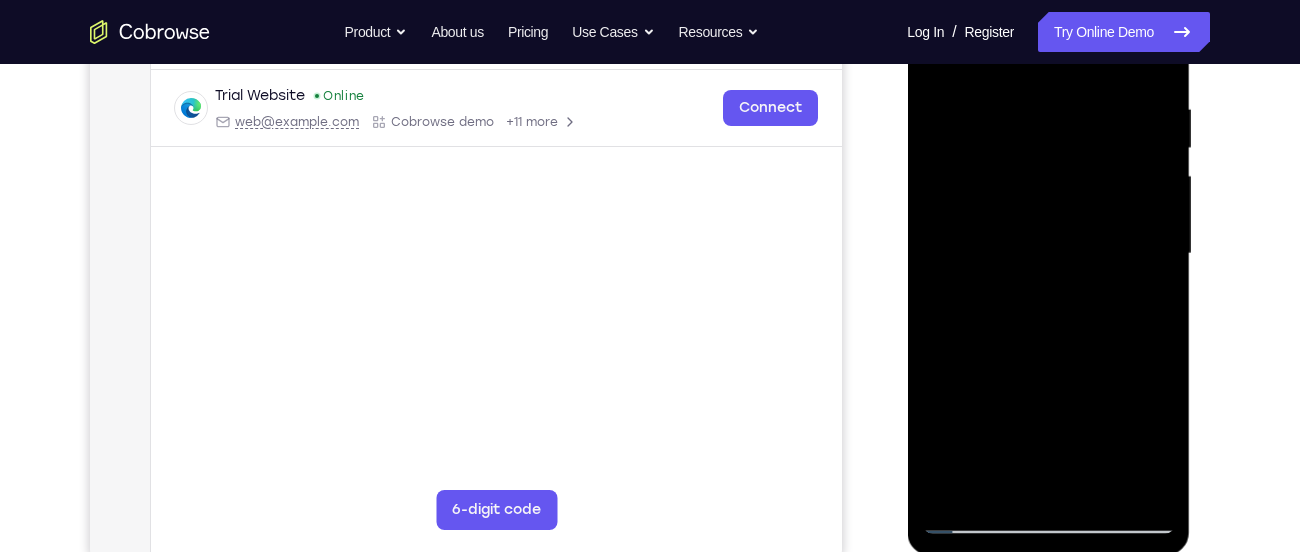 drag, startPoint x: 1071, startPoint y: 335, endPoint x: 1037, endPoint y: 166, distance: 172.3862 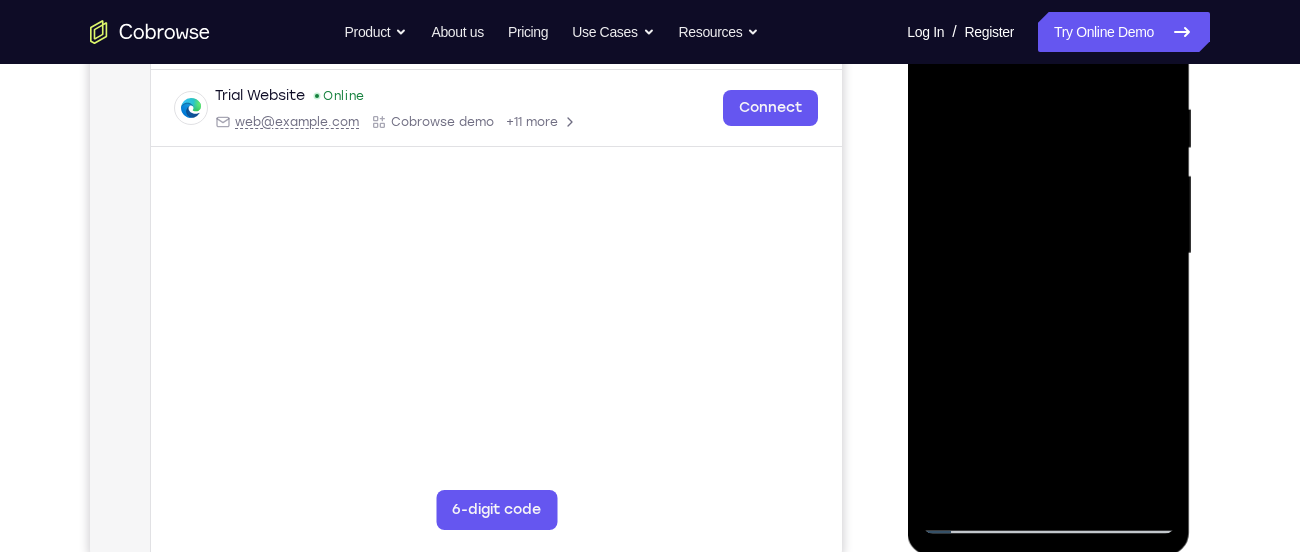 drag, startPoint x: 1064, startPoint y: 336, endPoint x: 1036, endPoint y: 148, distance: 190.07367 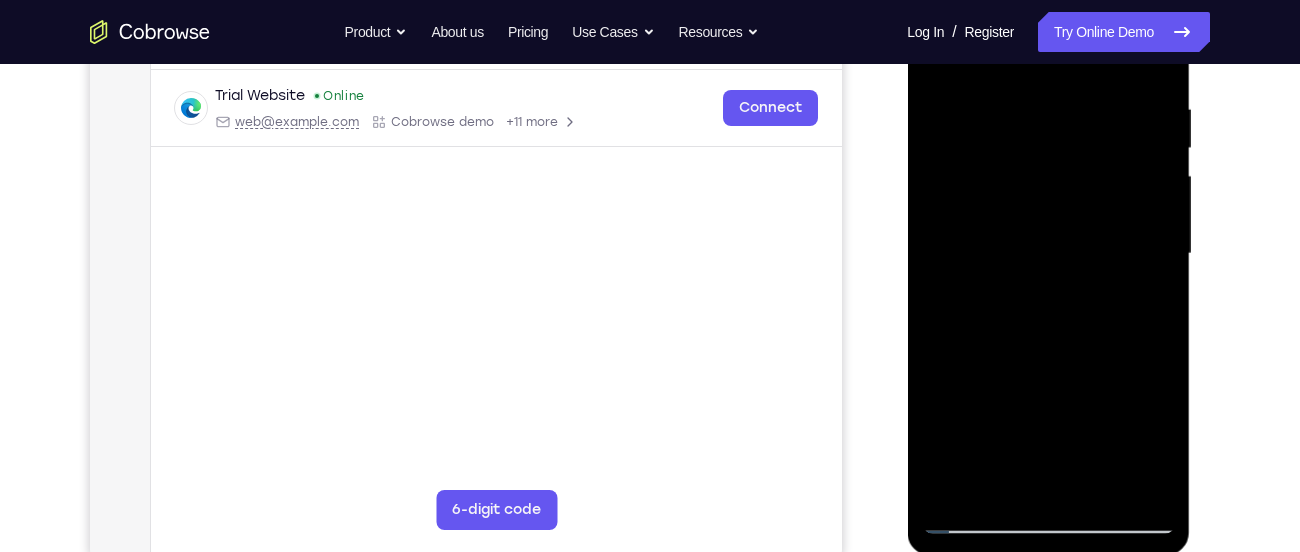 click at bounding box center (1048, 254) 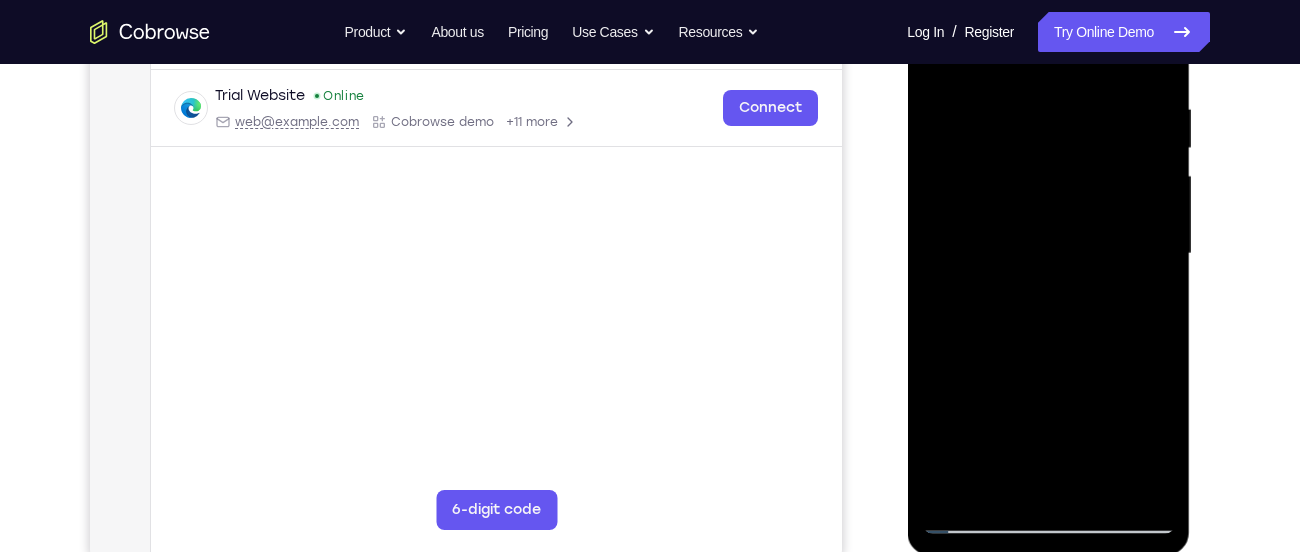 drag, startPoint x: 1123, startPoint y: 302, endPoint x: 1066, endPoint y: 112, distance: 198.36583 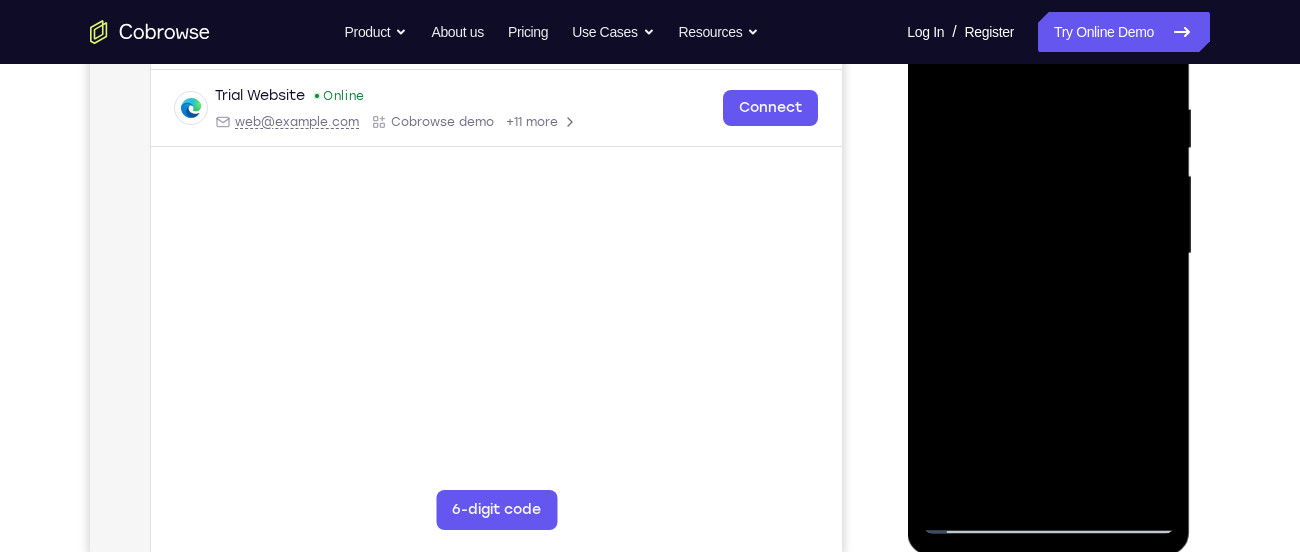 drag, startPoint x: 1101, startPoint y: 321, endPoint x: 1066, endPoint y: 176, distance: 149.16434 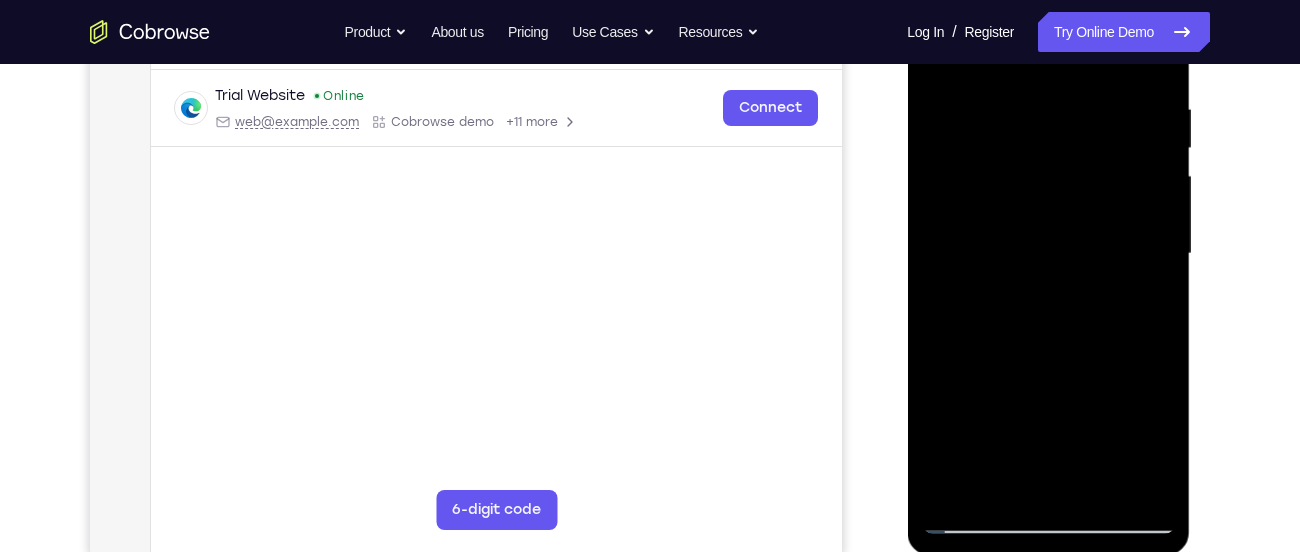 click at bounding box center [1048, 254] 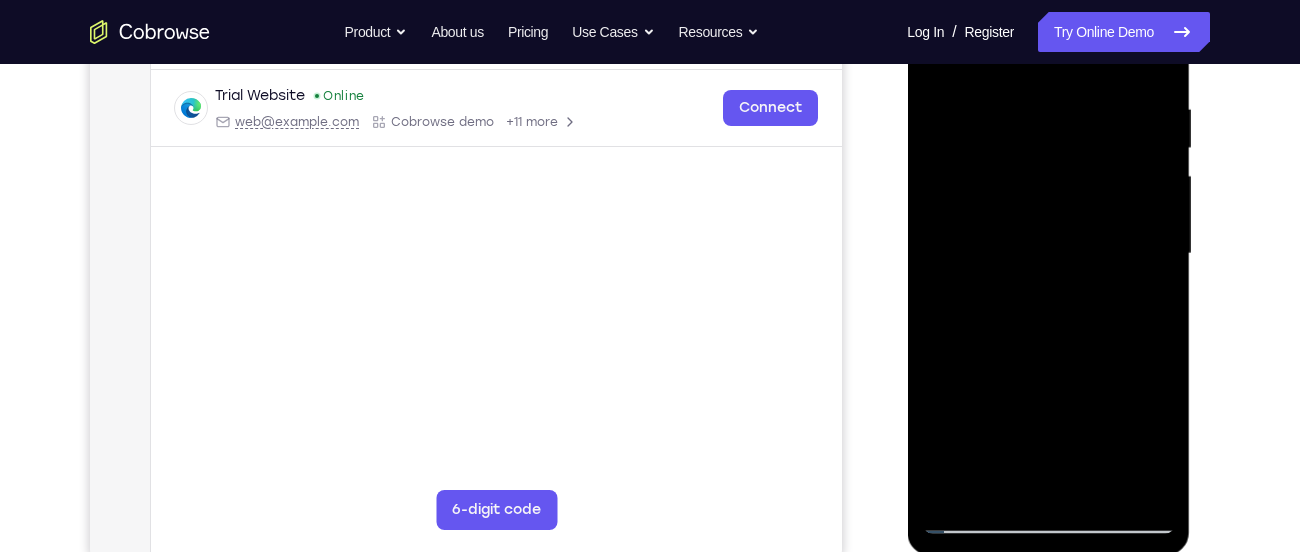 drag, startPoint x: 1085, startPoint y: 334, endPoint x: 1041, endPoint y: 196, distance: 144.84474 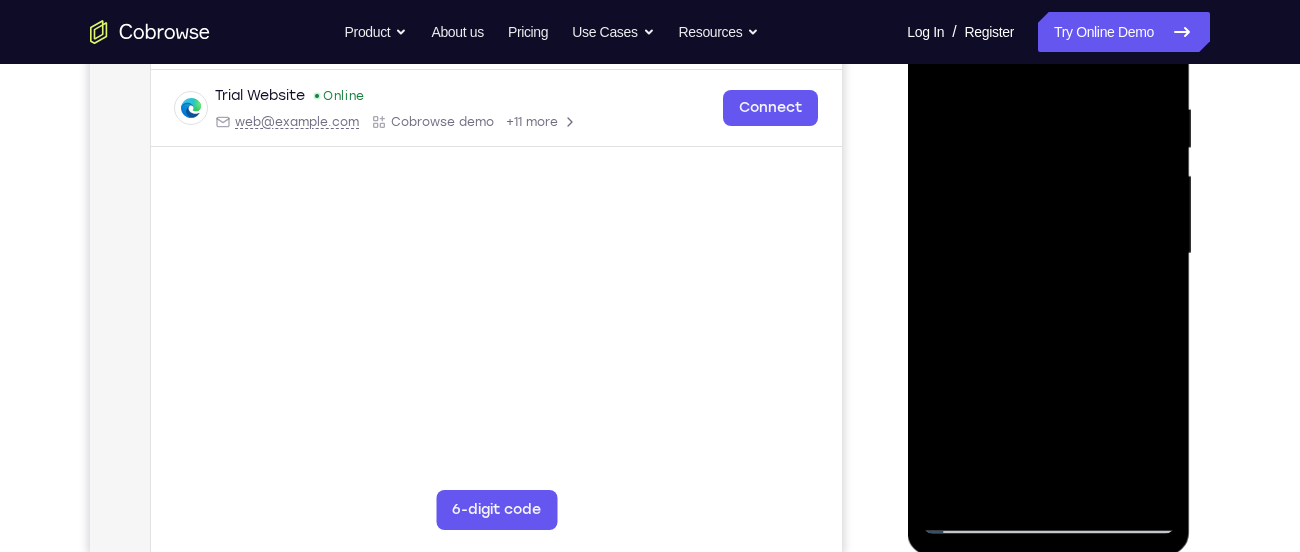 click at bounding box center (1048, 254) 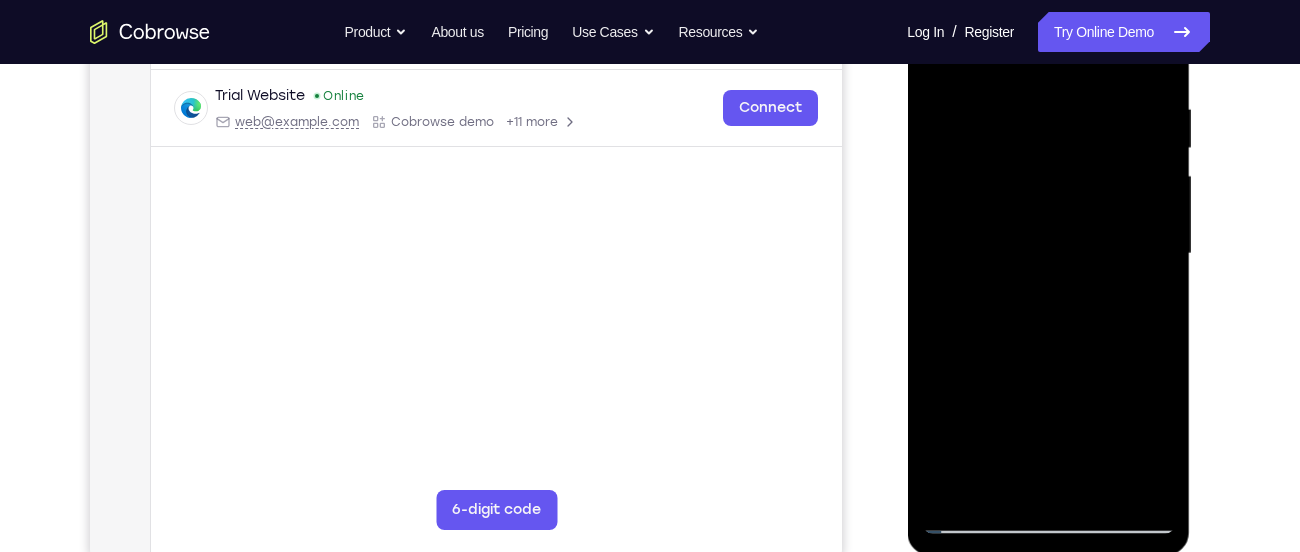 click at bounding box center (1048, 254) 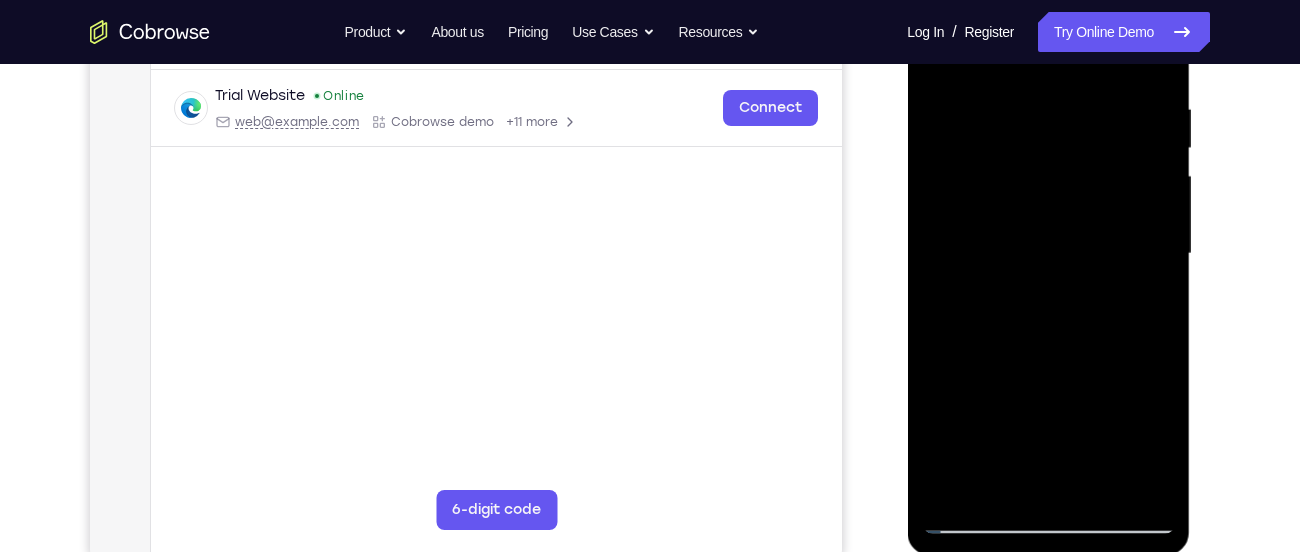 click at bounding box center [1048, 254] 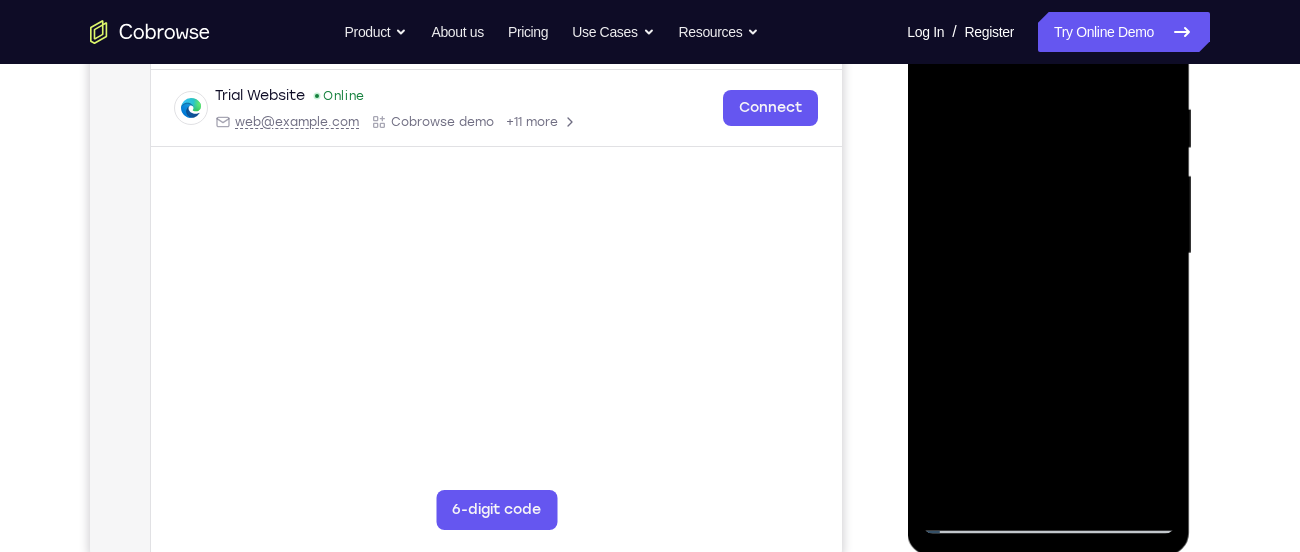 drag, startPoint x: 1113, startPoint y: 280, endPoint x: 1063, endPoint y: 162, distance: 128.15616 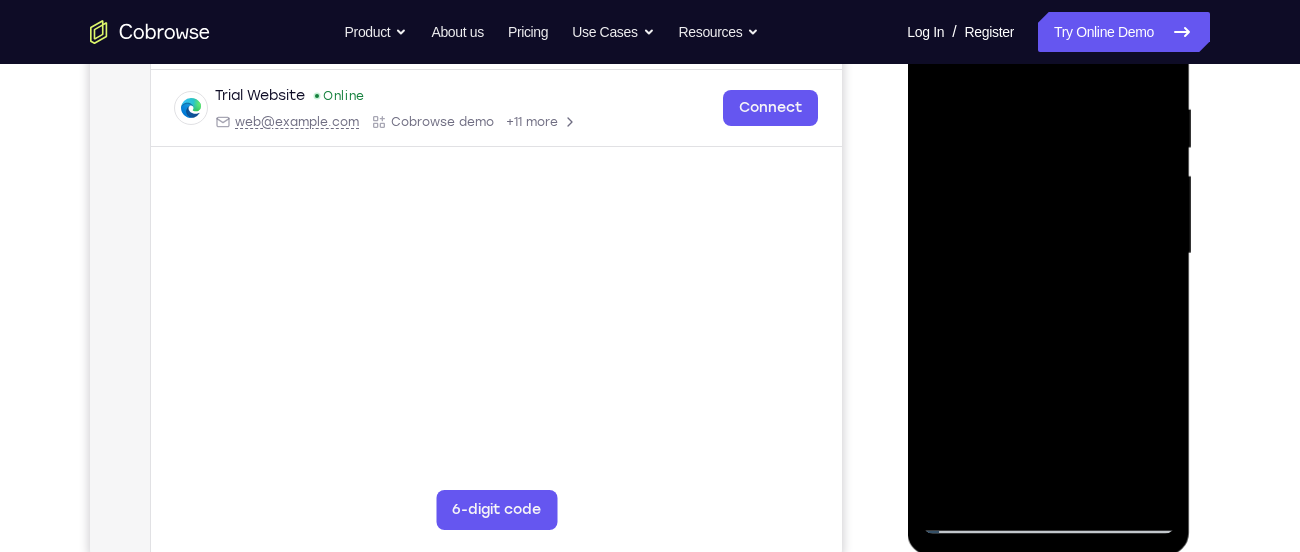 drag, startPoint x: 1078, startPoint y: 313, endPoint x: 1040, endPoint y: 233, distance: 88.56636 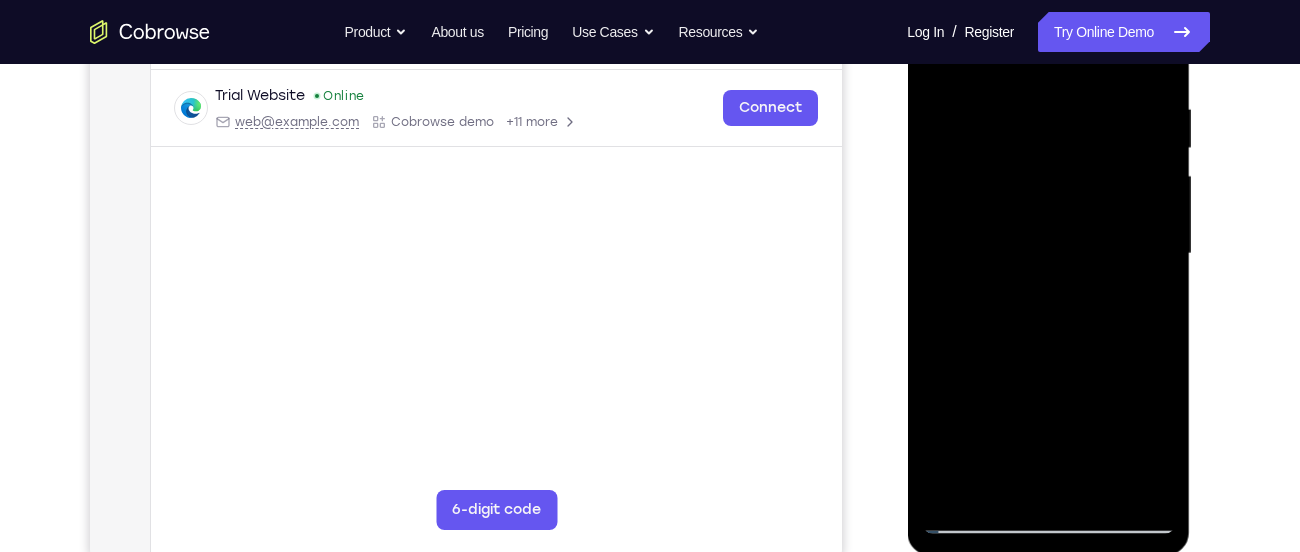 click at bounding box center (1048, 254) 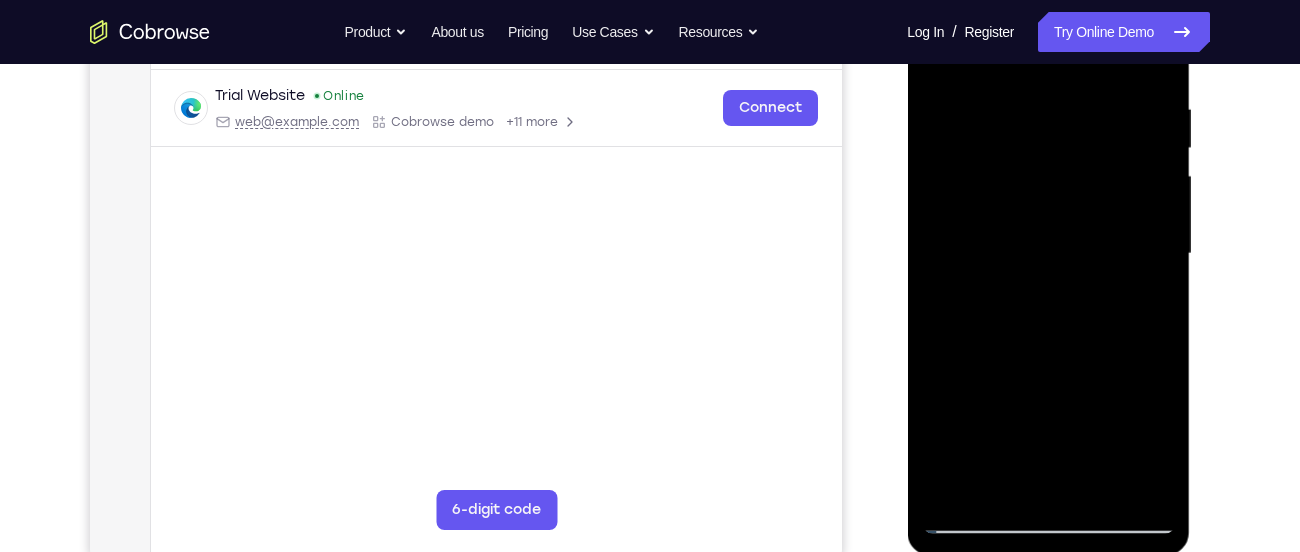 drag, startPoint x: 1153, startPoint y: 268, endPoint x: 1075, endPoint y: 185, distance: 113.89908 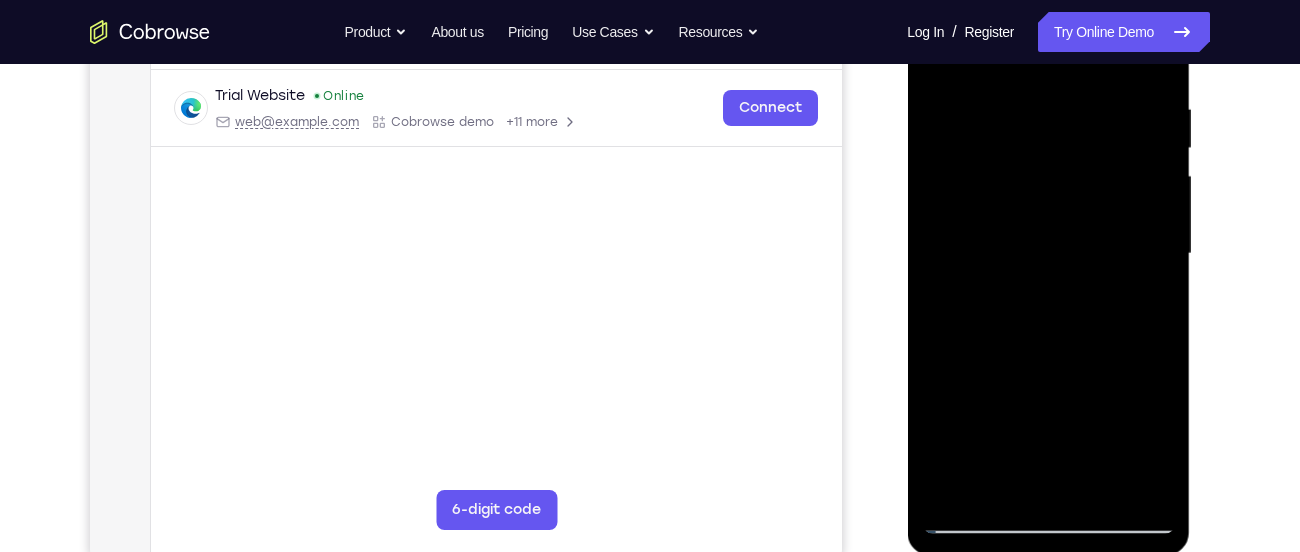 drag, startPoint x: 1071, startPoint y: 327, endPoint x: 1034, endPoint y: 149, distance: 181.80484 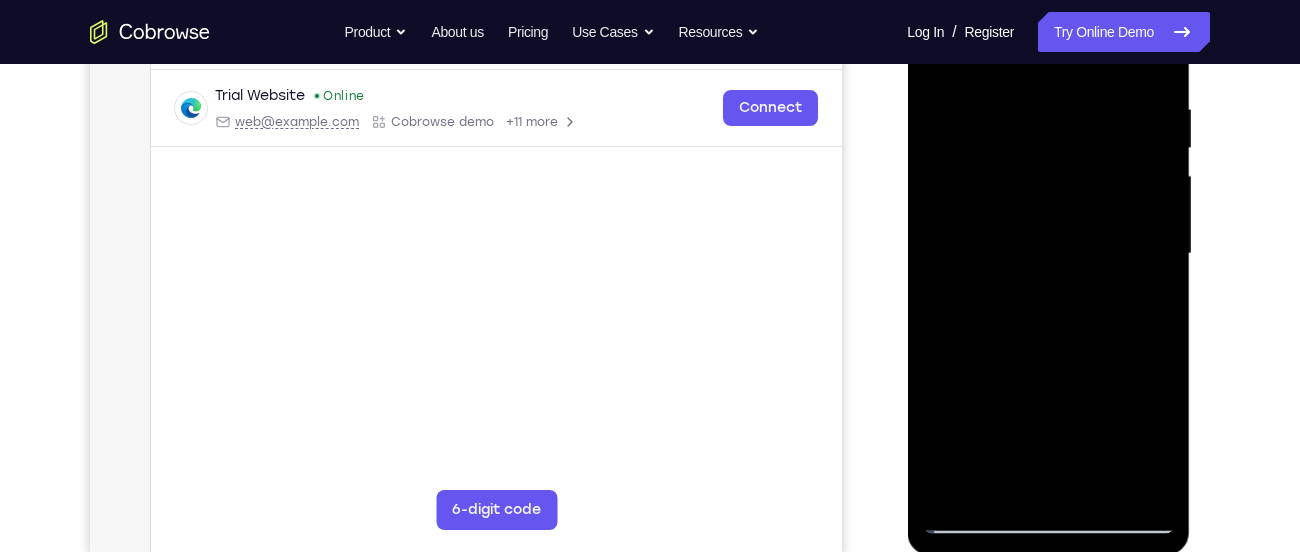 drag, startPoint x: 1081, startPoint y: 339, endPoint x: 1034, endPoint y: 152, distance: 192.81598 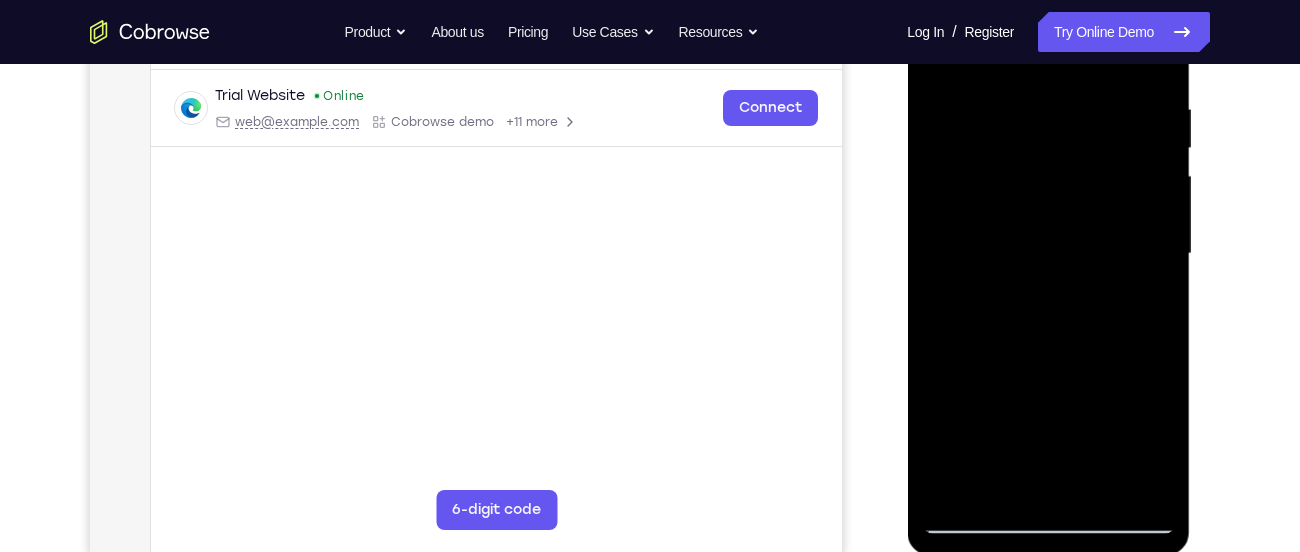 drag, startPoint x: 1074, startPoint y: 243, endPoint x: 980, endPoint y: 39, distance: 224.61522 